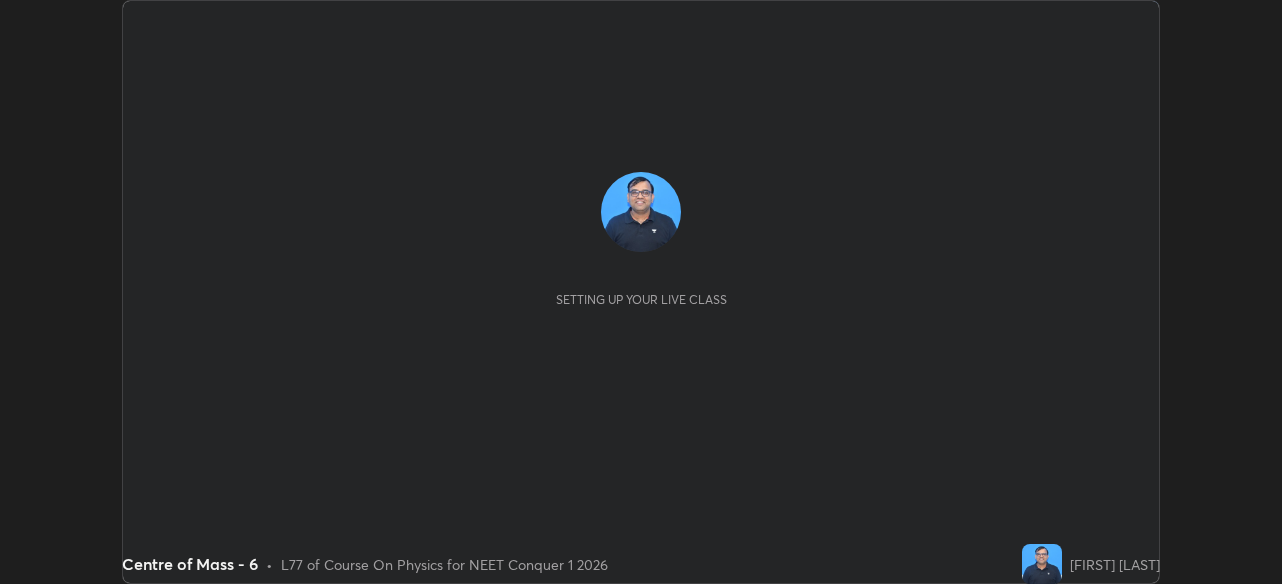 scroll, scrollTop: 0, scrollLeft: 0, axis: both 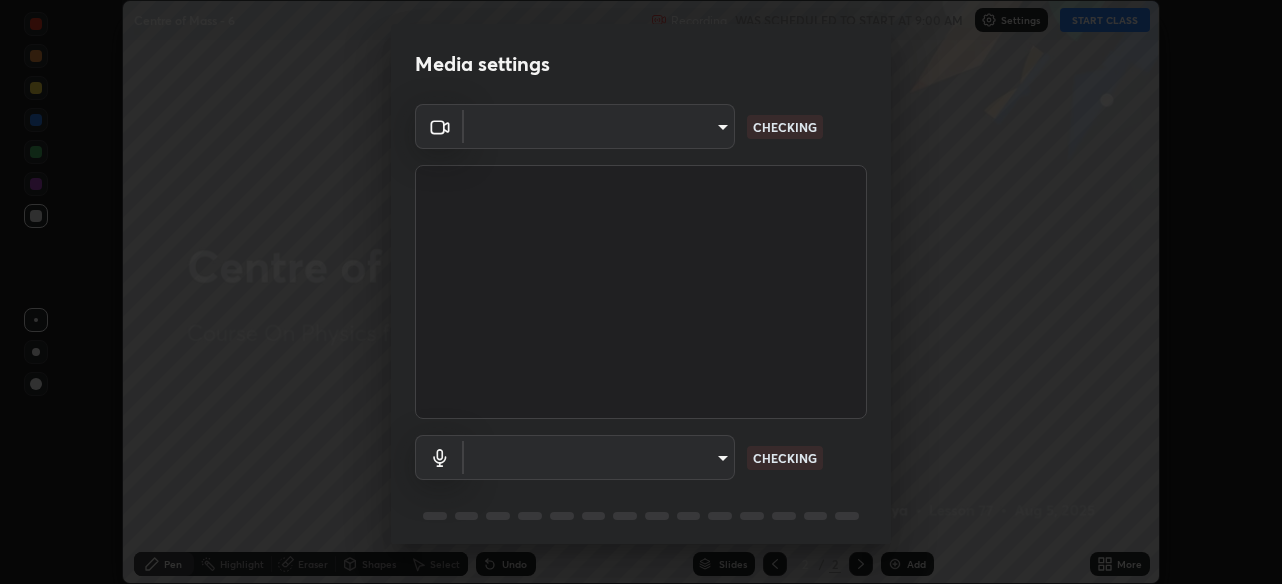 type on "28ae8228e1889e27b3560ed02dc6dc73f4b031919add1df3b3d257722d80b483" 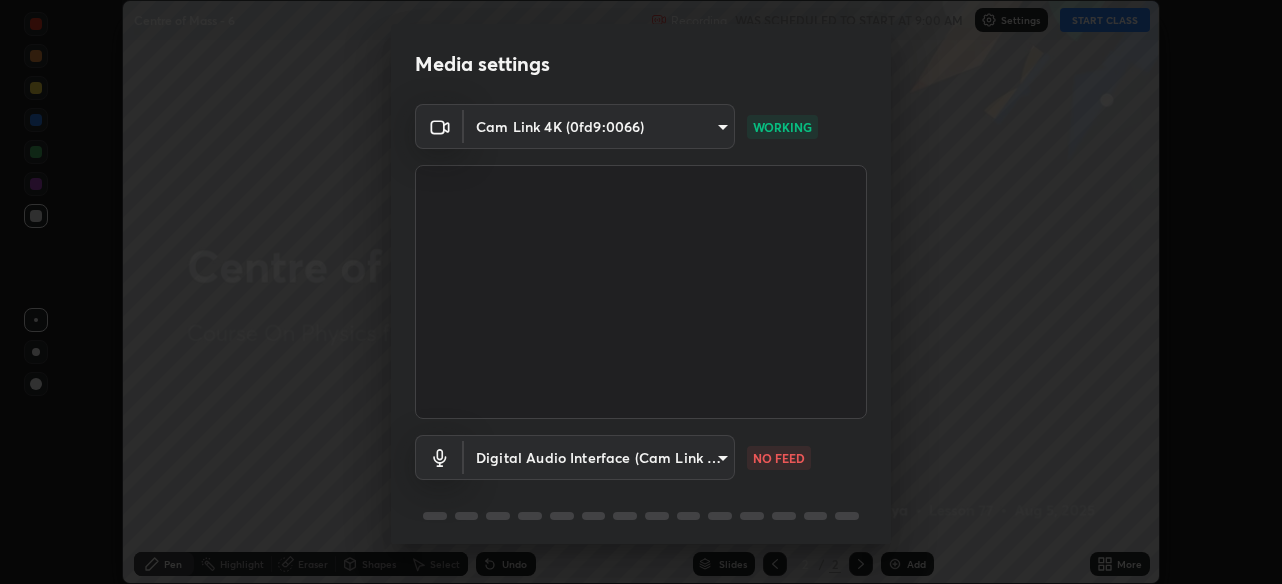 click on "Erase all Centre of Mass - 6 Recording WAS SCHEDULED TO START AT  9:00 AM Settings START CLASS Setting up your live class Centre of Mass - 6 • L77 of Course On Physics for NEET Conquer 1 2026 [FIRST] [LAST] Pen Highlight Eraser Shapes Select Undo Slides 2 / 2 Add More No doubts shared Encourage your learners to ask a doubt for better clarity Report an issue Reason for reporting Buffering Chat not working Audio - Video sync issue Educator video quality low ​ Attach an image Report Media settings Cam Link 4K ([DEVICE_ID]) [MAC_ADDRESS] WORKING Digital Audio Interface (Cam Link 4K) [DEVICE_ID] NO FEED 1 / 5 Next" at bounding box center (641, 292) 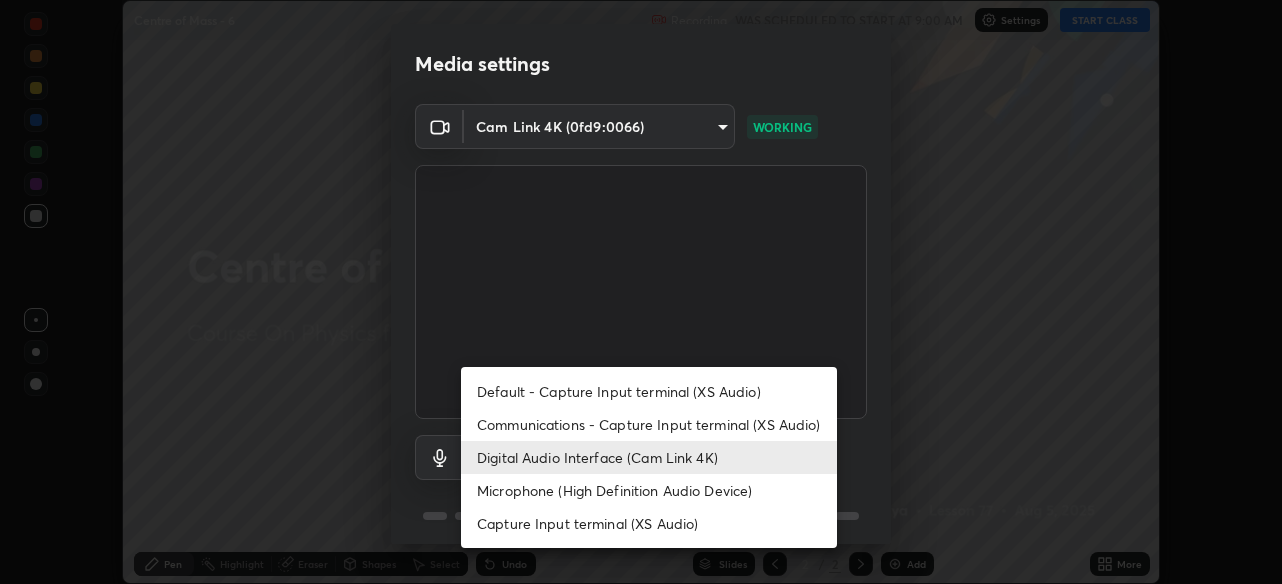 click on "Communications - Capture Input terminal (XS Audio)" at bounding box center [649, 424] 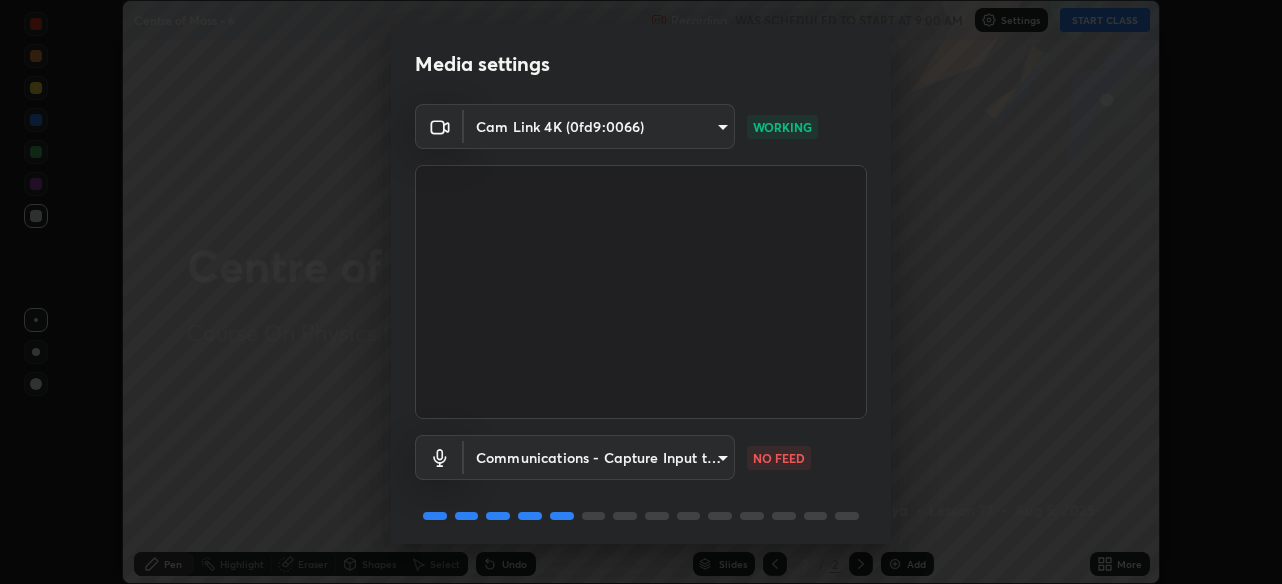 click on "Erase all Centre of Mass - 6 Recording WAS SCHEDULED TO START AT  9:00 AM Settings START CLASS Setting up your live class Centre of Mass - 6 • L77 of Course On Physics for NEET Conquer 1 2026 [FIRST] [LAST] Pen Highlight Eraser Shapes Select Undo Slides 2 / 2 Add More No doubts shared Encourage your learners to ask a doubt for better clarity Report an issue Reason for reporting Buffering Chat not working Audio - Video sync issue Educator video quality low ​ Attach an image Report Media settings Cam Link 4K ([DEVICE_ID]) [MAC_ADDRESS] WORKING Communications - Capture Input terminal (XS Audio) communications NO FEED 1 / 5 Next" at bounding box center (641, 292) 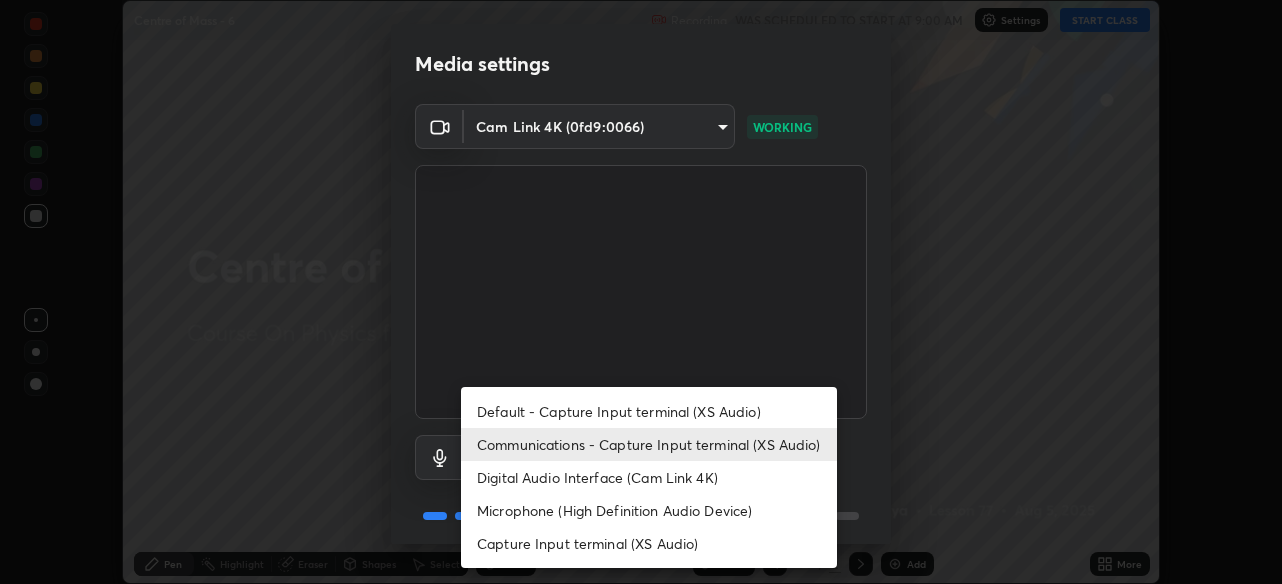 click on "Digital Audio Interface (Cam Link 4K)" at bounding box center (649, 477) 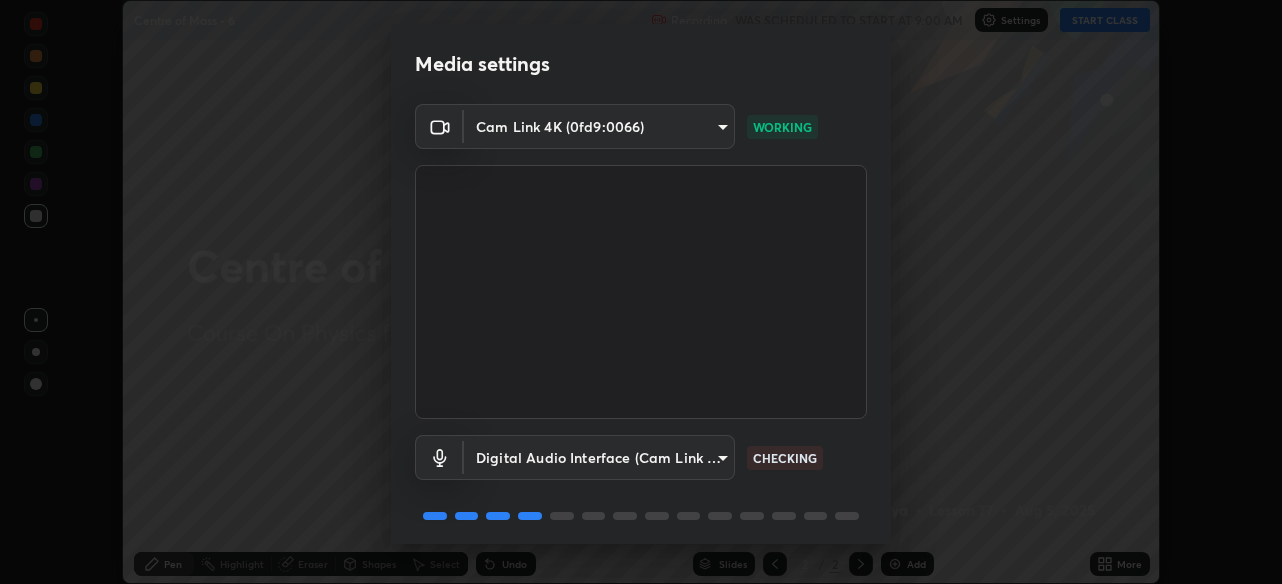 type on "f41bdf31f9cee4d3a2e2d73385c93911221b57b7c020636f80d5b143a78dd37a" 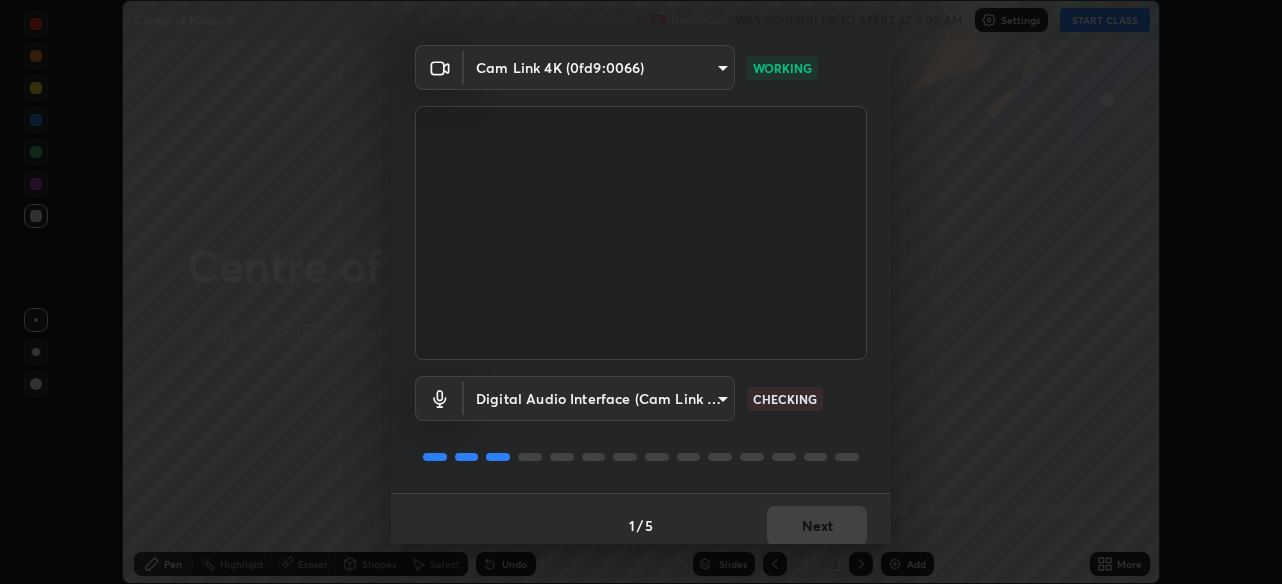 scroll, scrollTop: 72, scrollLeft: 0, axis: vertical 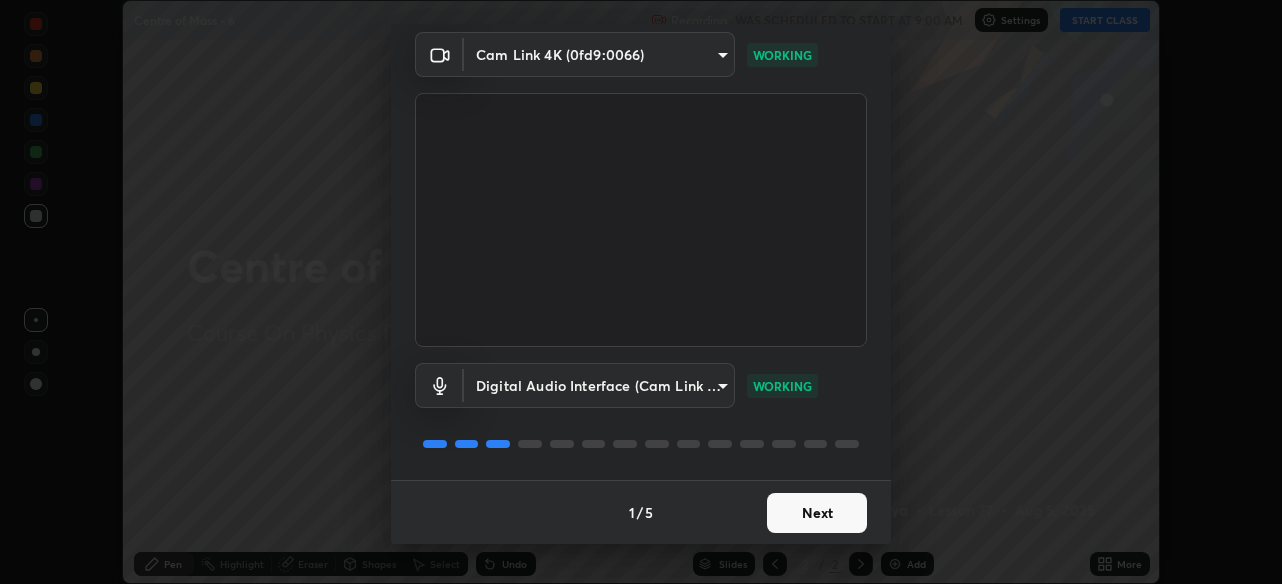 click on "Next" at bounding box center (817, 513) 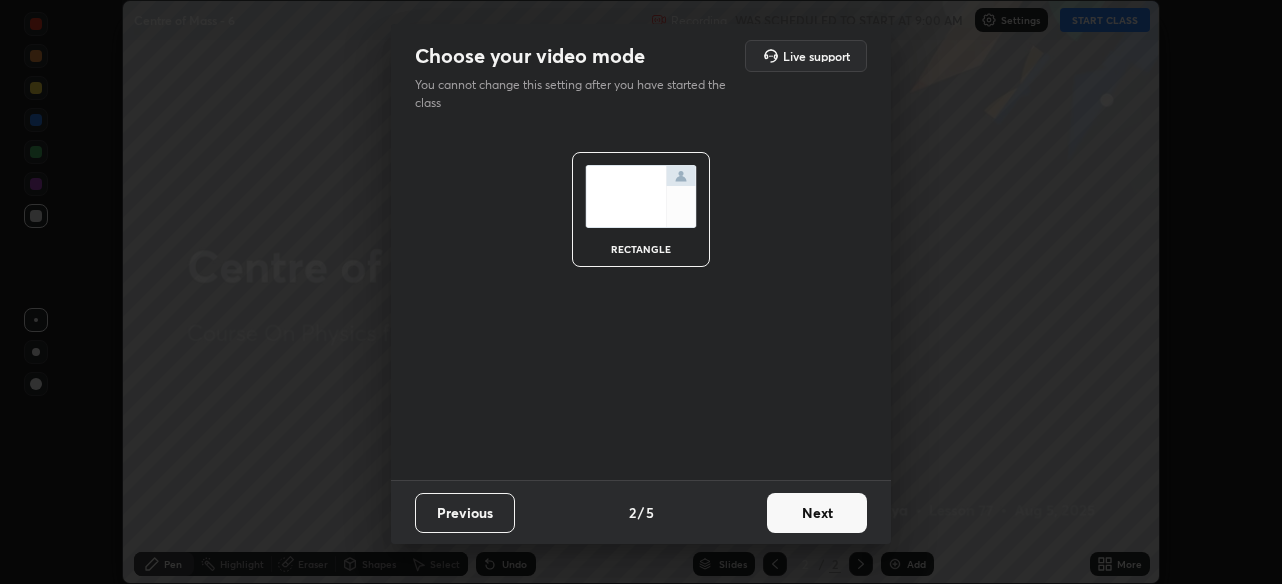 scroll, scrollTop: 0, scrollLeft: 0, axis: both 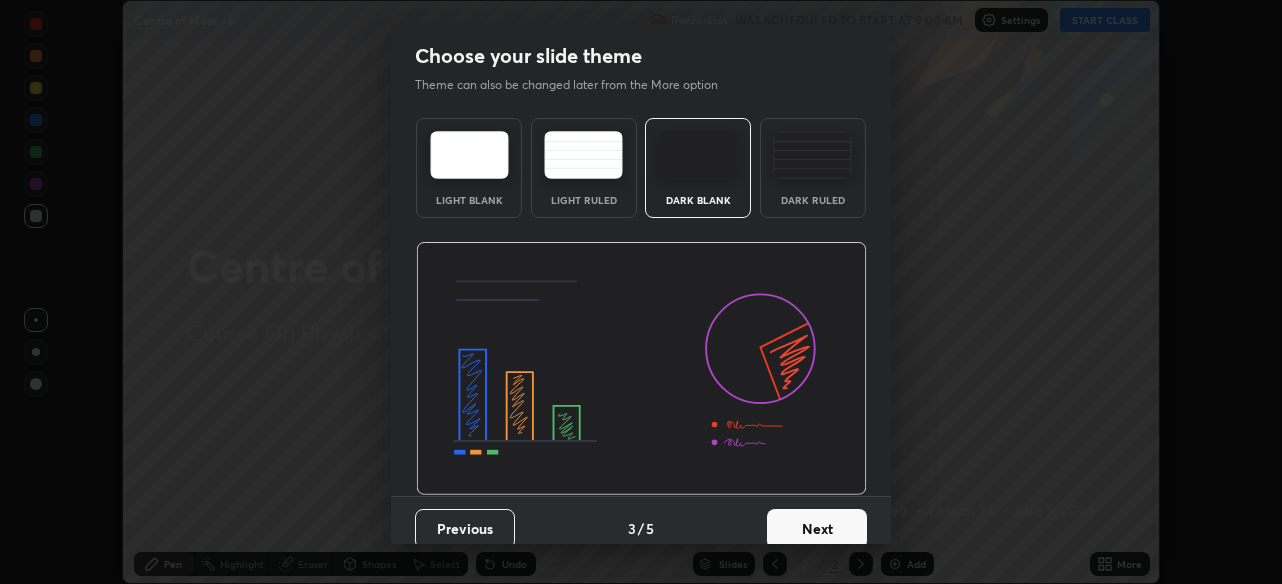 click on "Next" at bounding box center [817, 529] 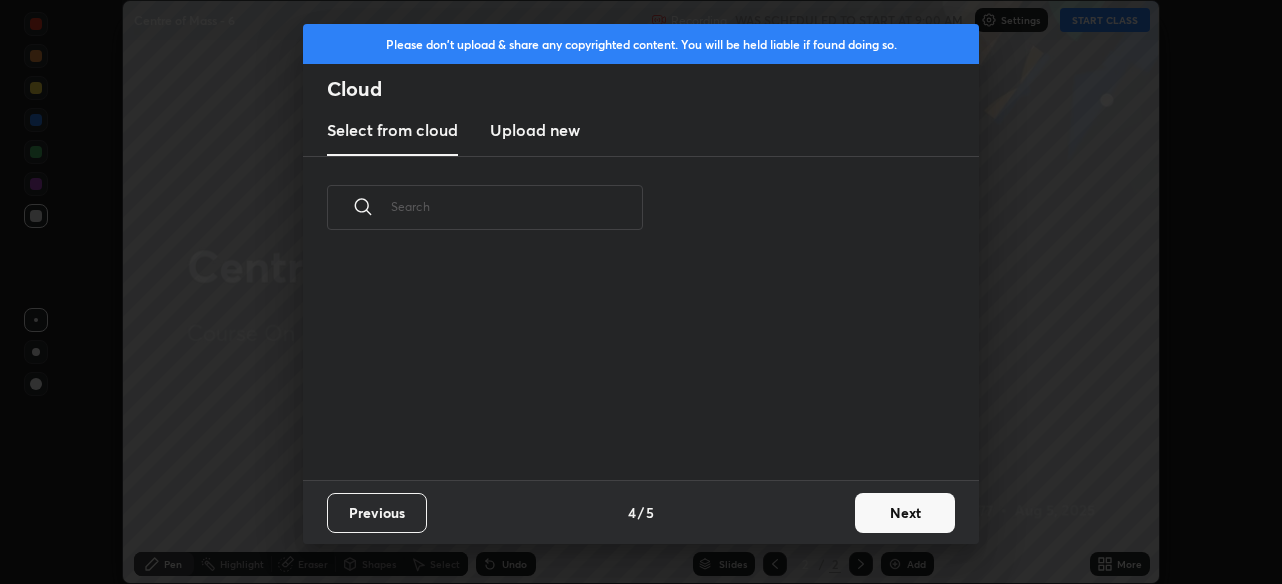 click on "Next" at bounding box center [905, 513] 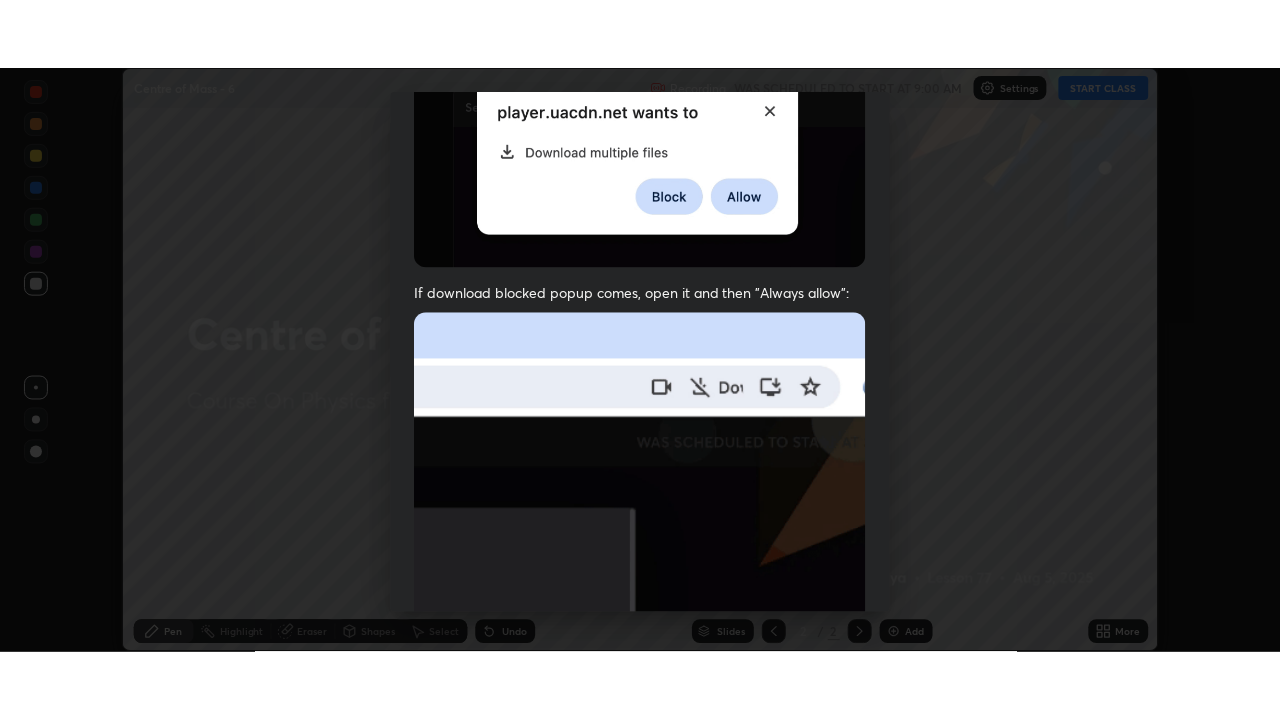 scroll, scrollTop: 480, scrollLeft: 0, axis: vertical 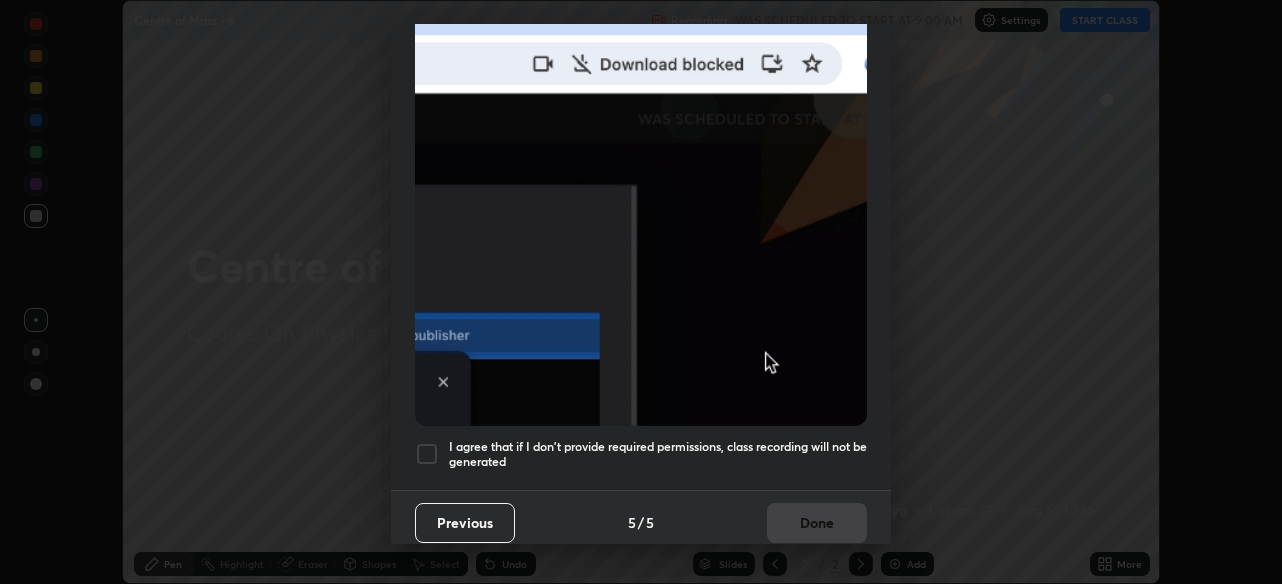 click on "I agree that if I don't provide required permissions, class recording will not be generated" at bounding box center [658, 454] 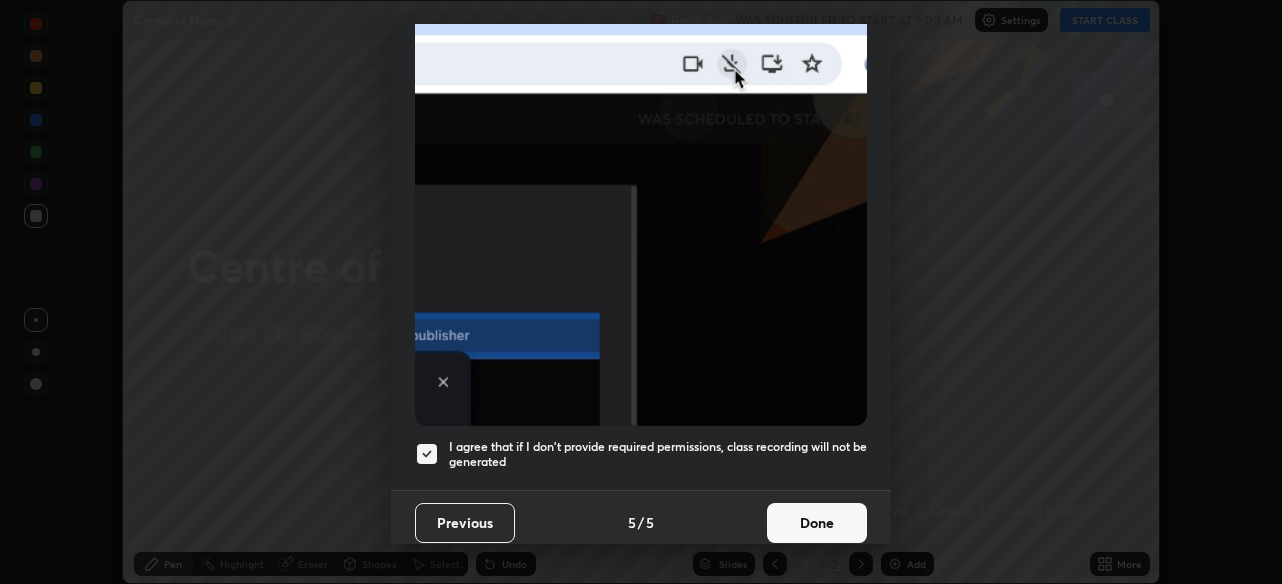 click on "Done" at bounding box center (817, 523) 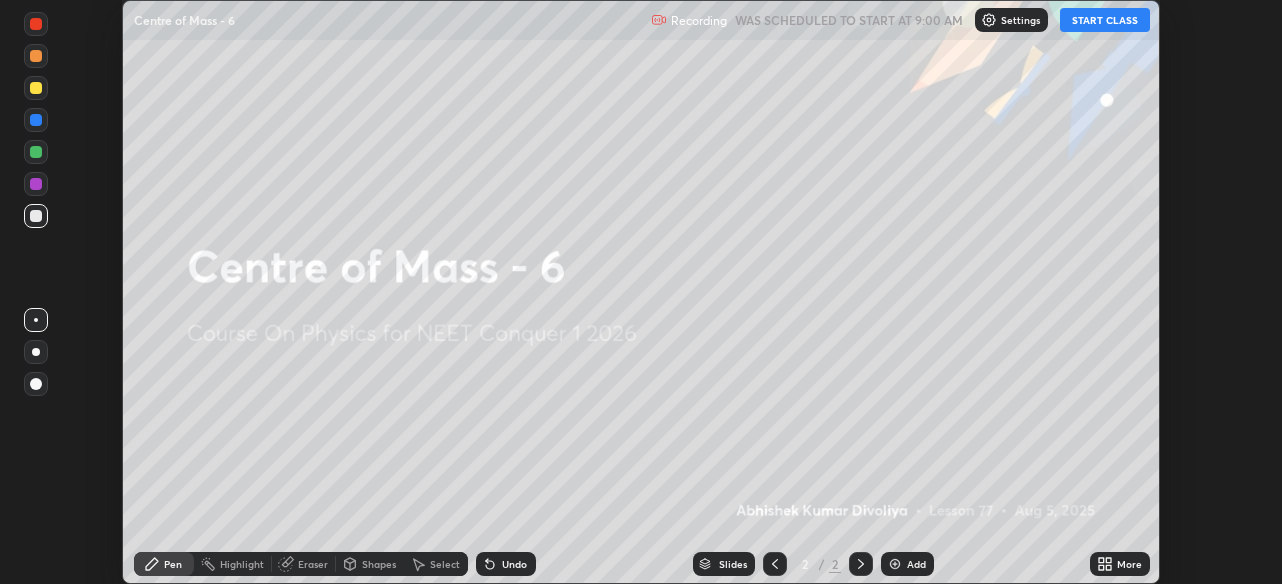 click 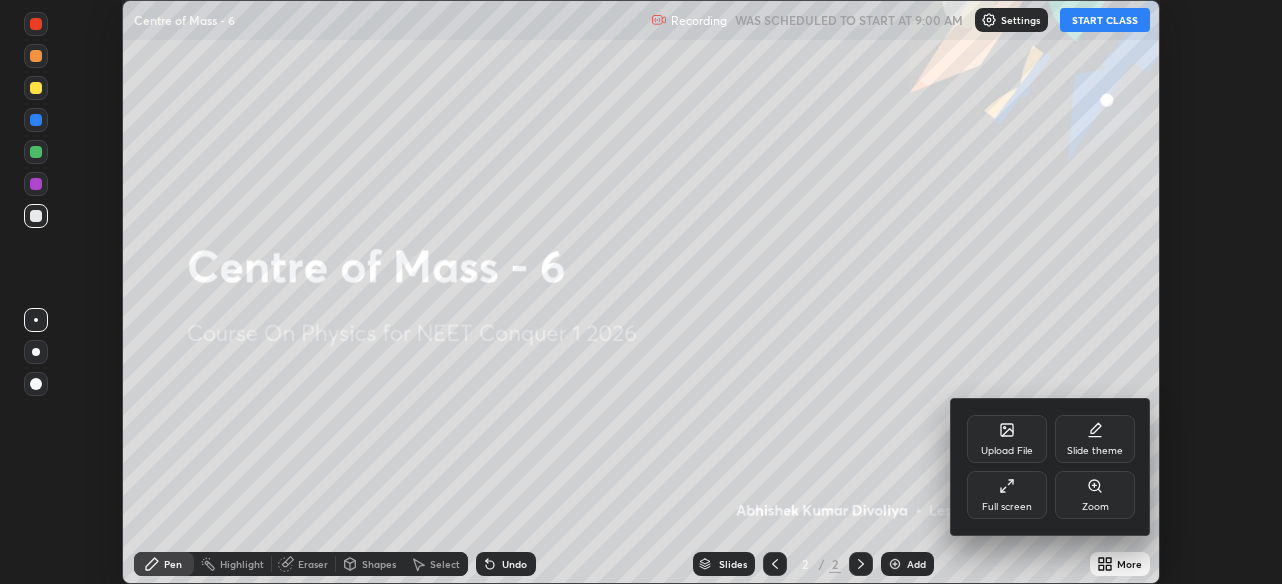 click on "Full screen" at bounding box center (1007, 495) 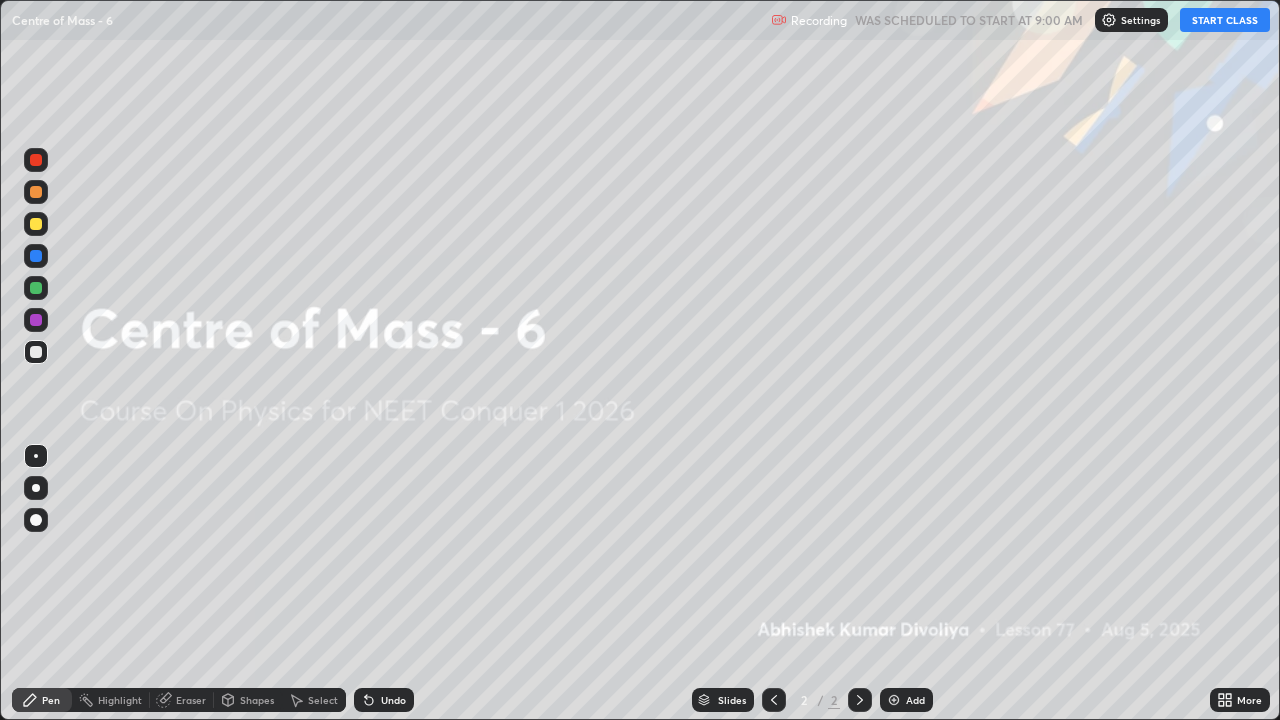 scroll, scrollTop: 99280, scrollLeft: 98720, axis: both 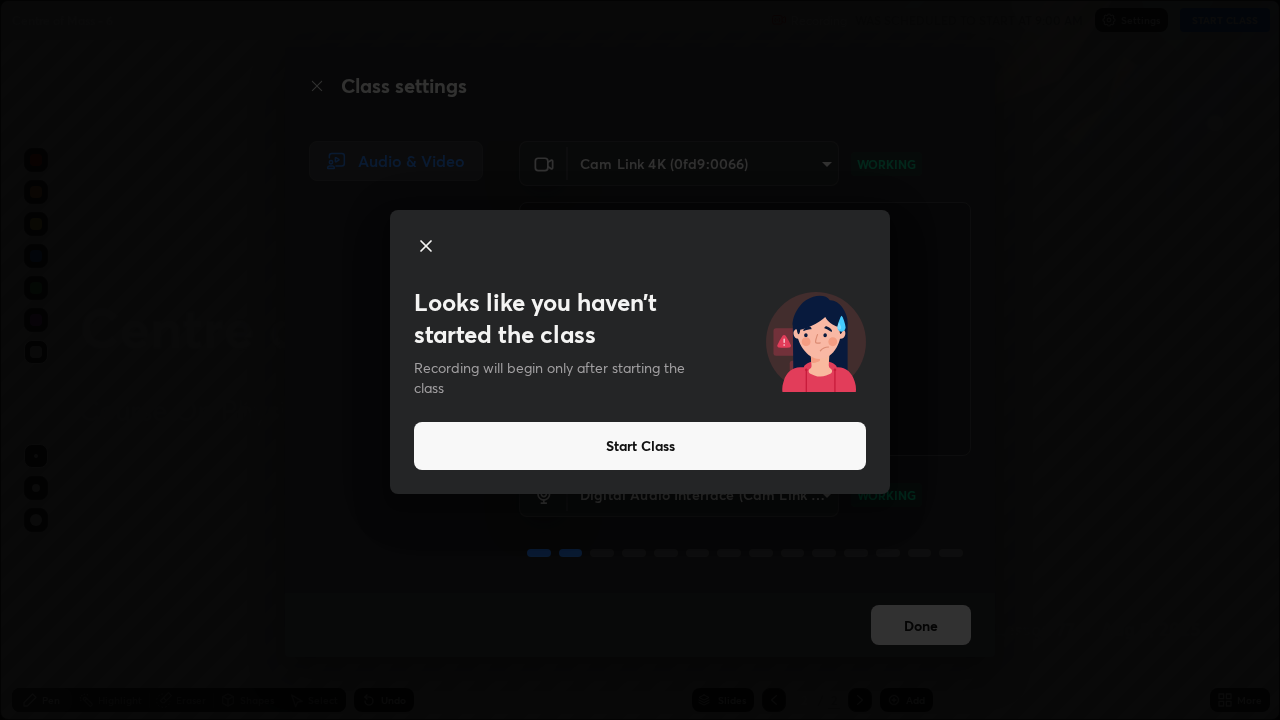 click on "Start Class" at bounding box center (640, 446) 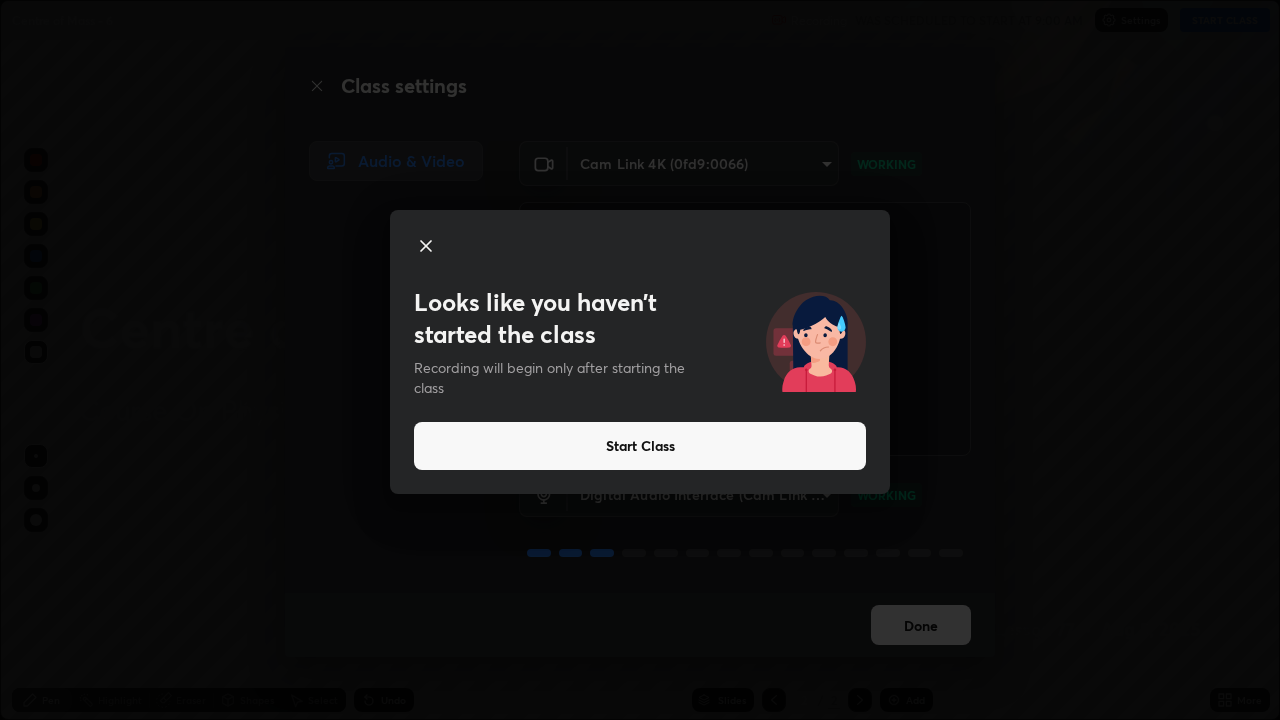 click on "Start Class" at bounding box center (640, 446) 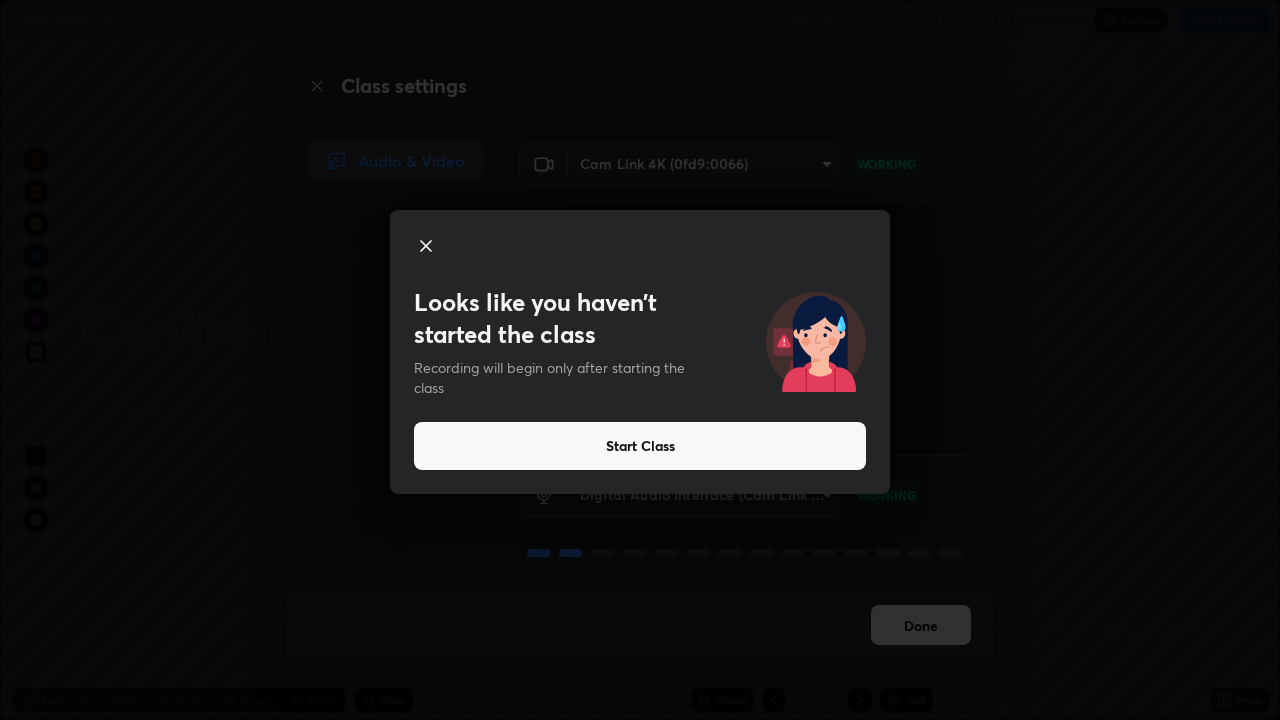 click at bounding box center (745, 329) 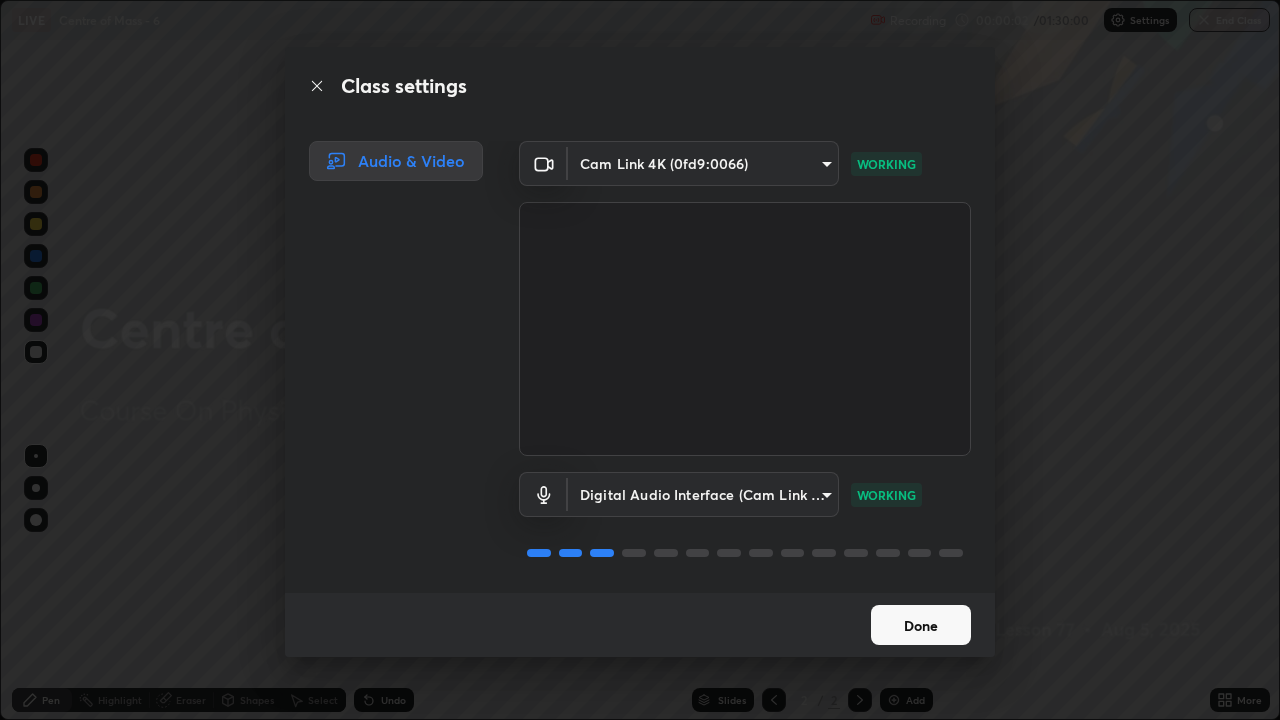 click on "Done" at bounding box center (921, 625) 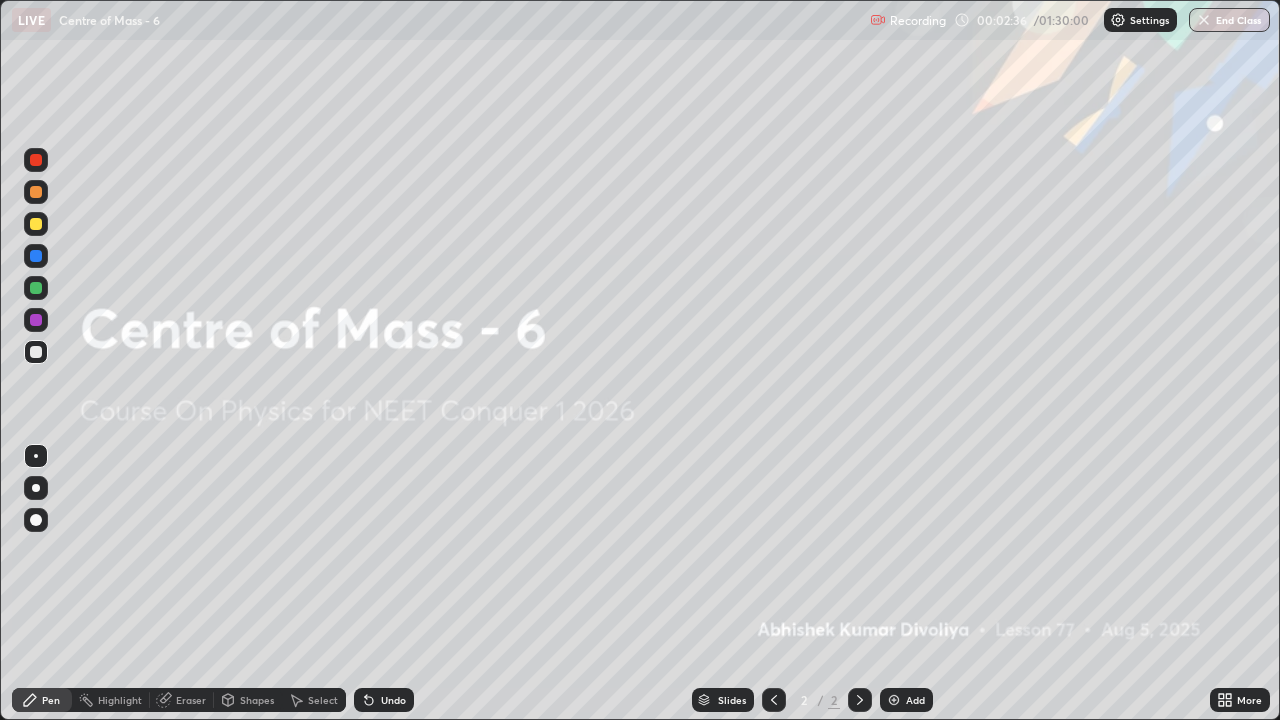 click on "Add" at bounding box center [915, 700] 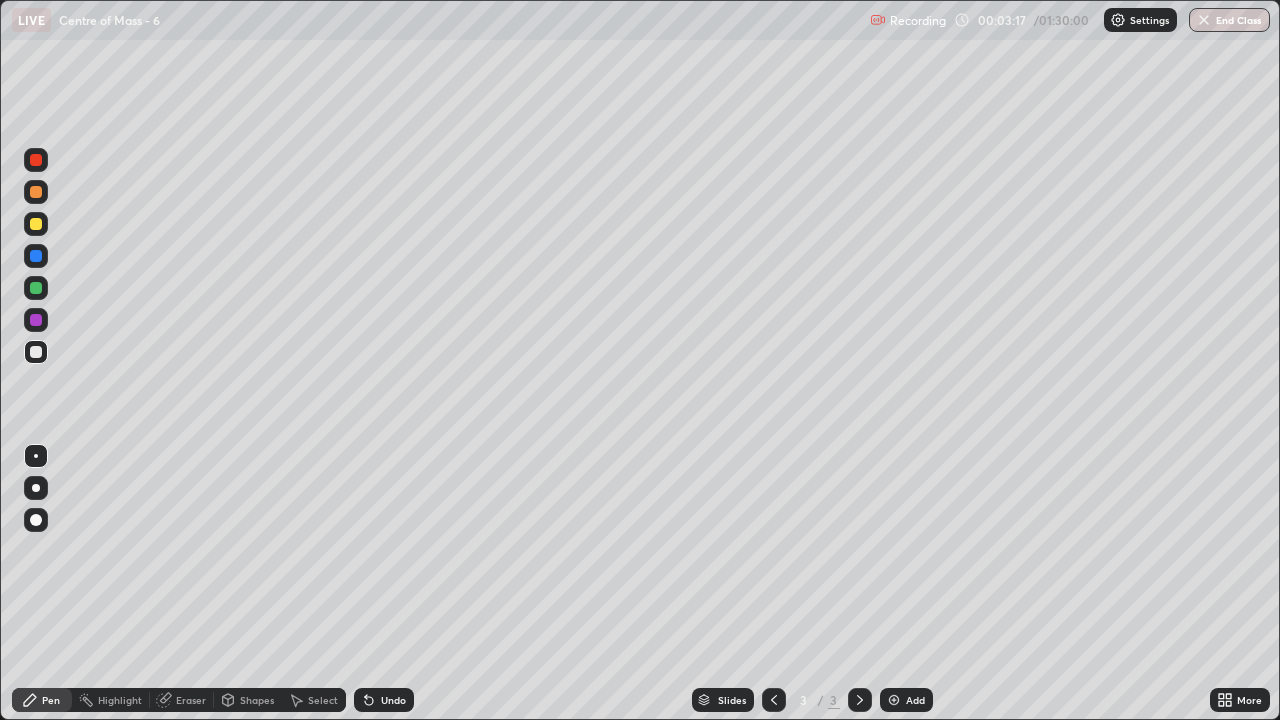 click at bounding box center [36, 520] 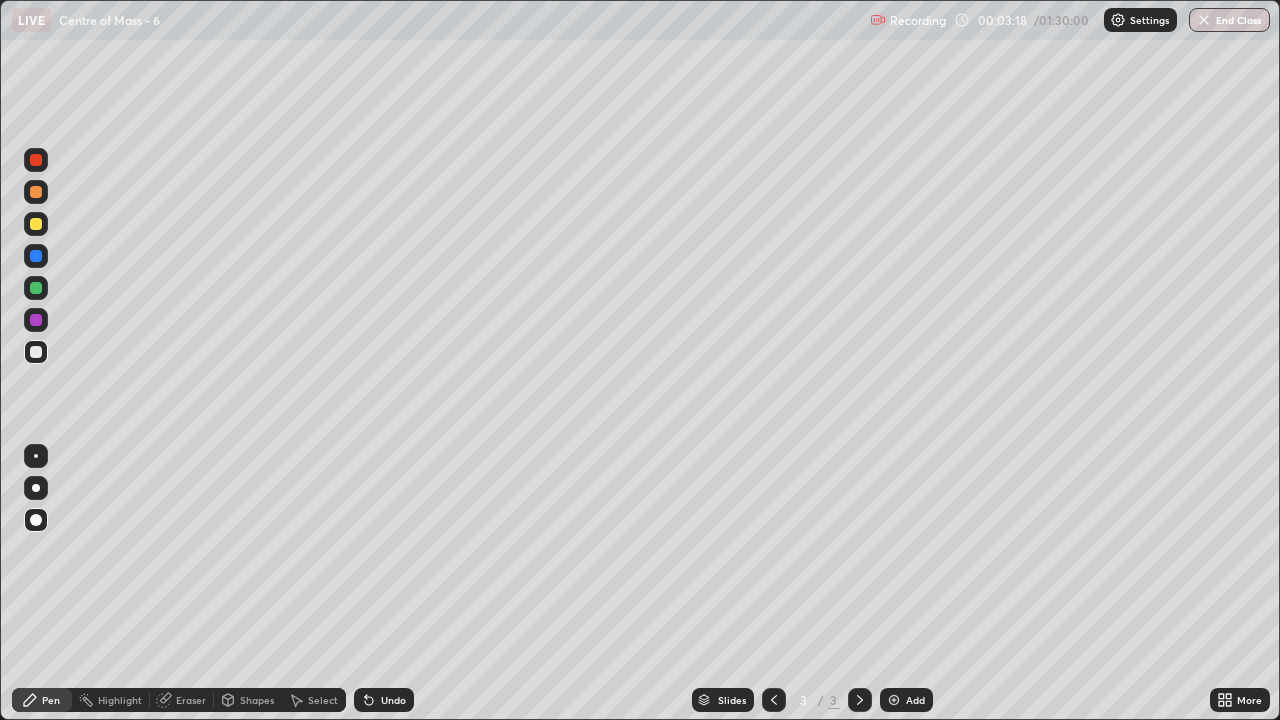 click at bounding box center [36, 224] 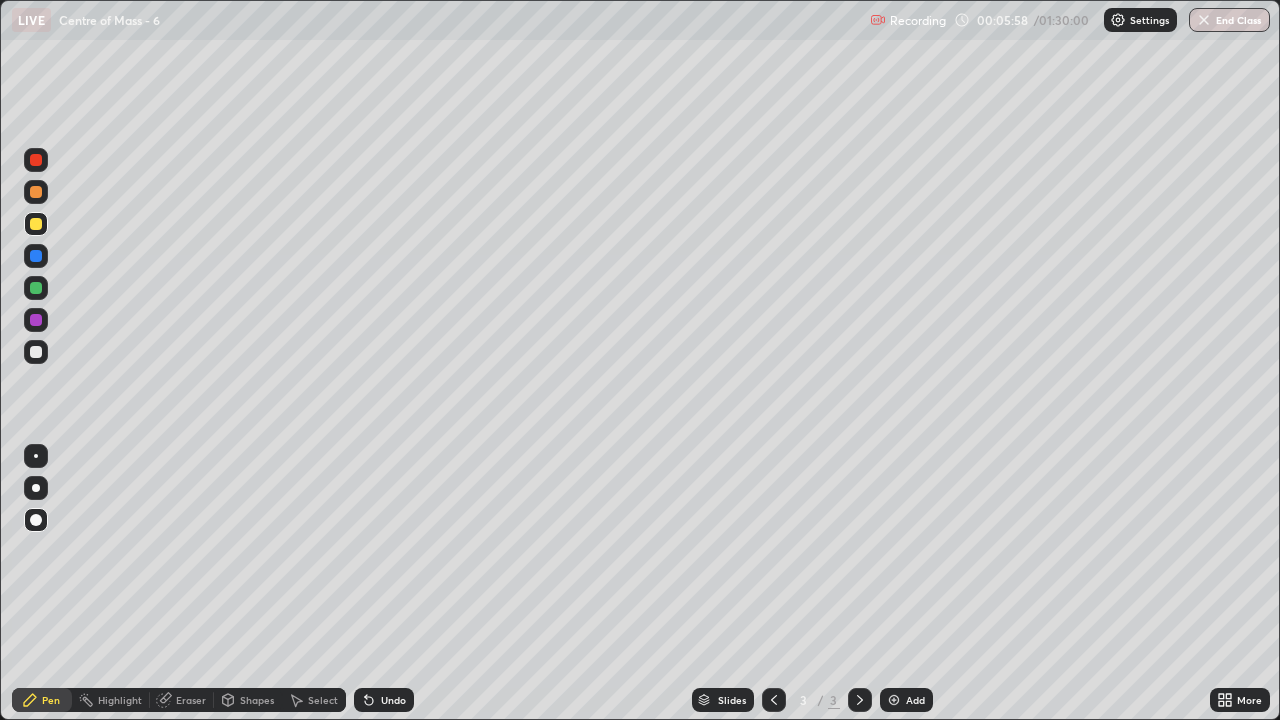 click at bounding box center [36, 288] 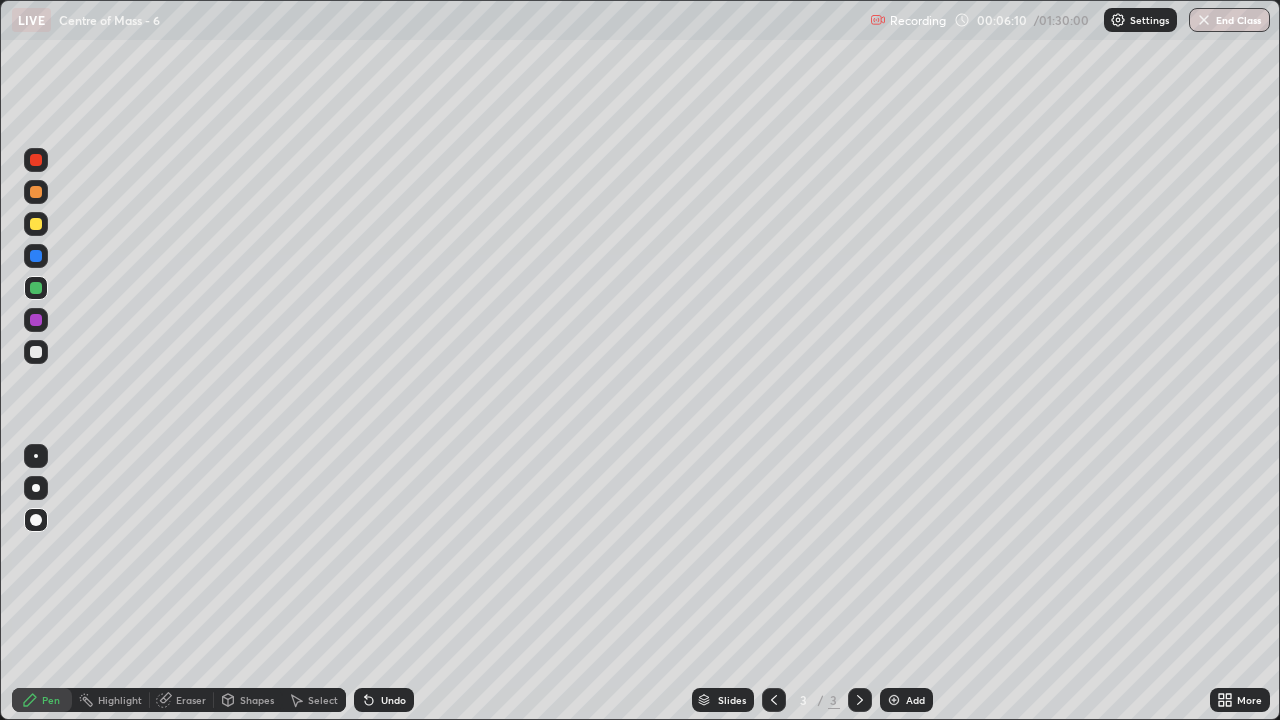 click at bounding box center (36, 352) 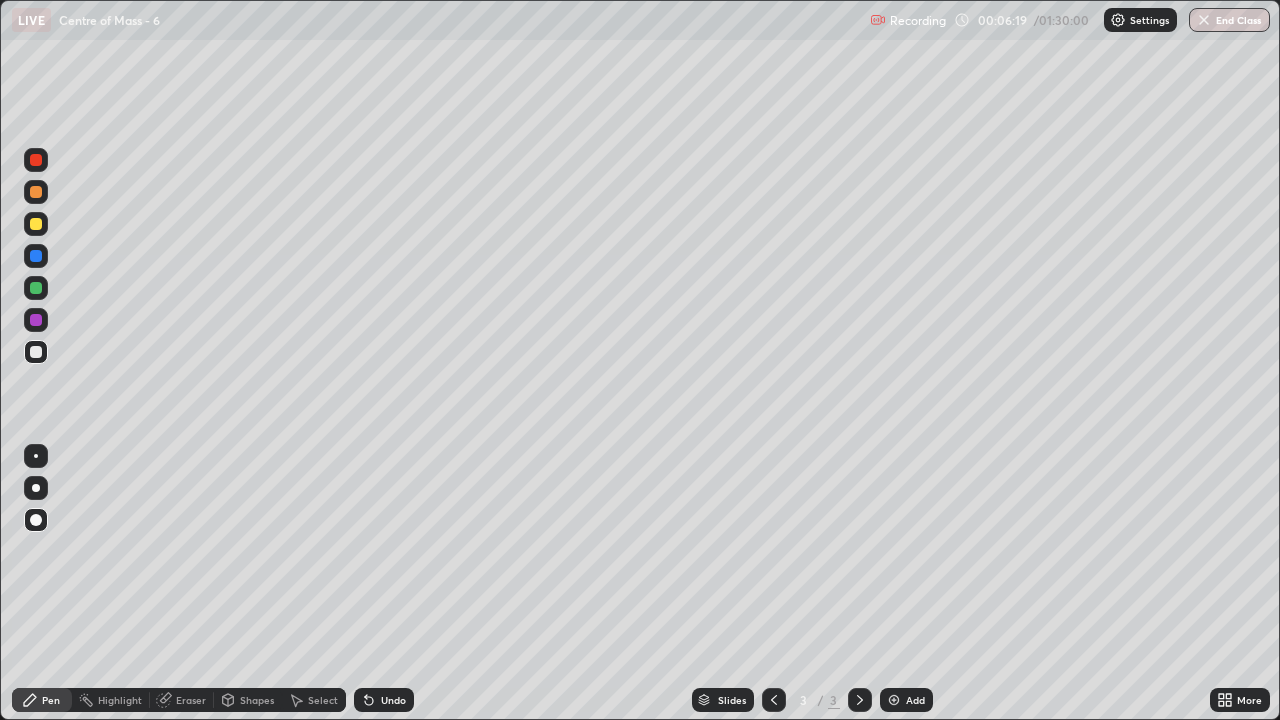 click at bounding box center [36, 288] 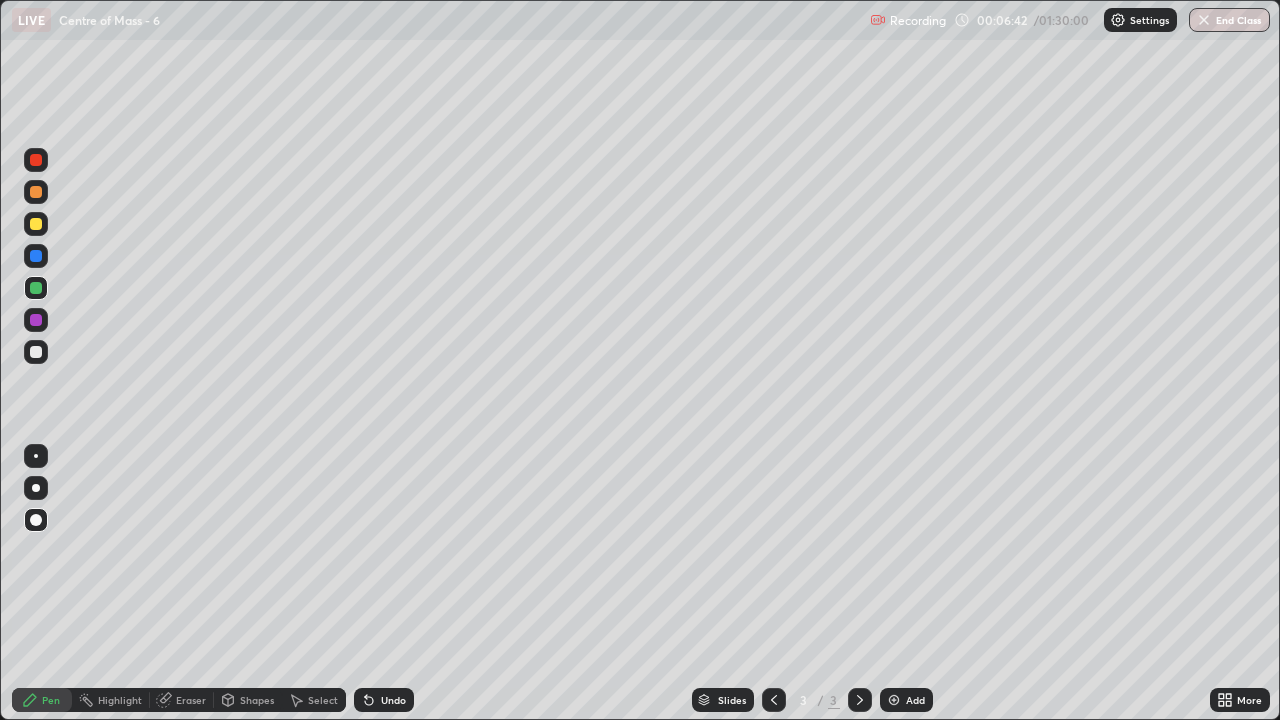 click at bounding box center (36, 352) 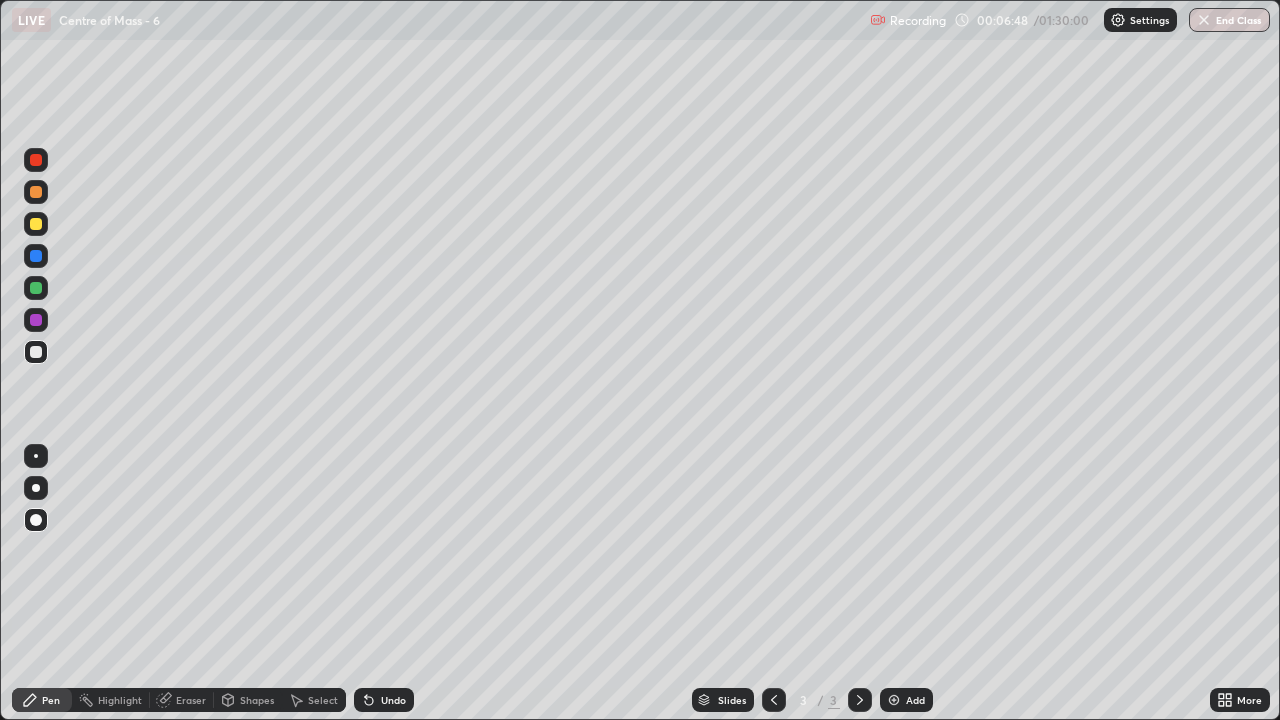 click at bounding box center (36, 288) 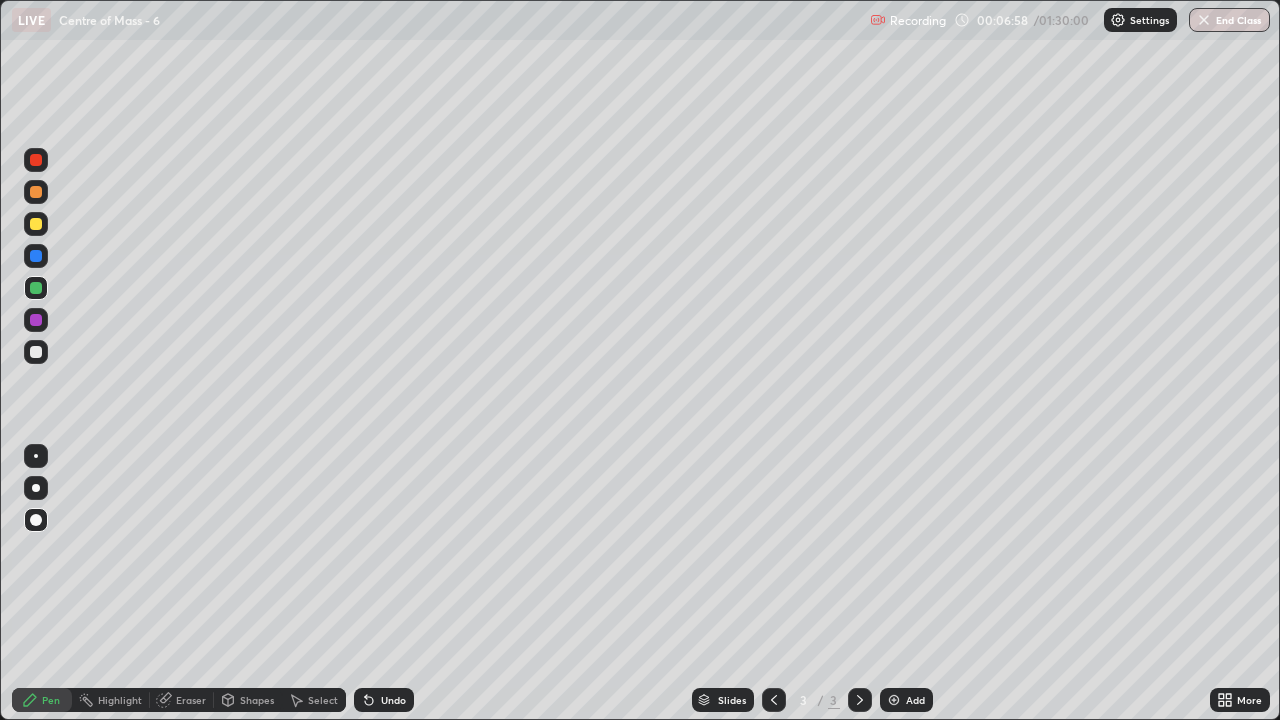 click at bounding box center [36, 224] 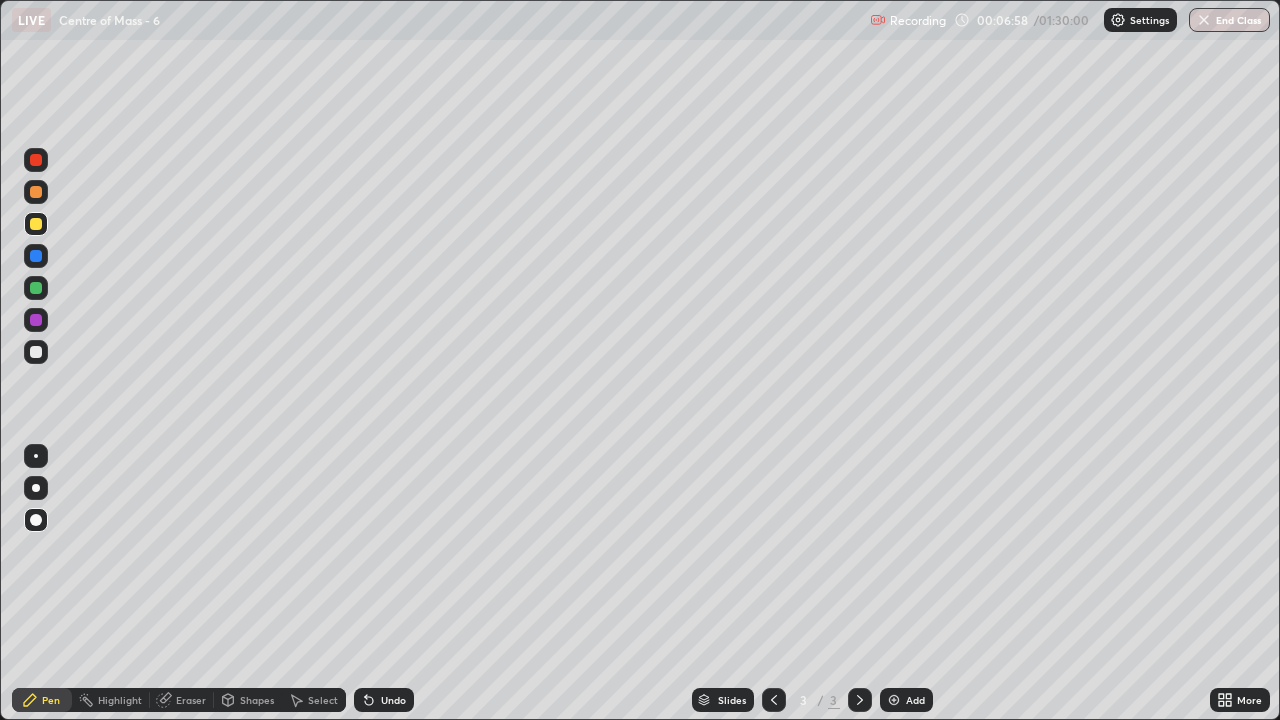 click on "Shapes" at bounding box center [257, 700] 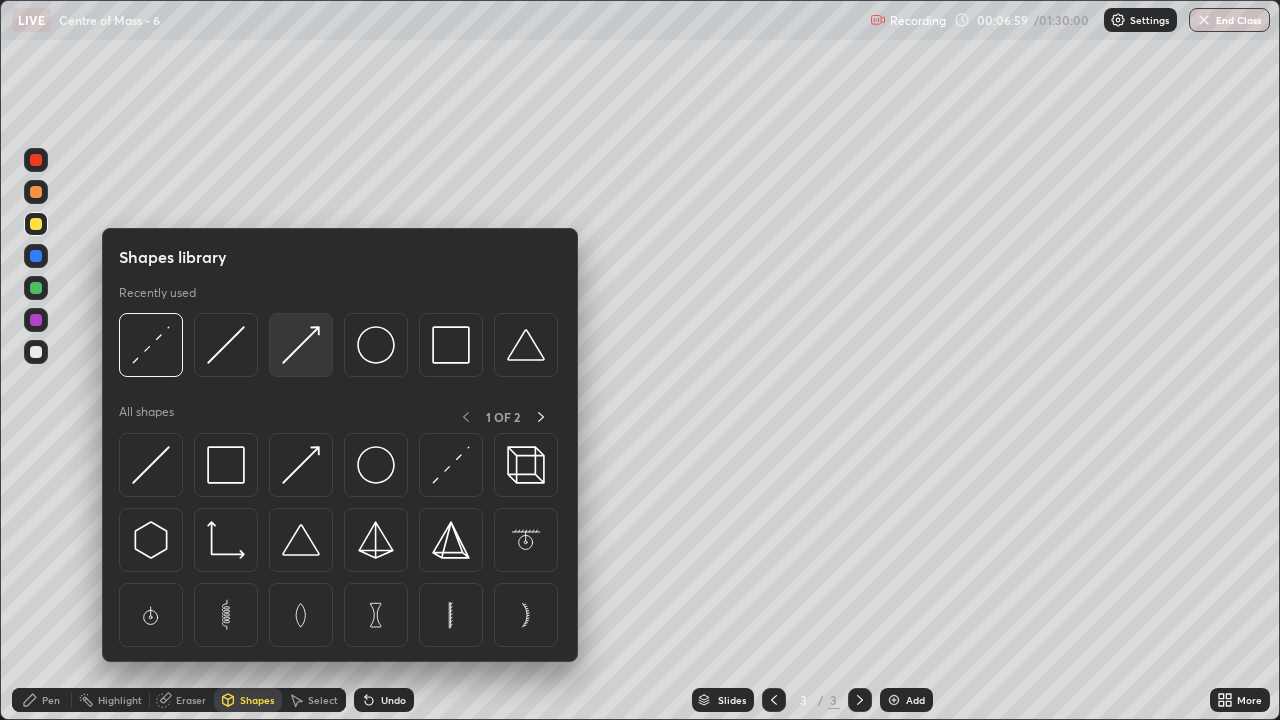 click at bounding box center (301, 345) 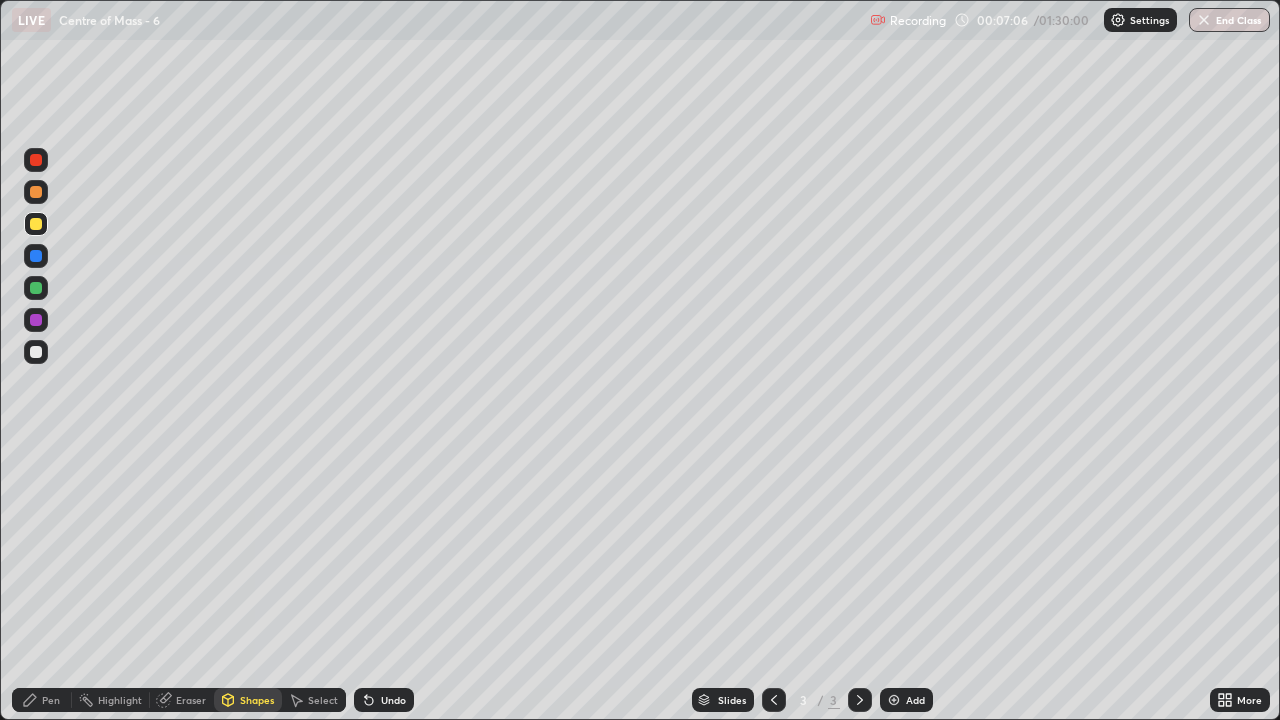 click on "Pen" at bounding box center [51, 700] 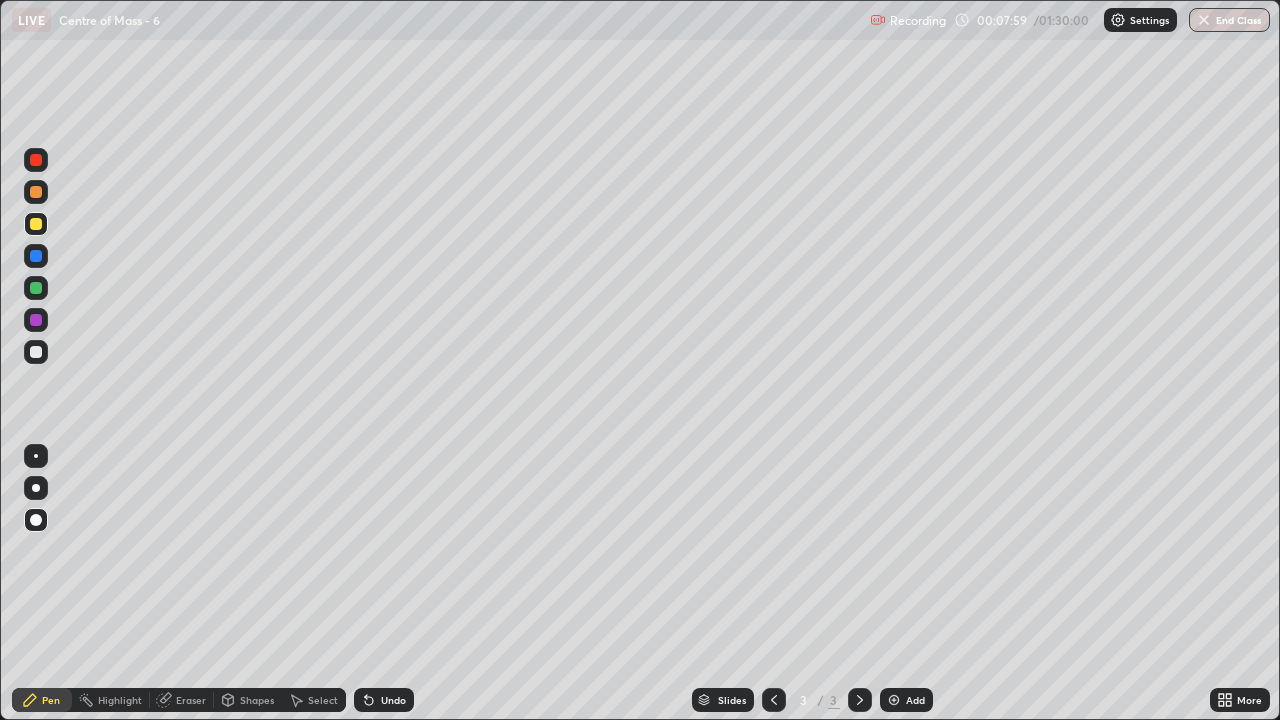 click at bounding box center [36, 352] 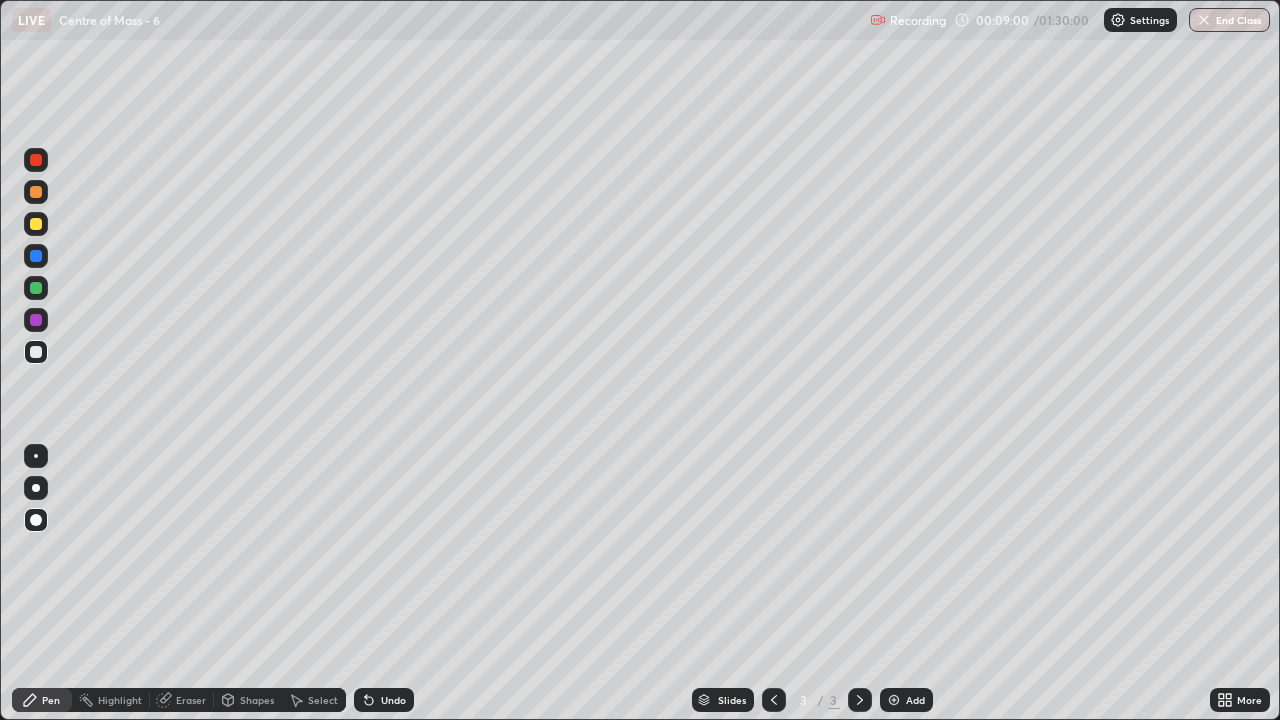 click at bounding box center [36, 288] 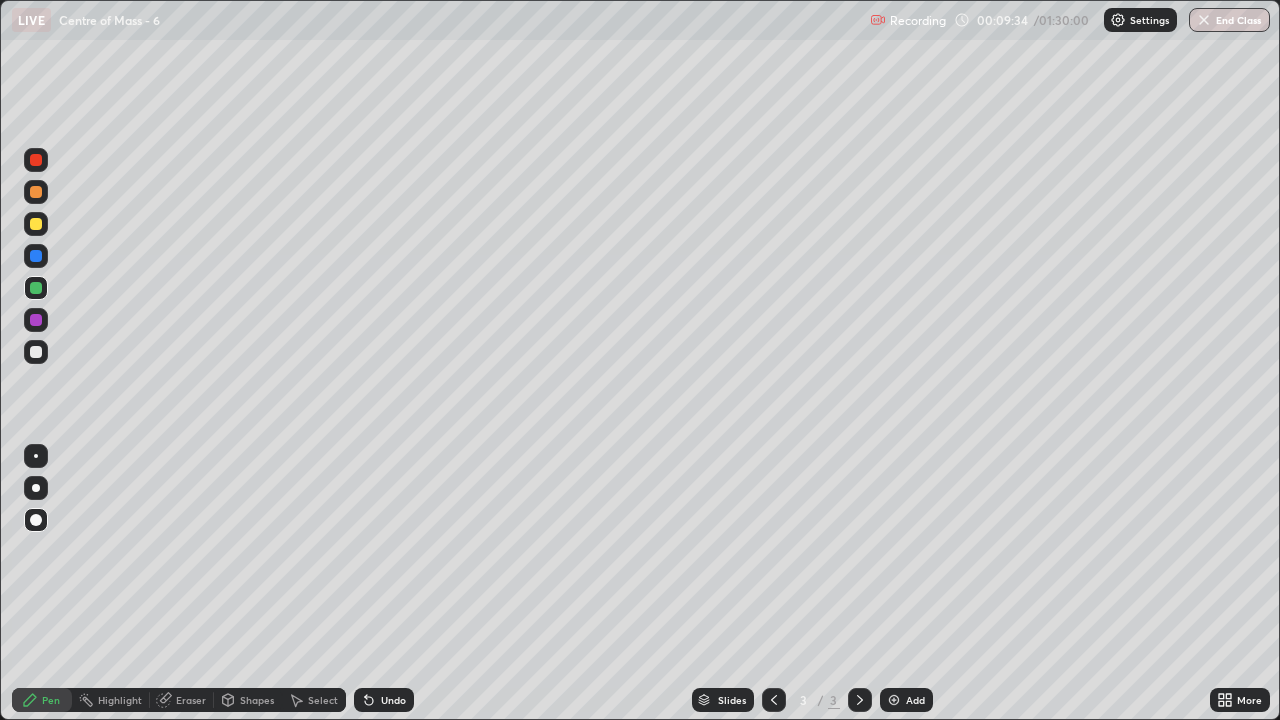 click at bounding box center (36, 192) 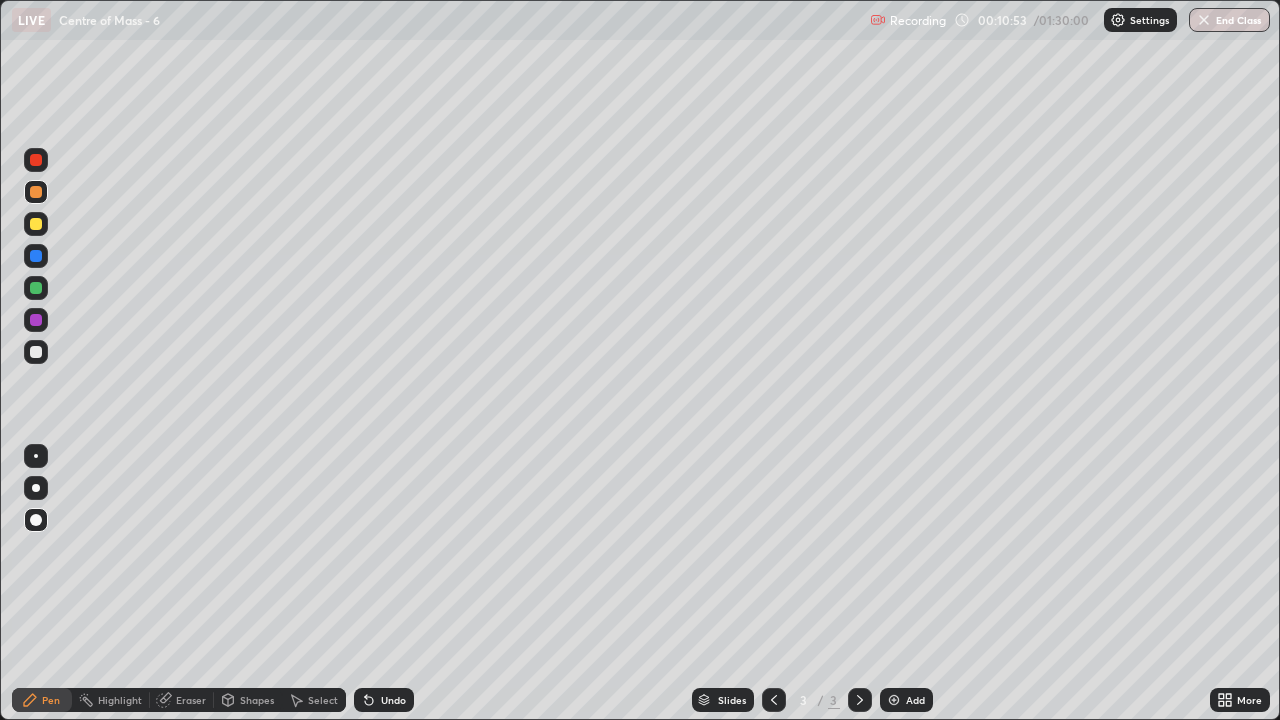 click at bounding box center (36, 352) 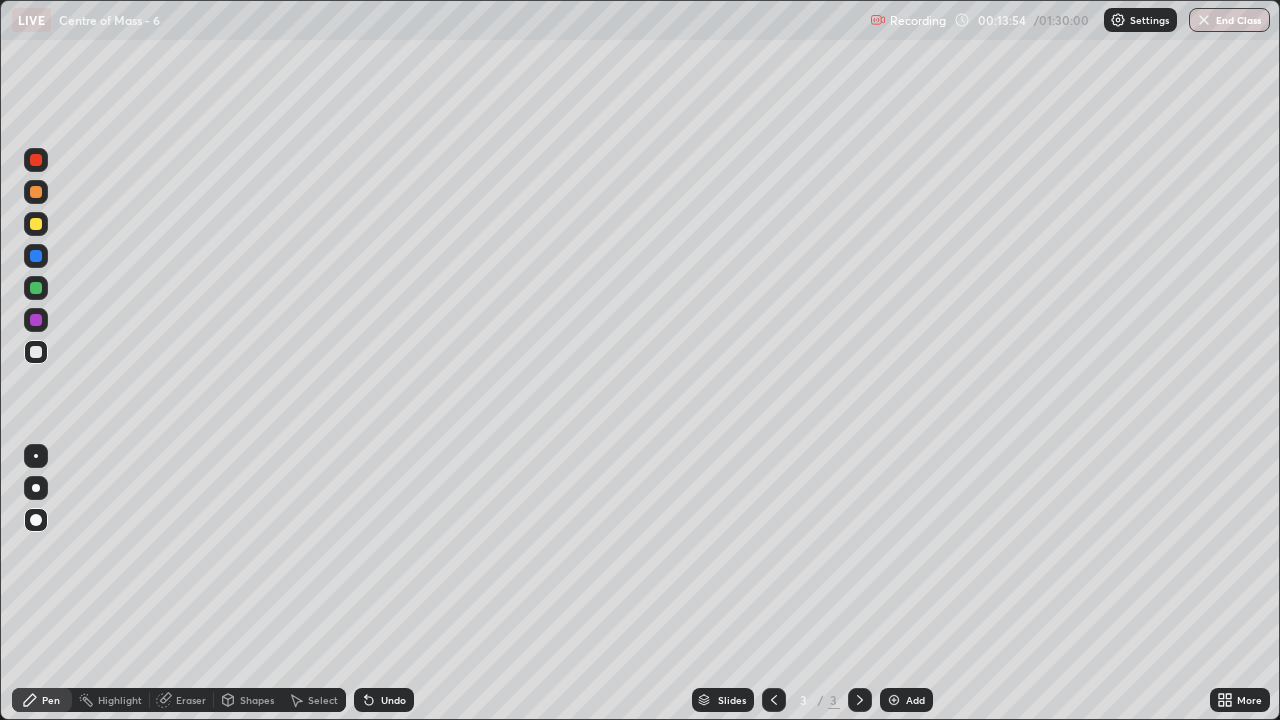 click at bounding box center (894, 700) 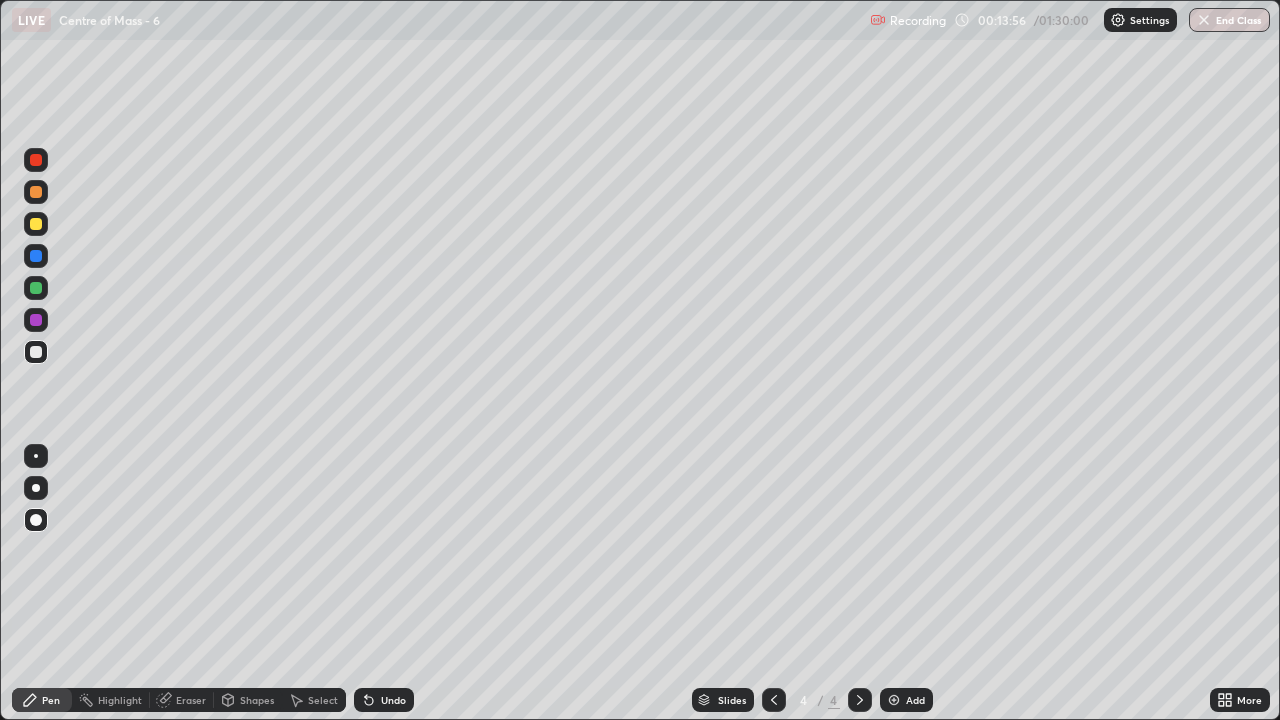 click at bounding box center [36, 224] 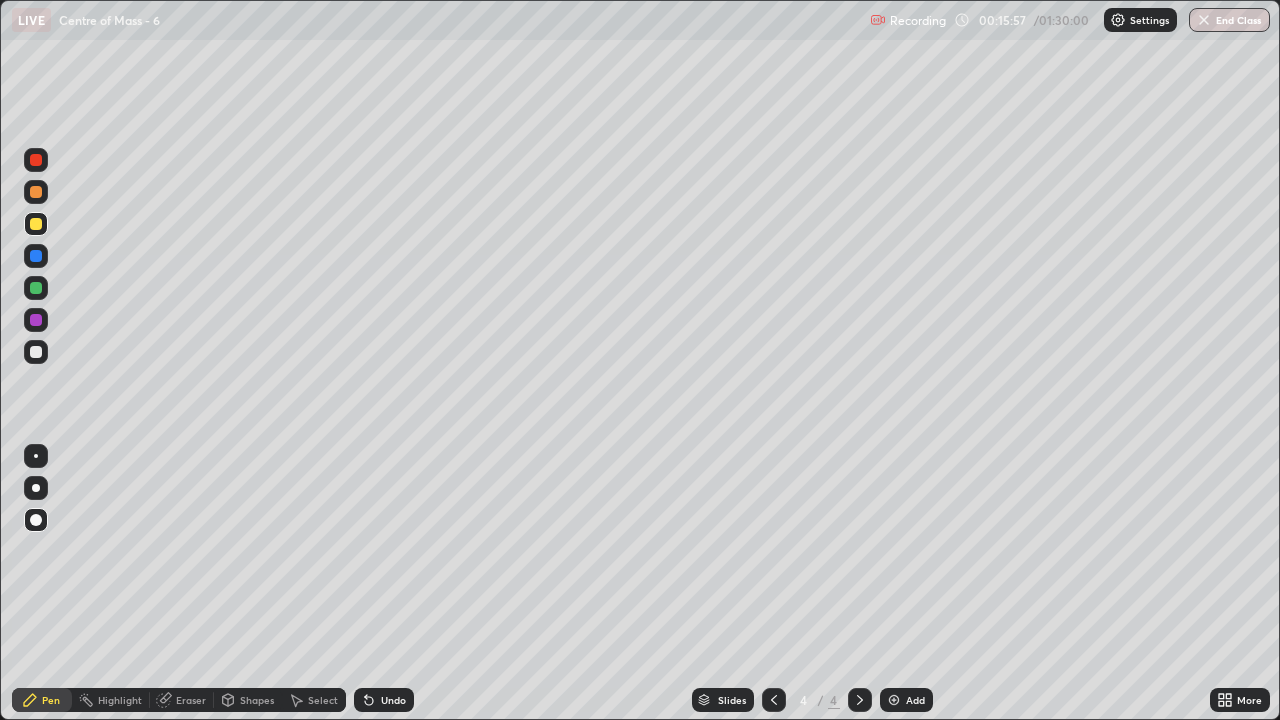 click on "Shapes" at bounding box center [257, 700] 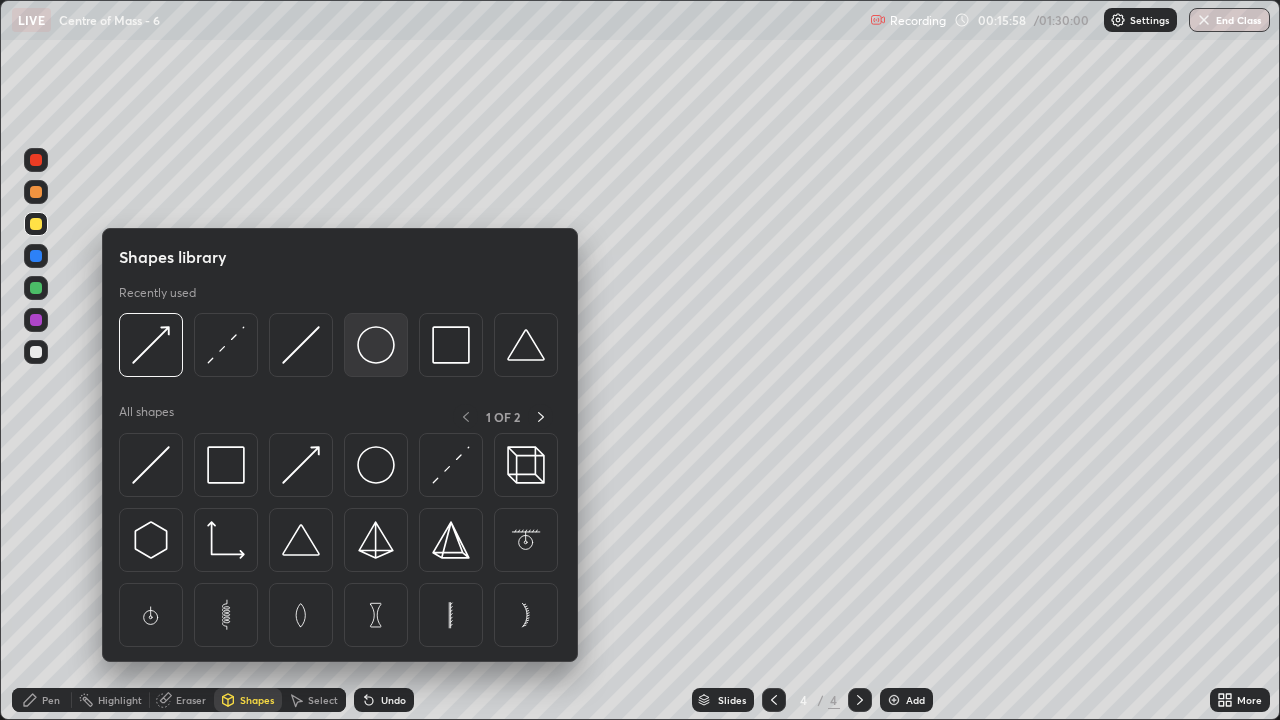 click at bounding box center [376, 345] 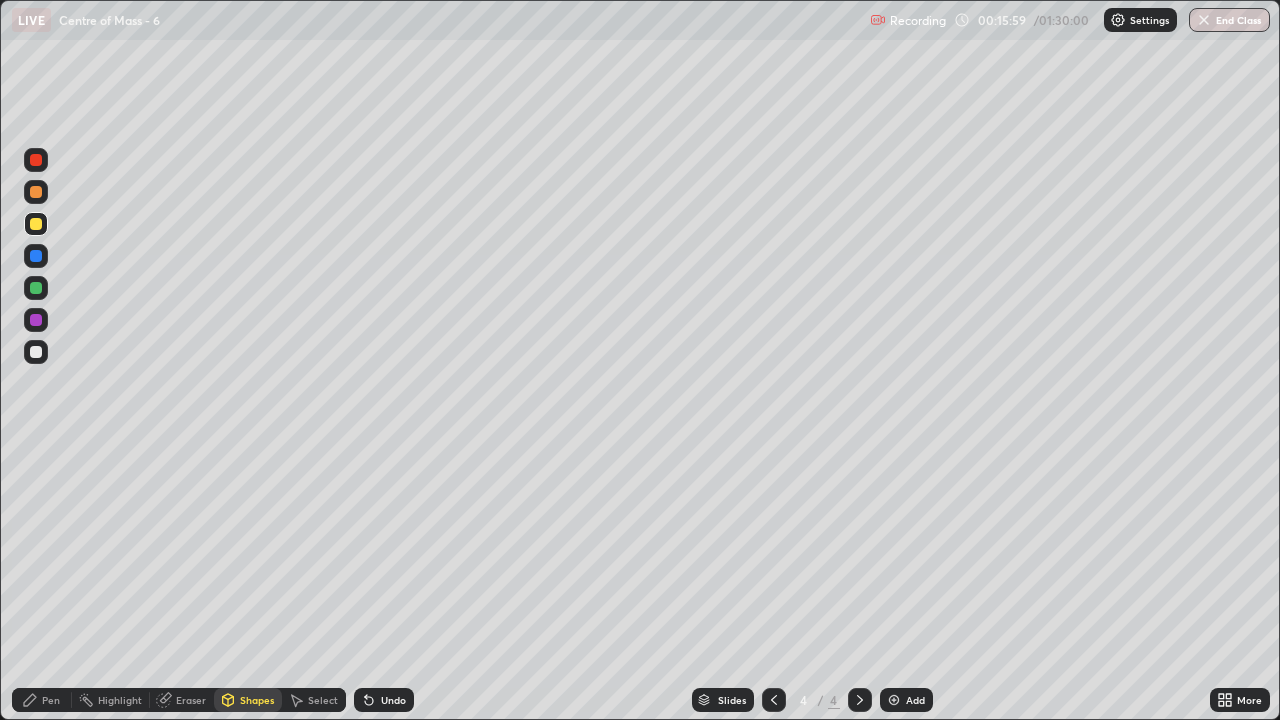 click at bounding box center [36, 288] 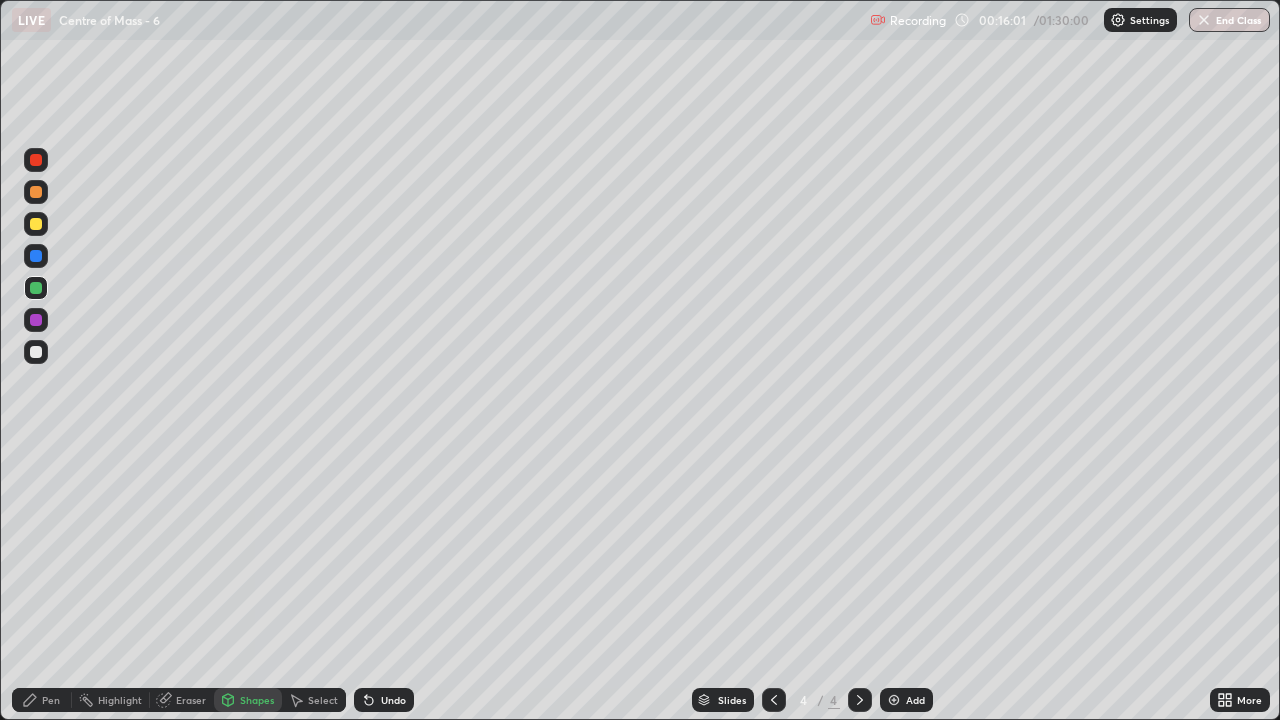 click on "Undo" at bounding box center [393, 700] 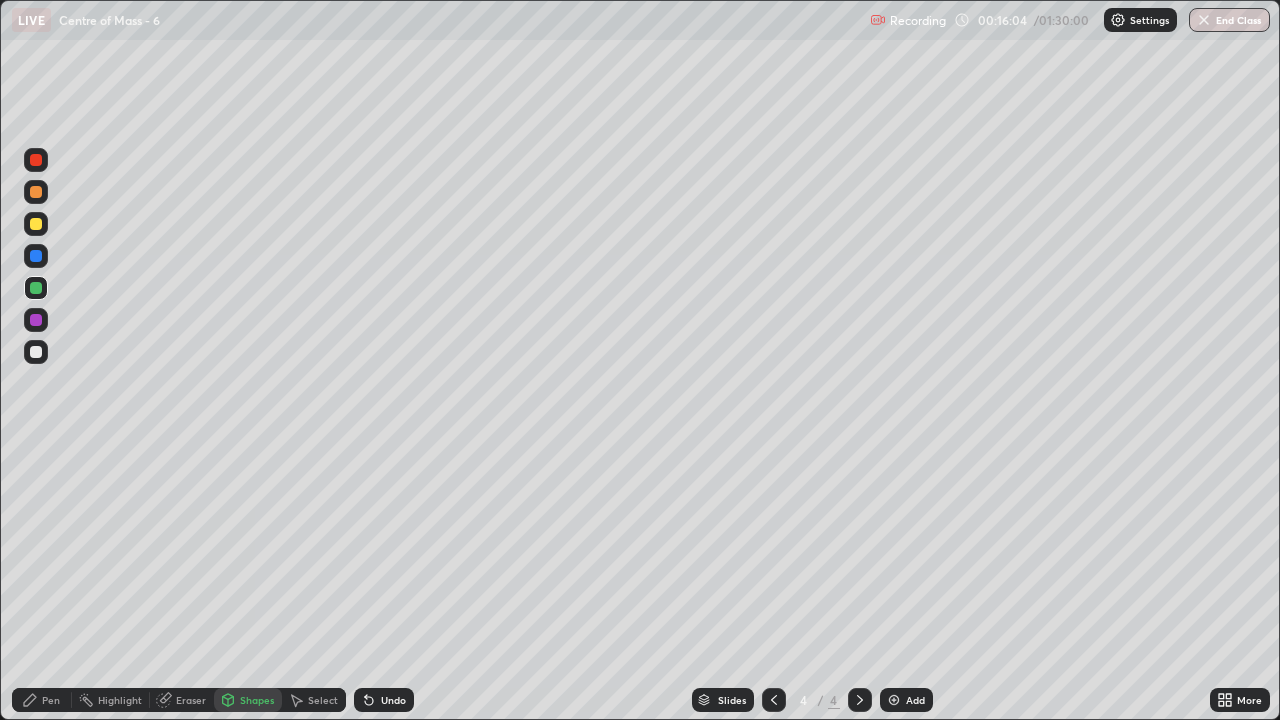click on "Undo" at bounding box center (393, 700) 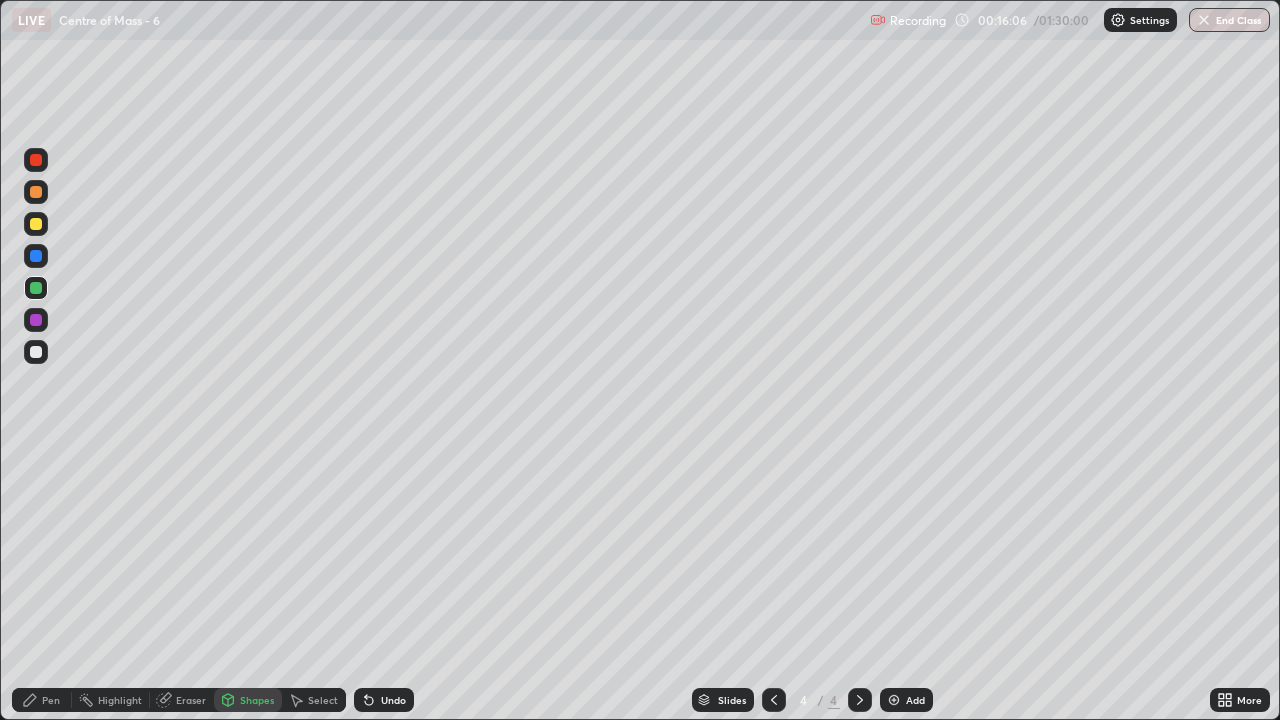 click on "Pen" at bounding box center [51, 700] 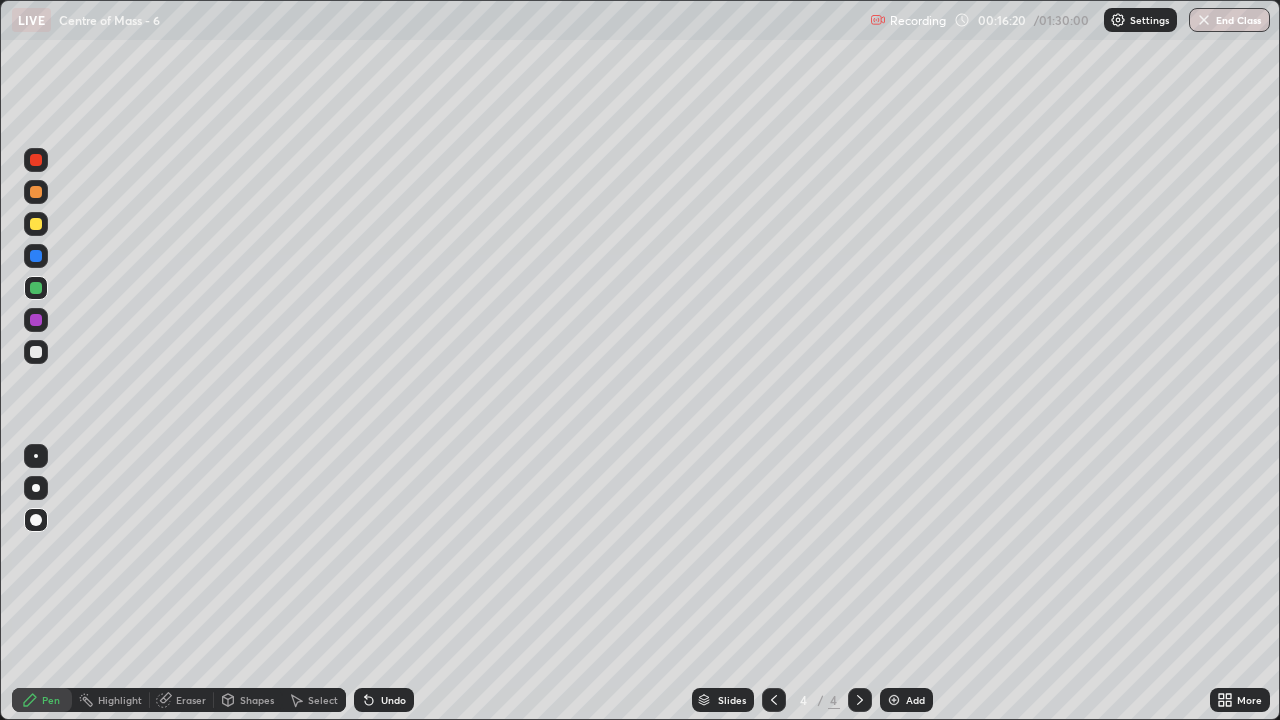 click on "Shapes" at bounding box center (257, 700) 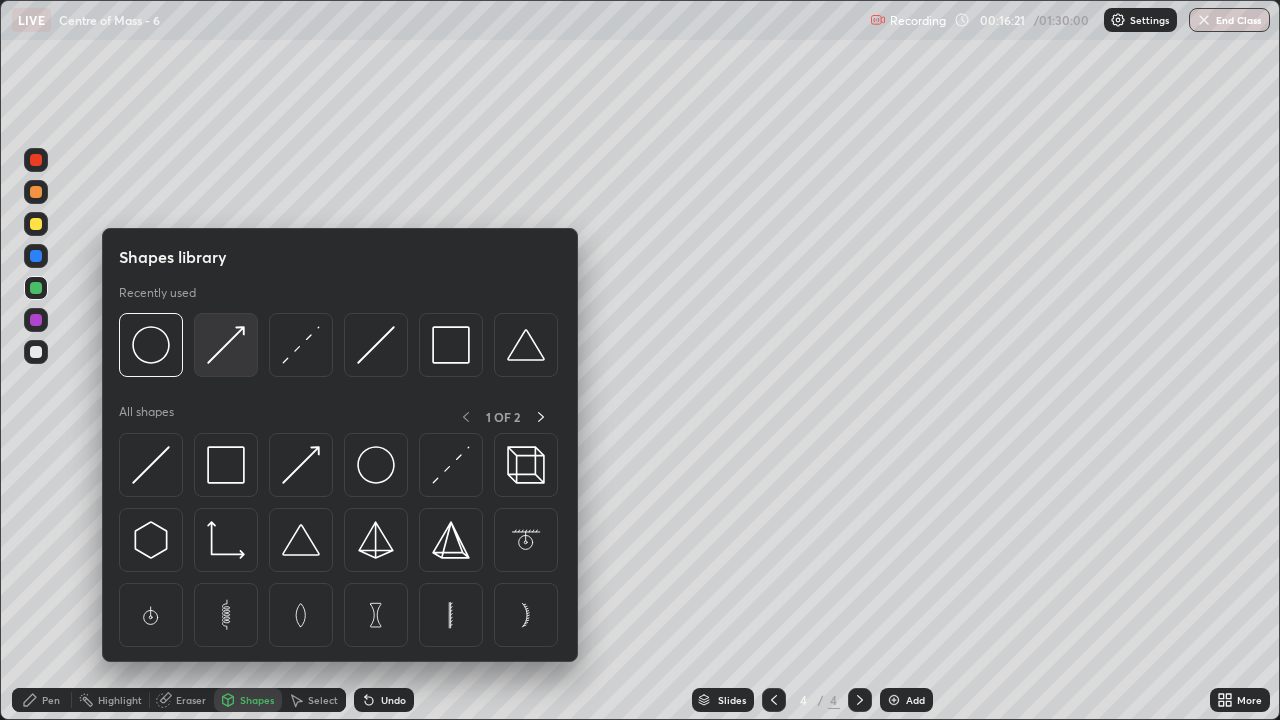 click at bounding box center [226, 345] 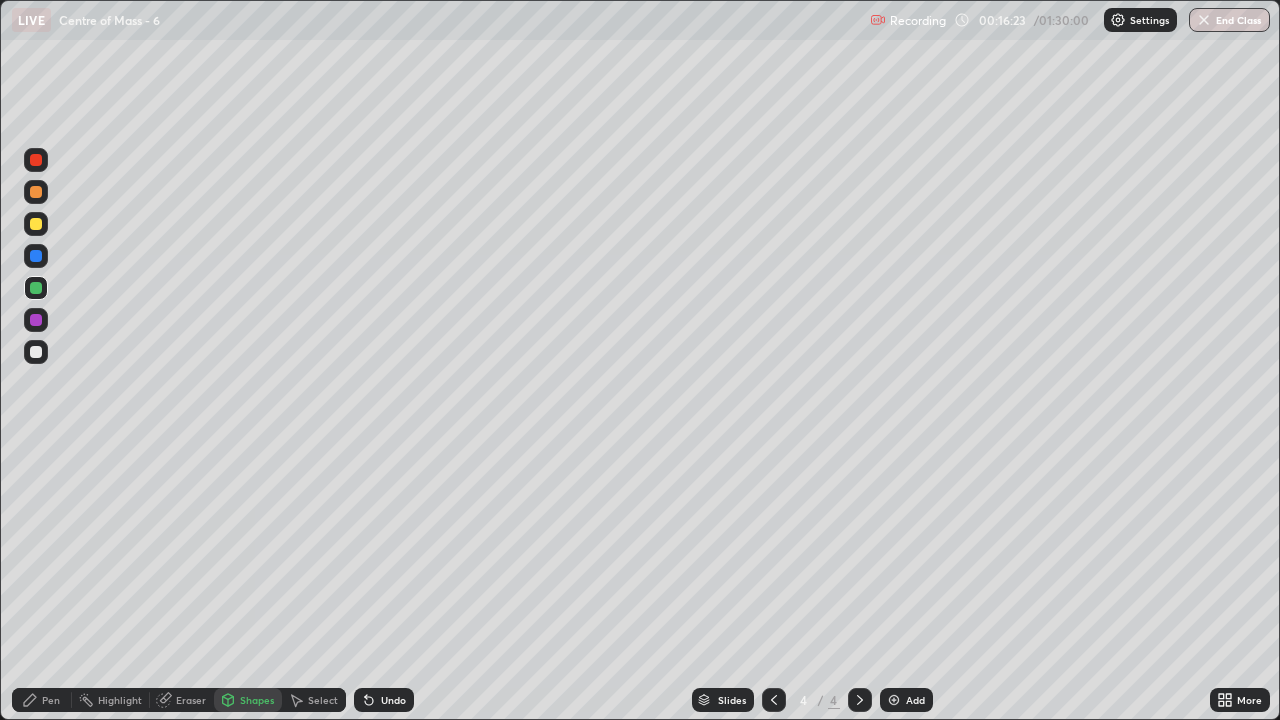 click on "Pen" at bounding box center (51, 700) 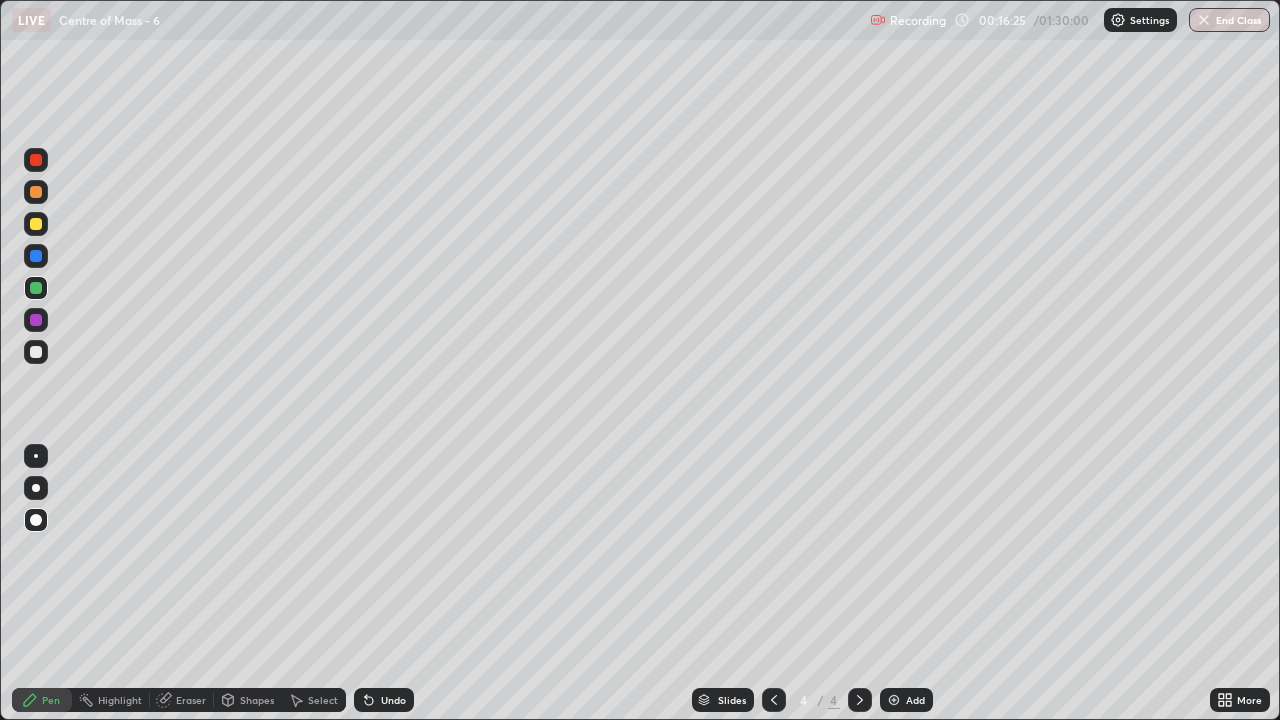 click on "Shapes" at bounding box center (257, 700) 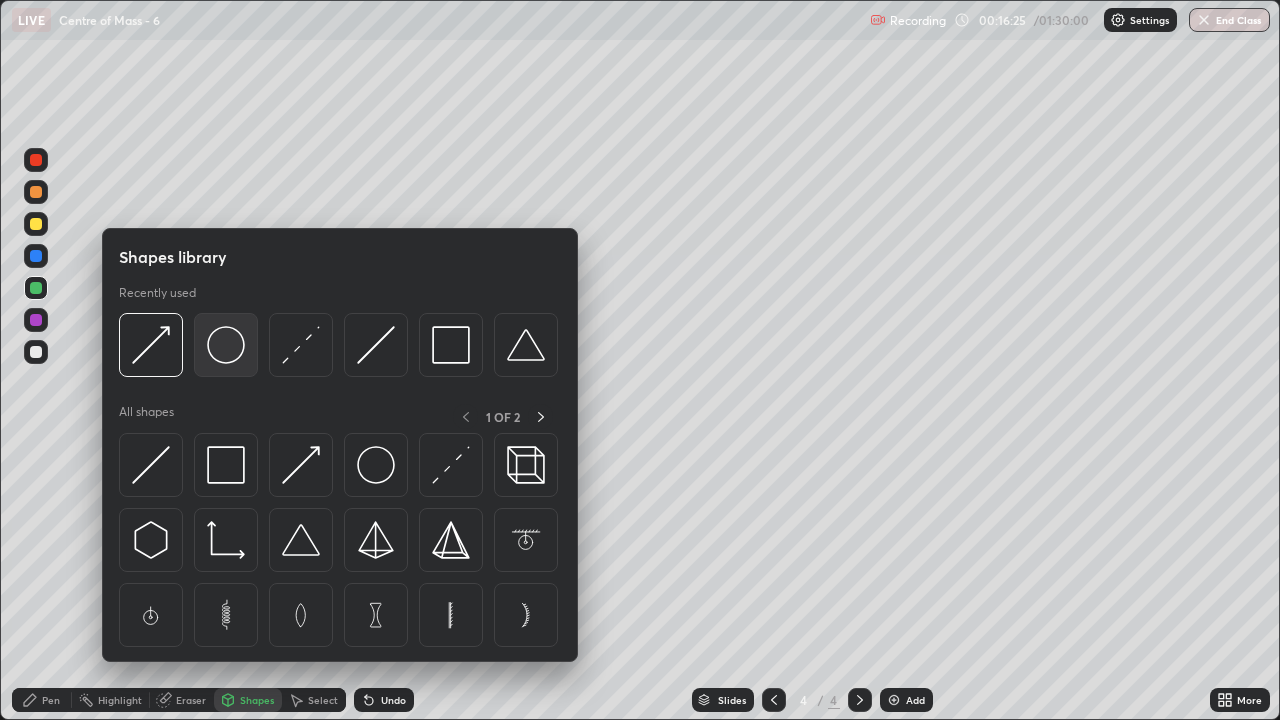click at bounding box center (226, 345) 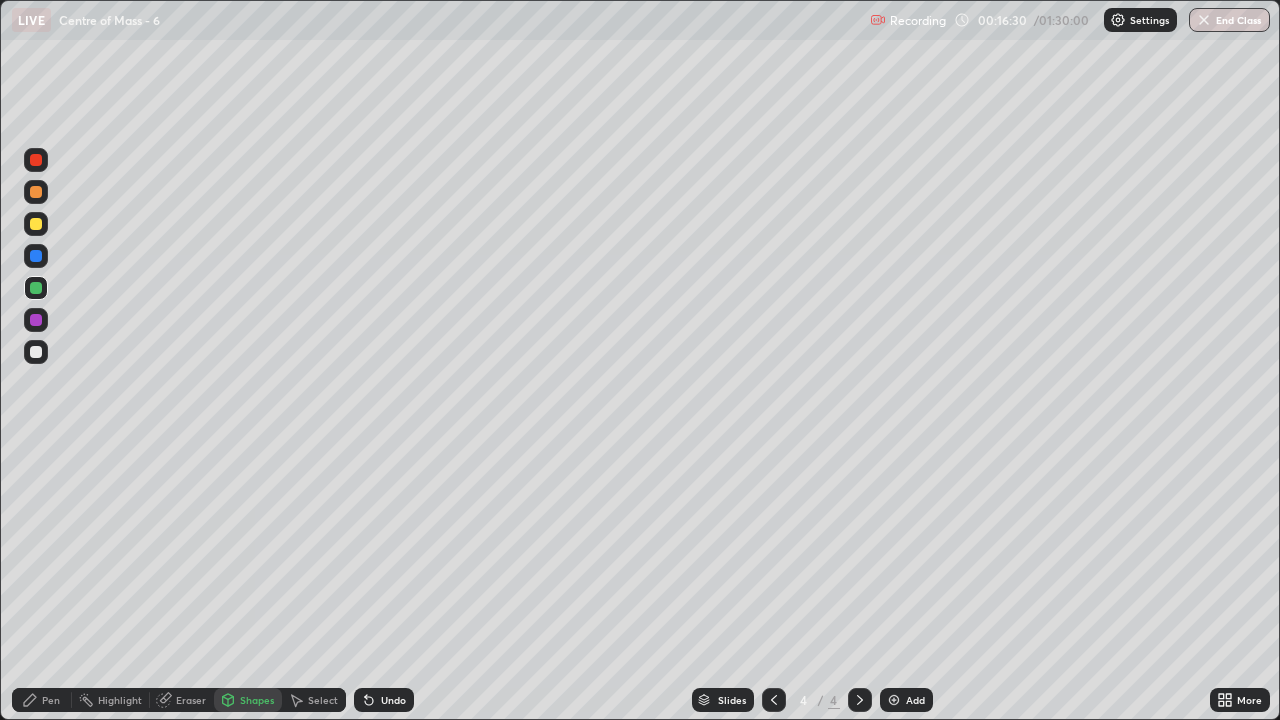 click 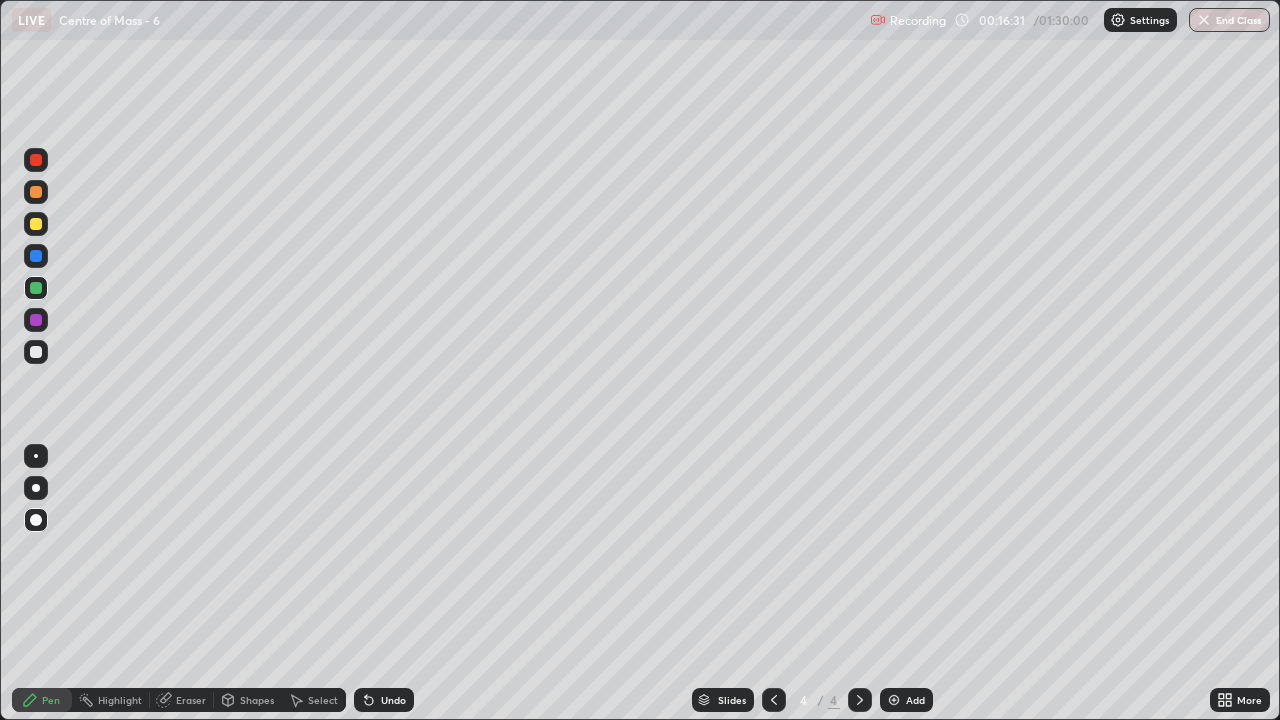 click at bounding box center [36, 352] 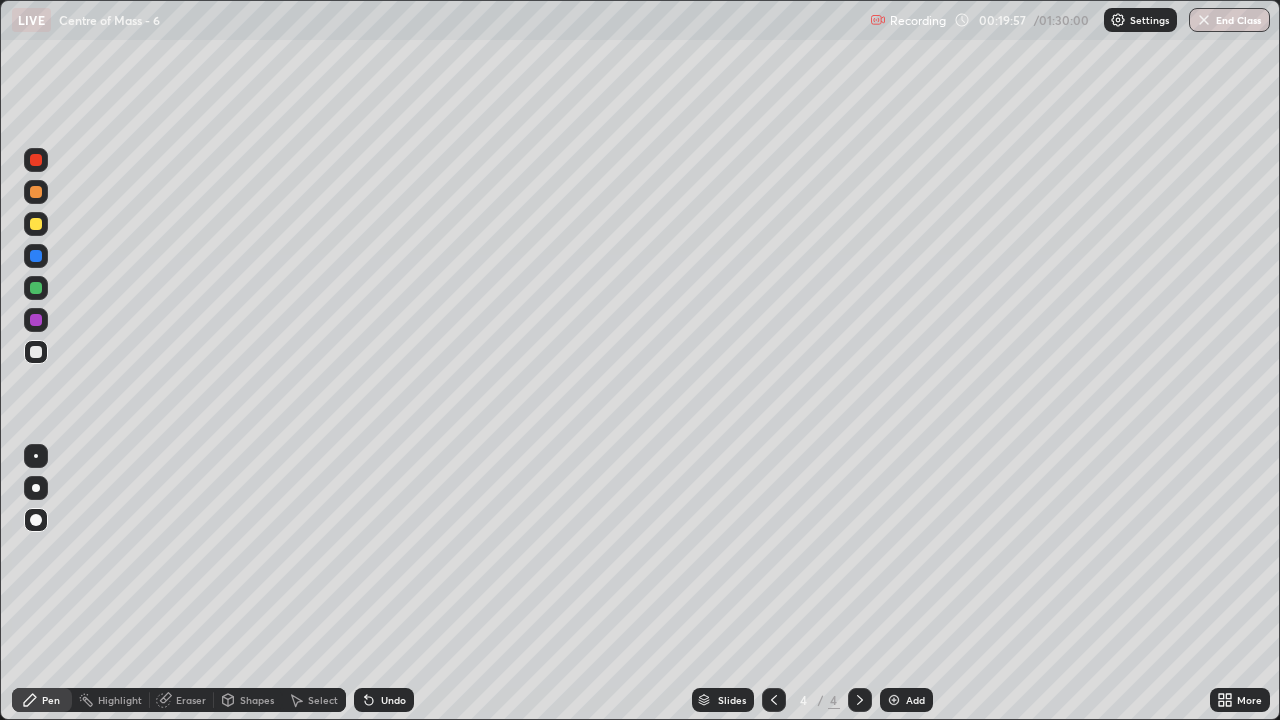 click on "Add" at bounding box center (915, 700) 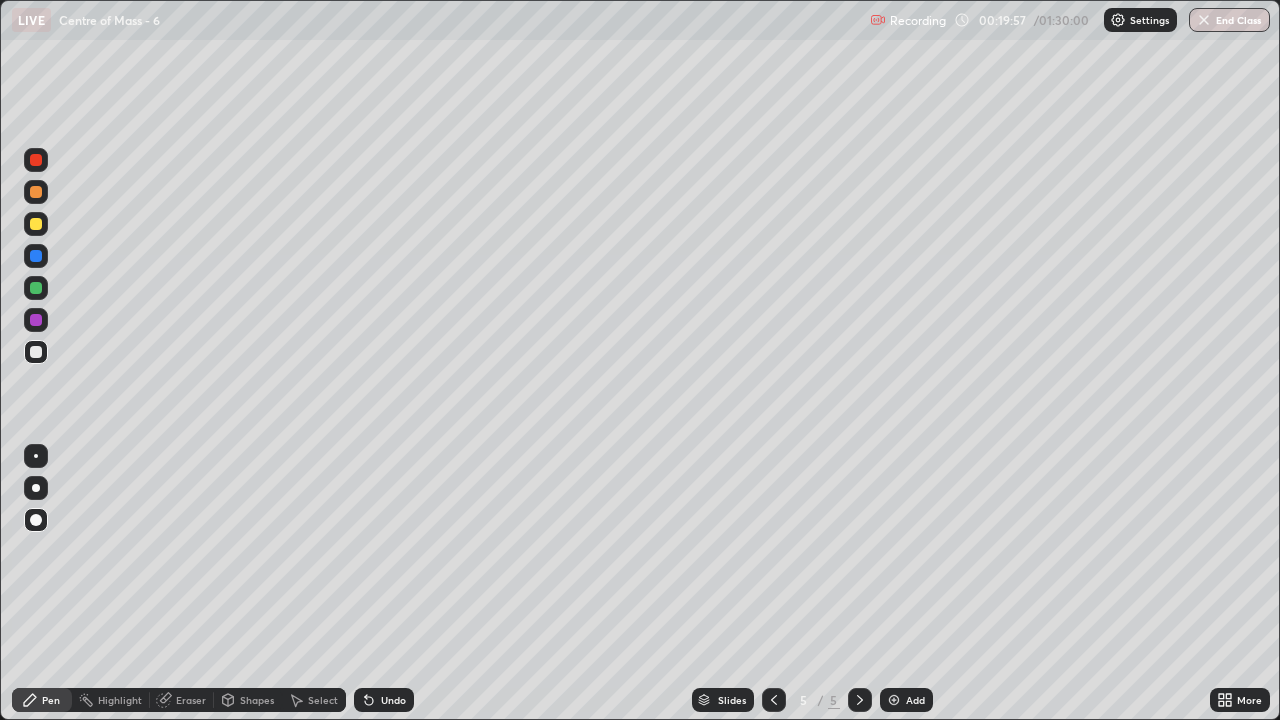 click on "Add" at bounding box center (915, 700) 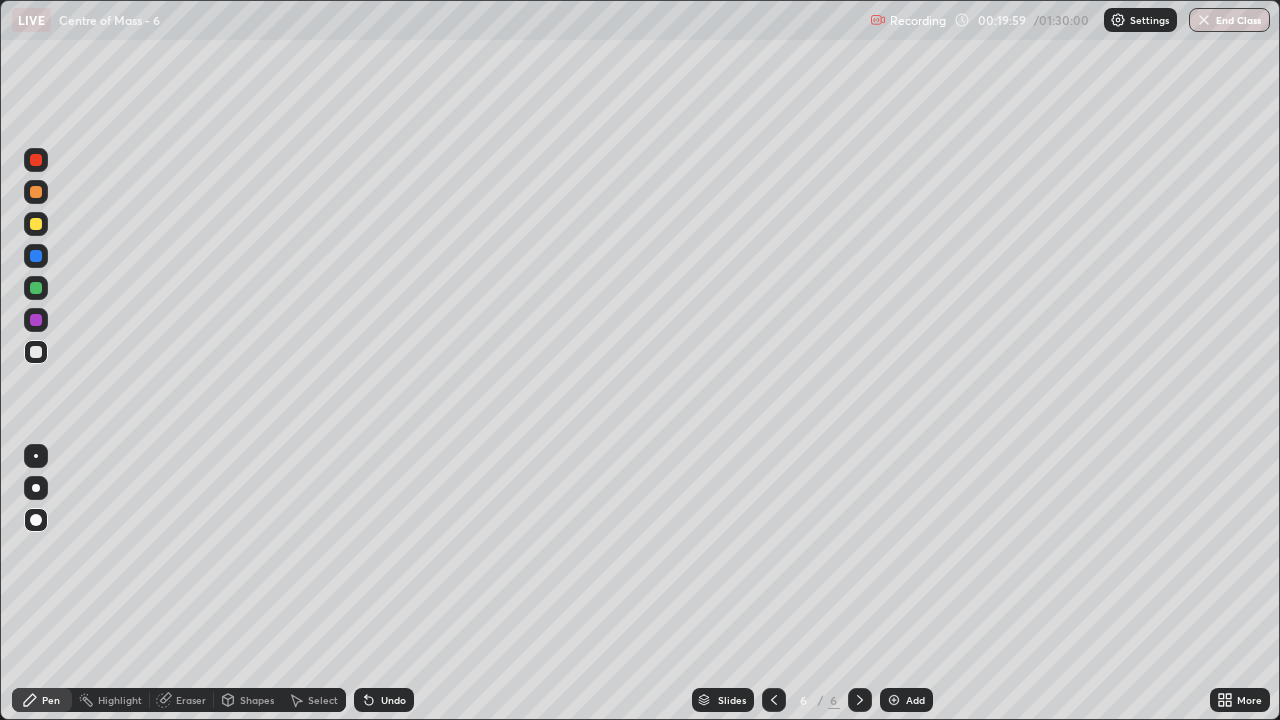 click 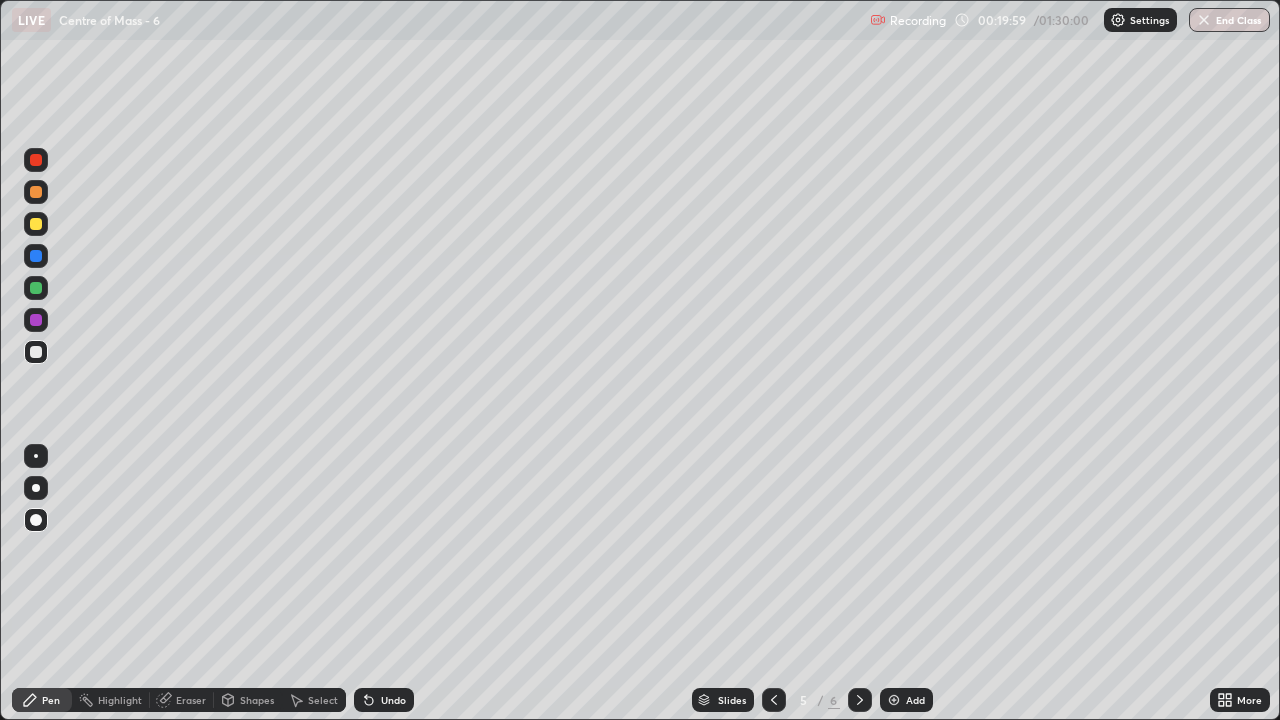 click 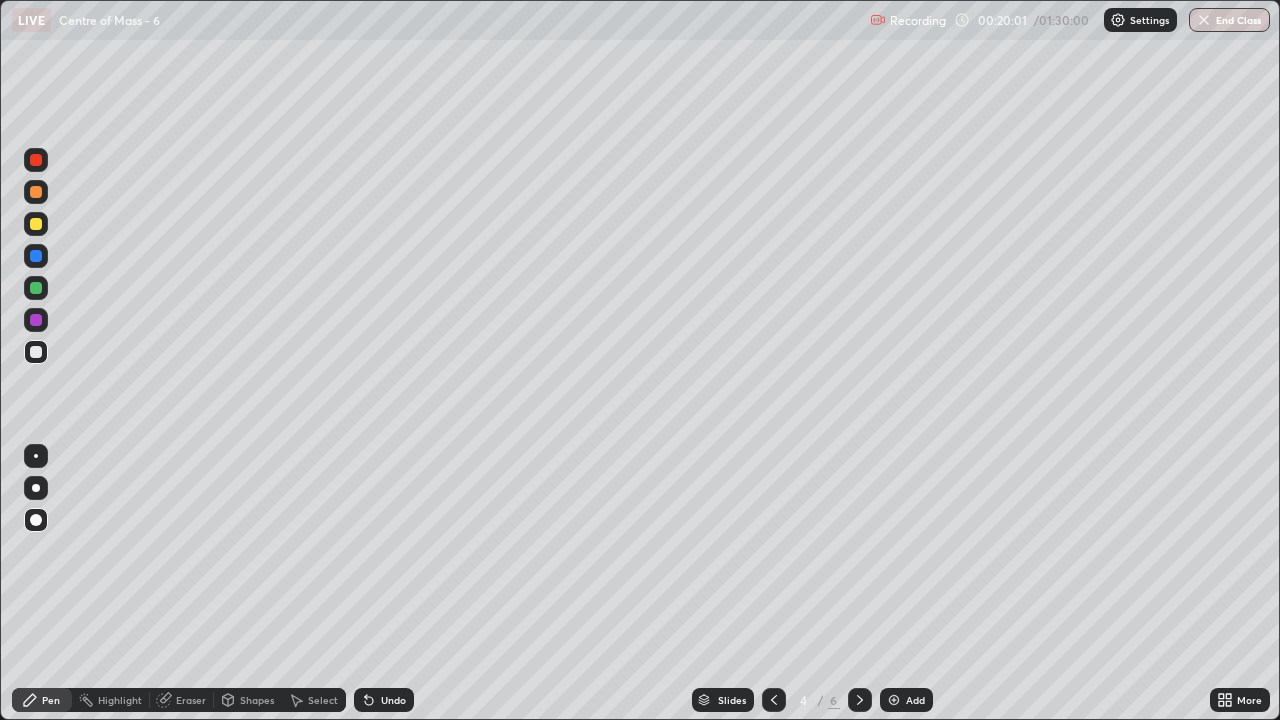 click on "Undo" at bounding box center (393, 700) 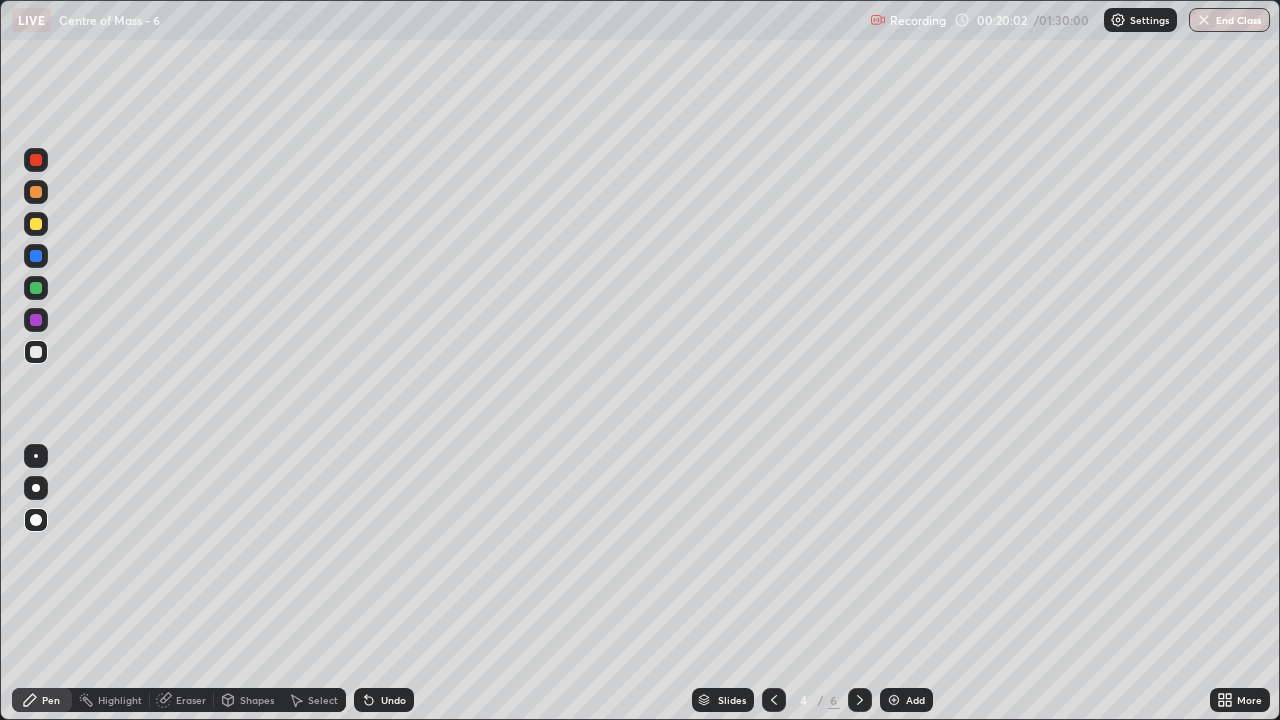 click on "Undo" at bounding box center (384, 700) 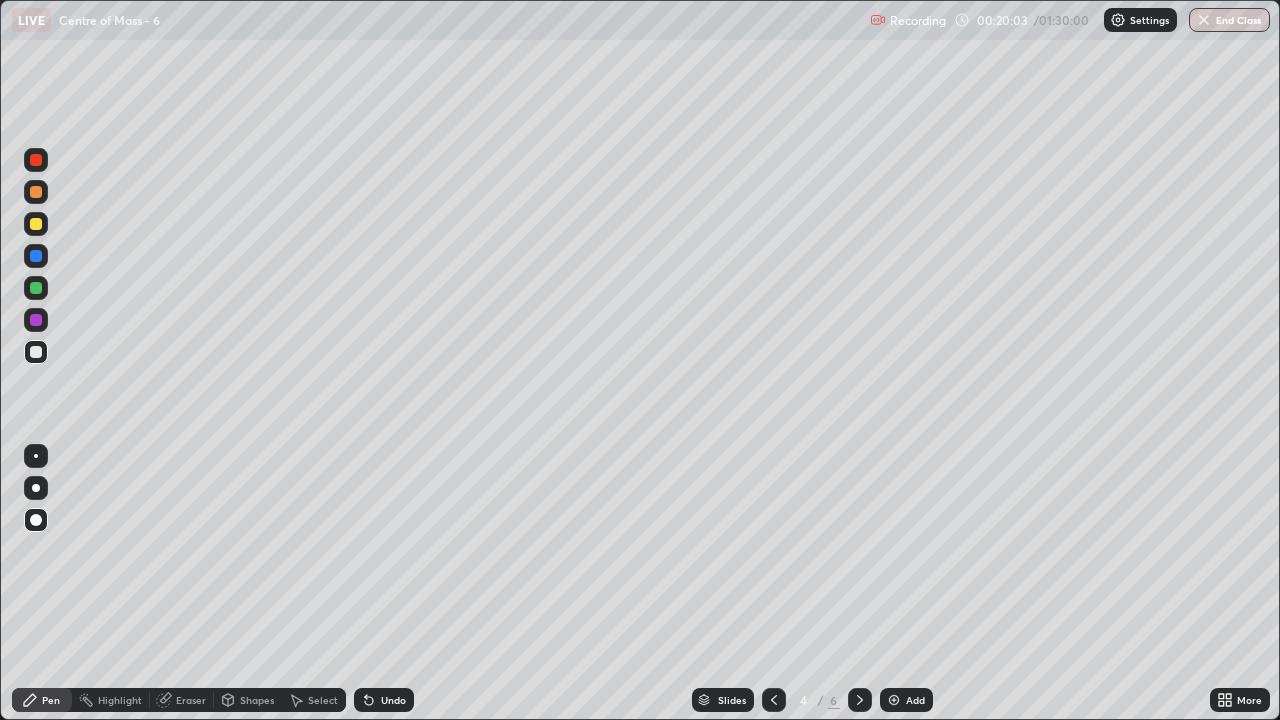 click on "Undo" at bounding box center [384, 700] 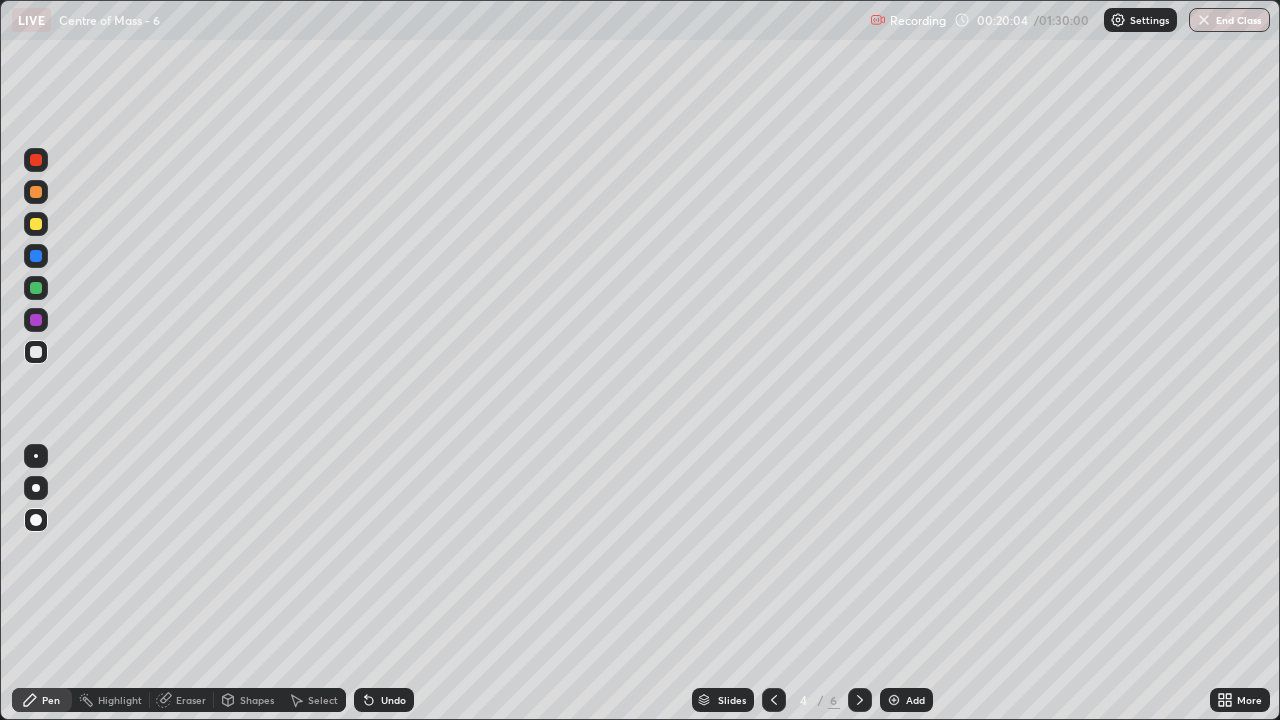 click on "Undo" at bounding box center (384, 700) 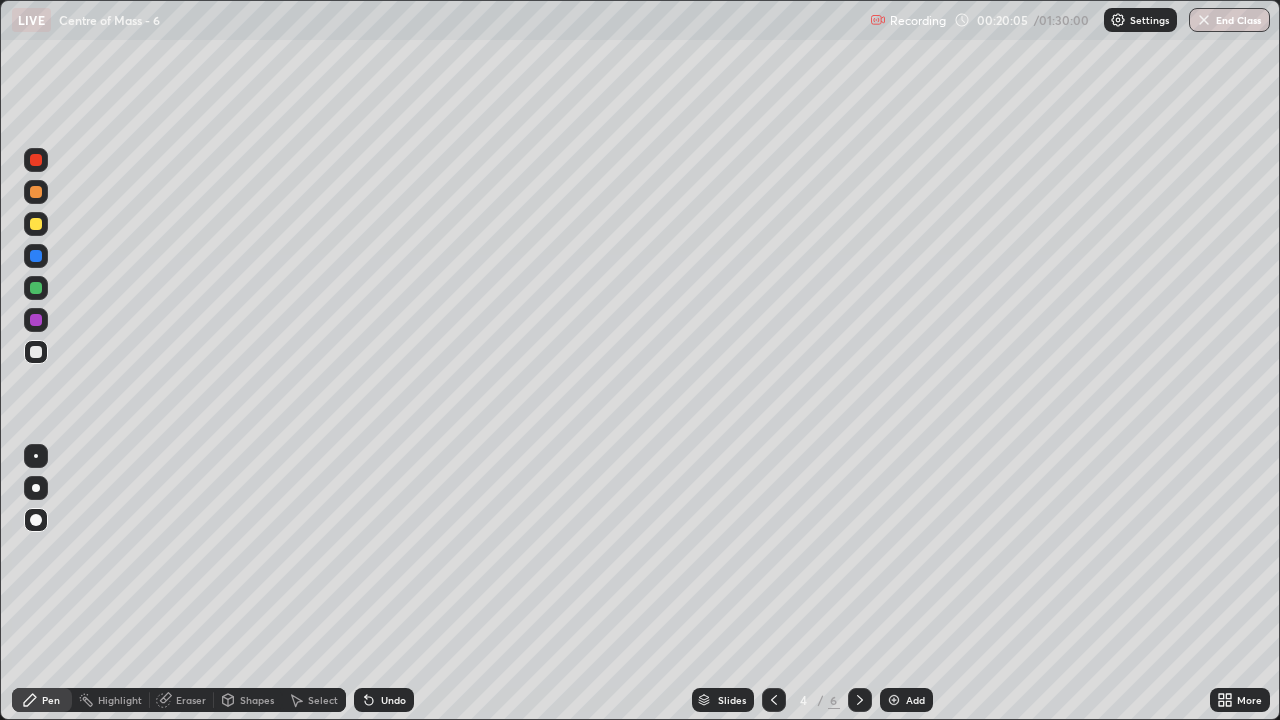 click on "Undo" at bounding box center [384, 700] 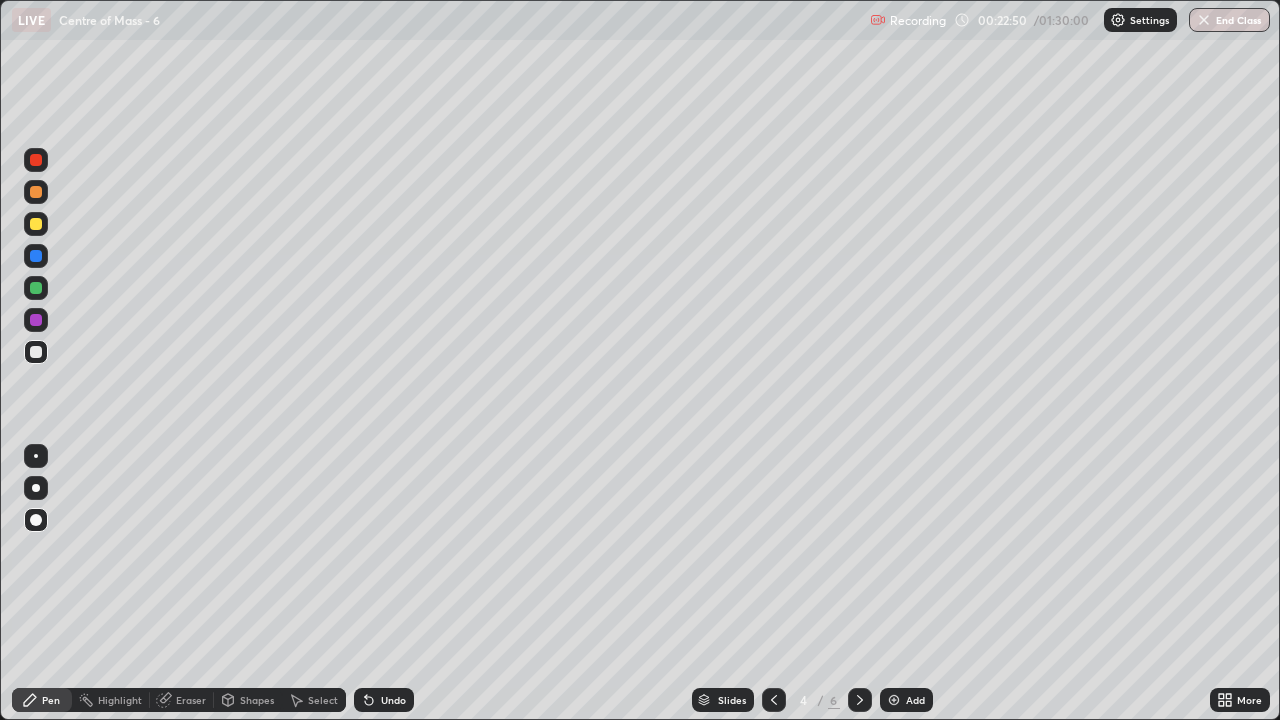 click 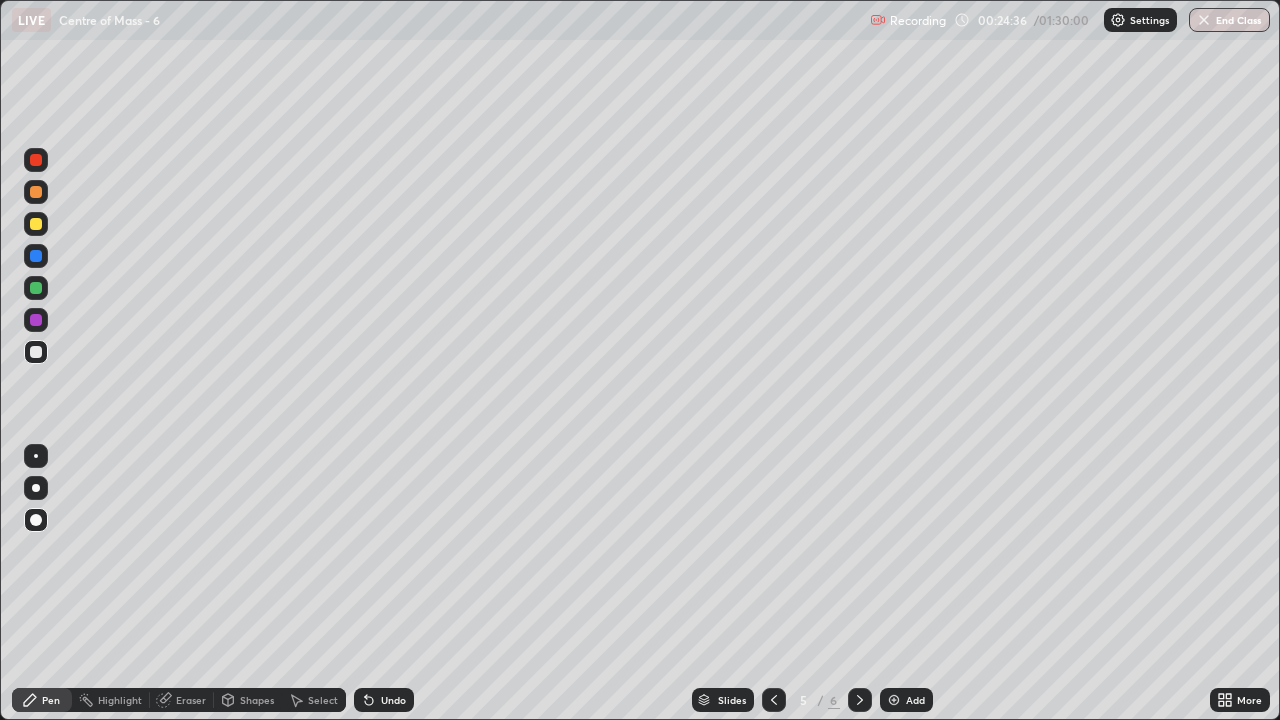 click at bounding box center (36, 288) 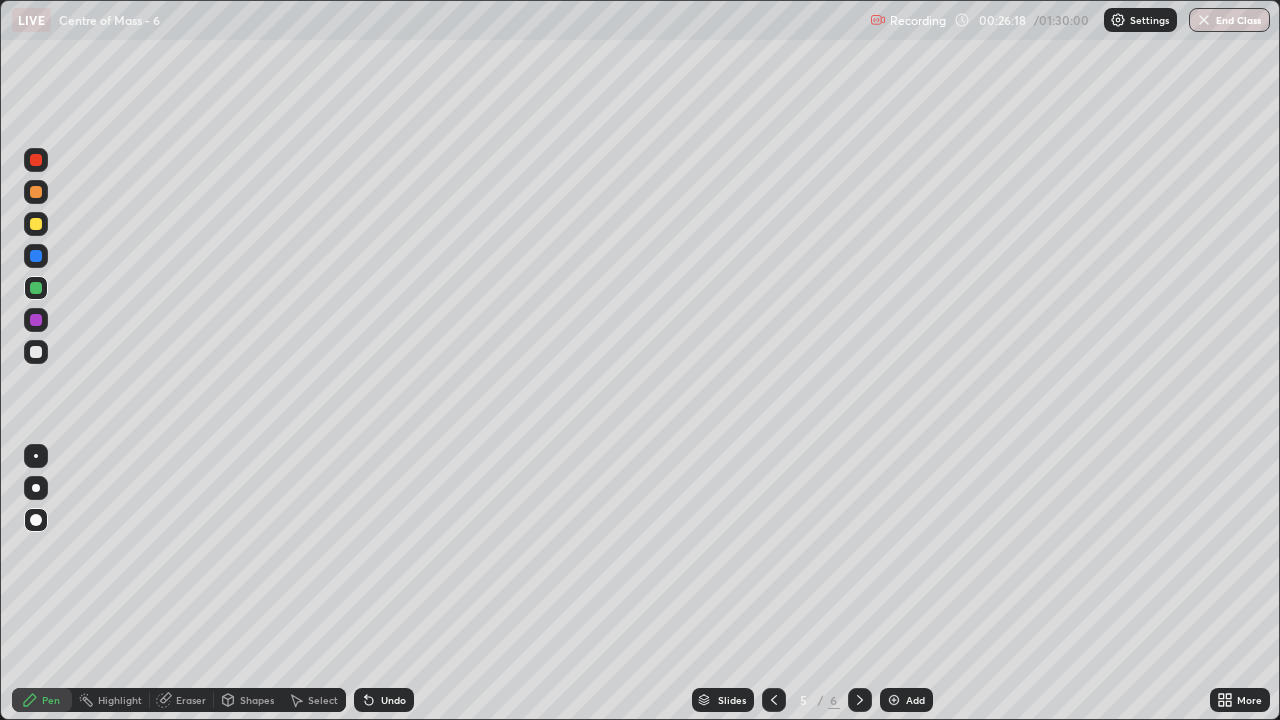 click at bounding box center (36, 192) 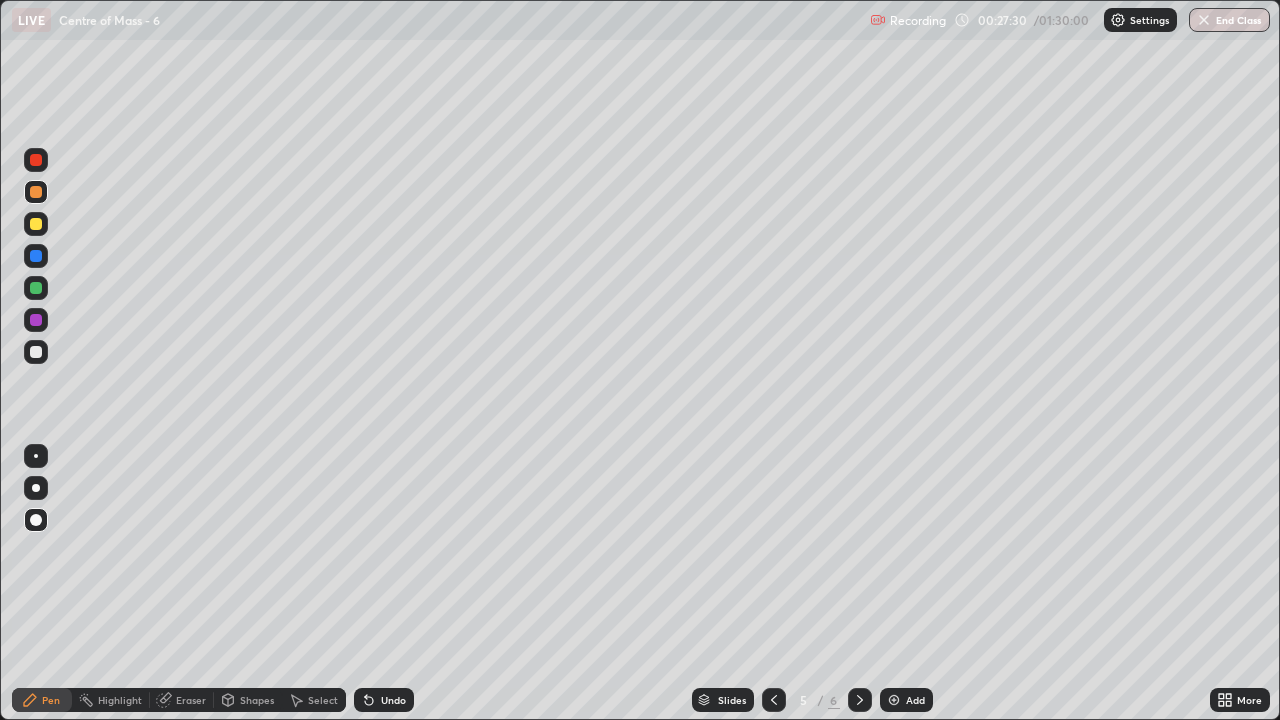 click at bounding box center [36, 256] 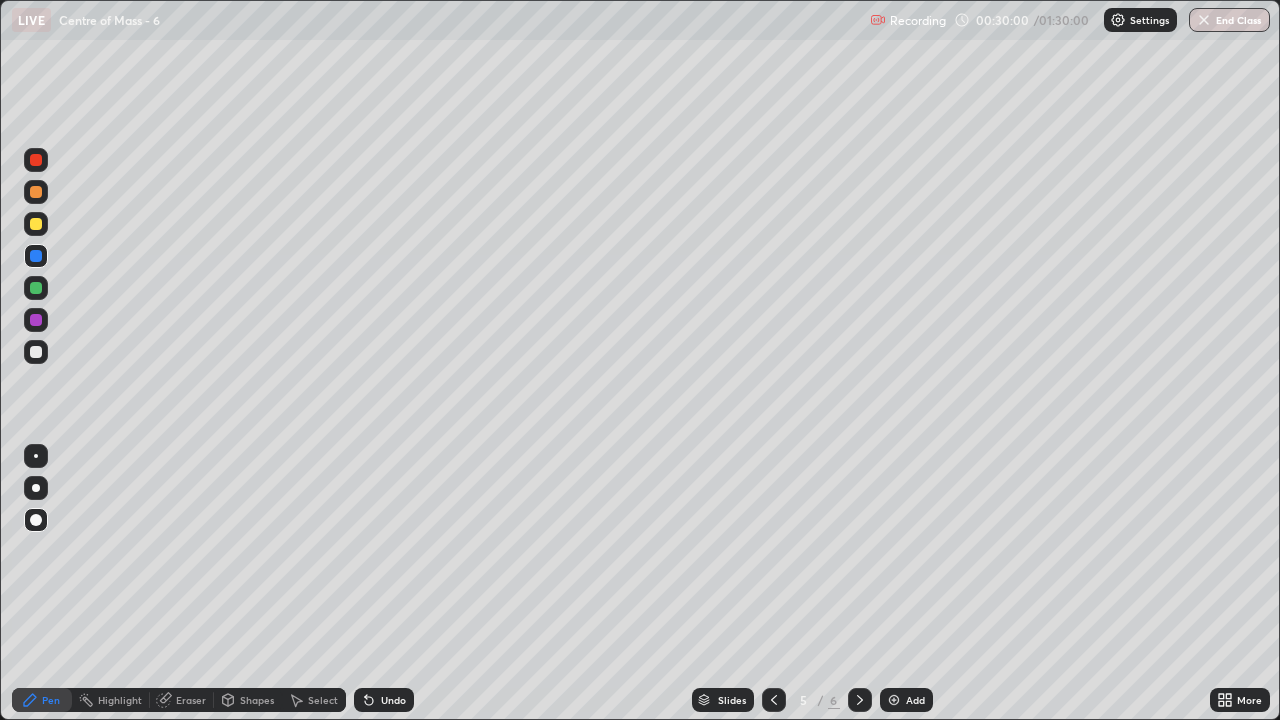 click at bounding box center (36, 352) 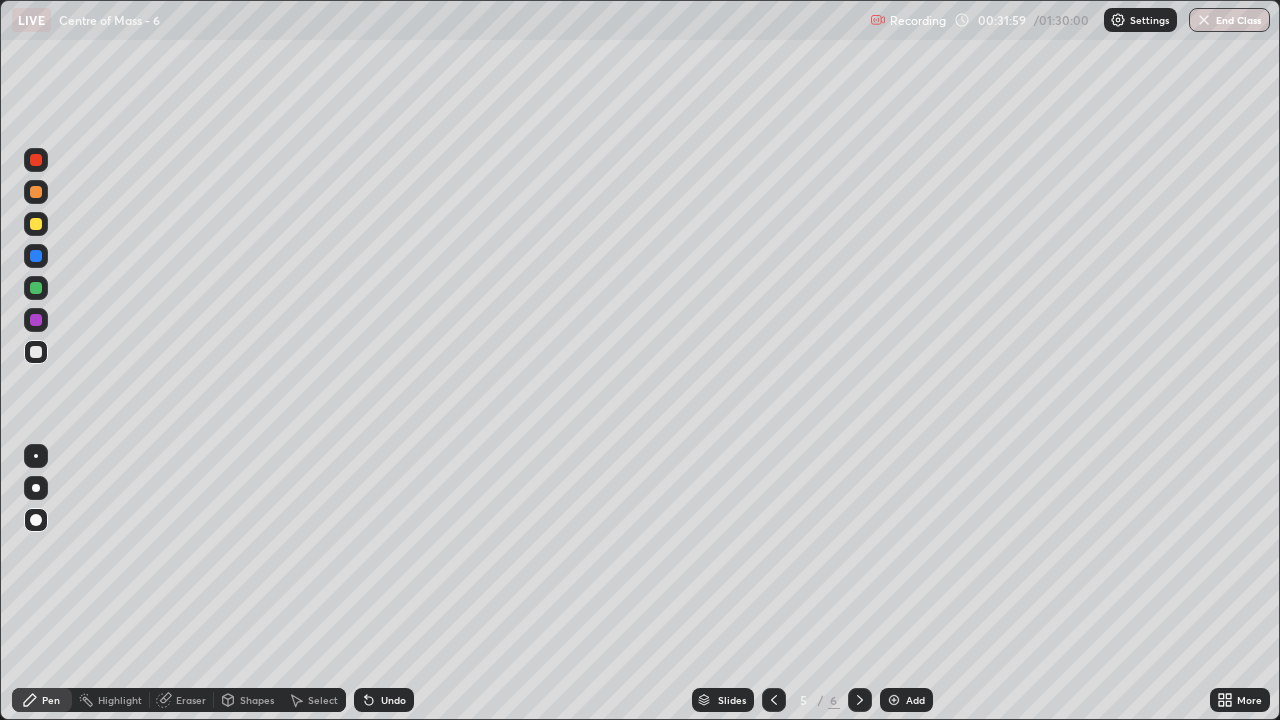 click on "Eraser" at bounding box center (191, 700) 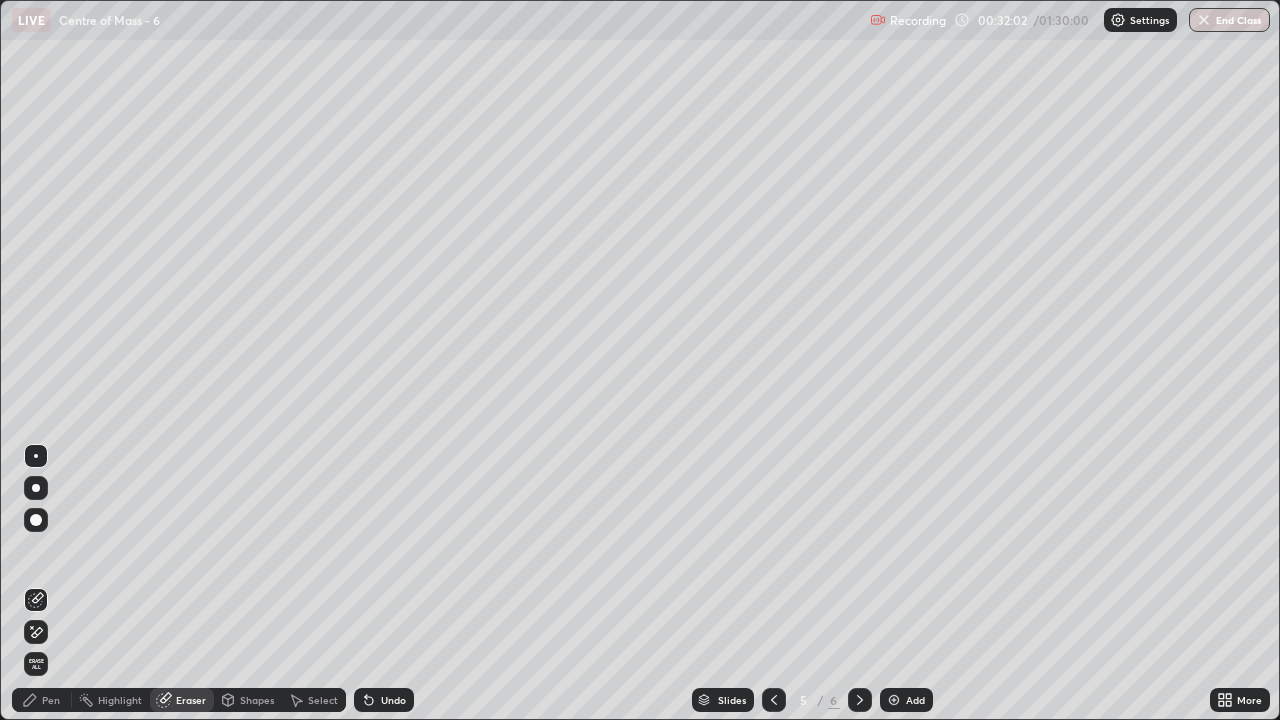 click on "Pen" at bounding box center [51, 700] 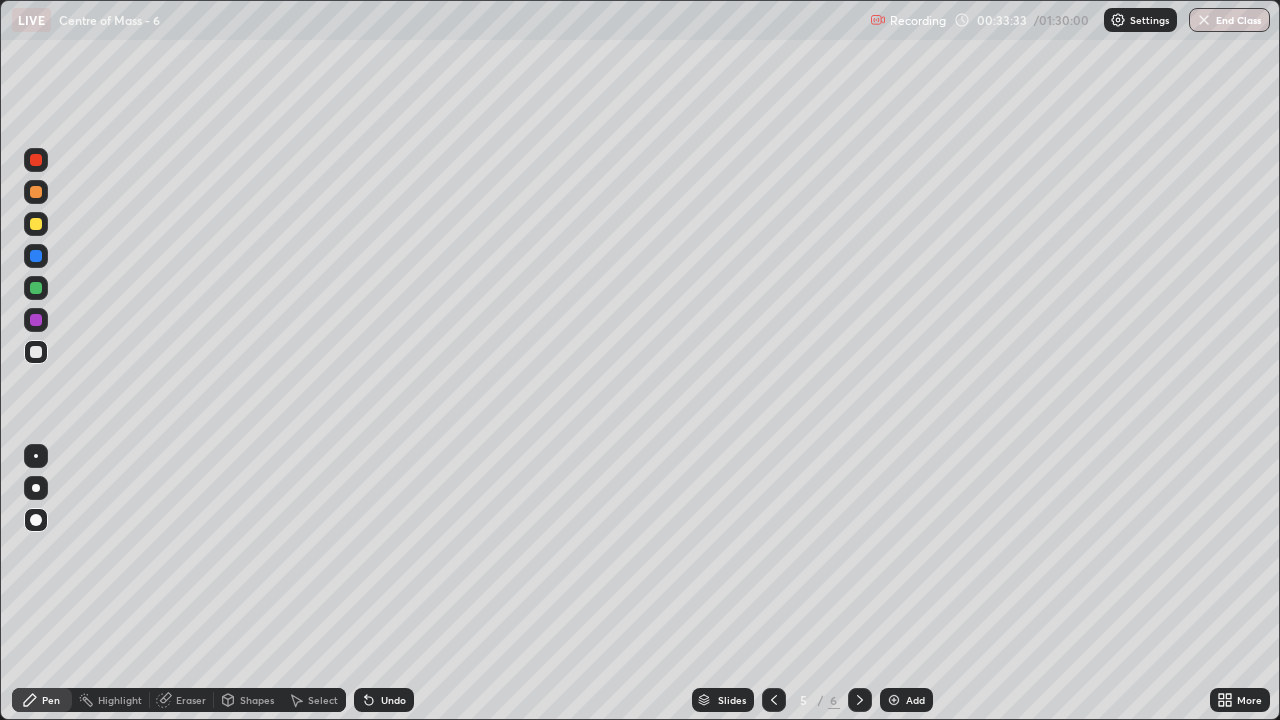 click 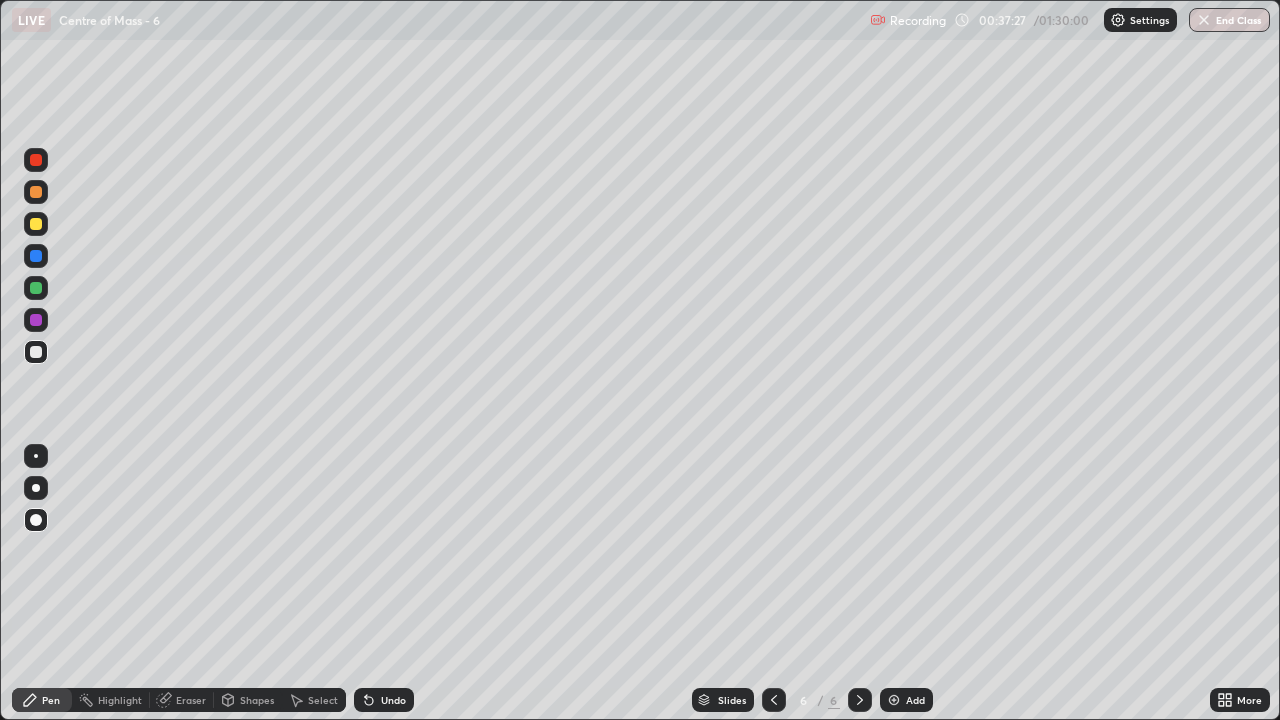 click at bounding box center [36, 288] 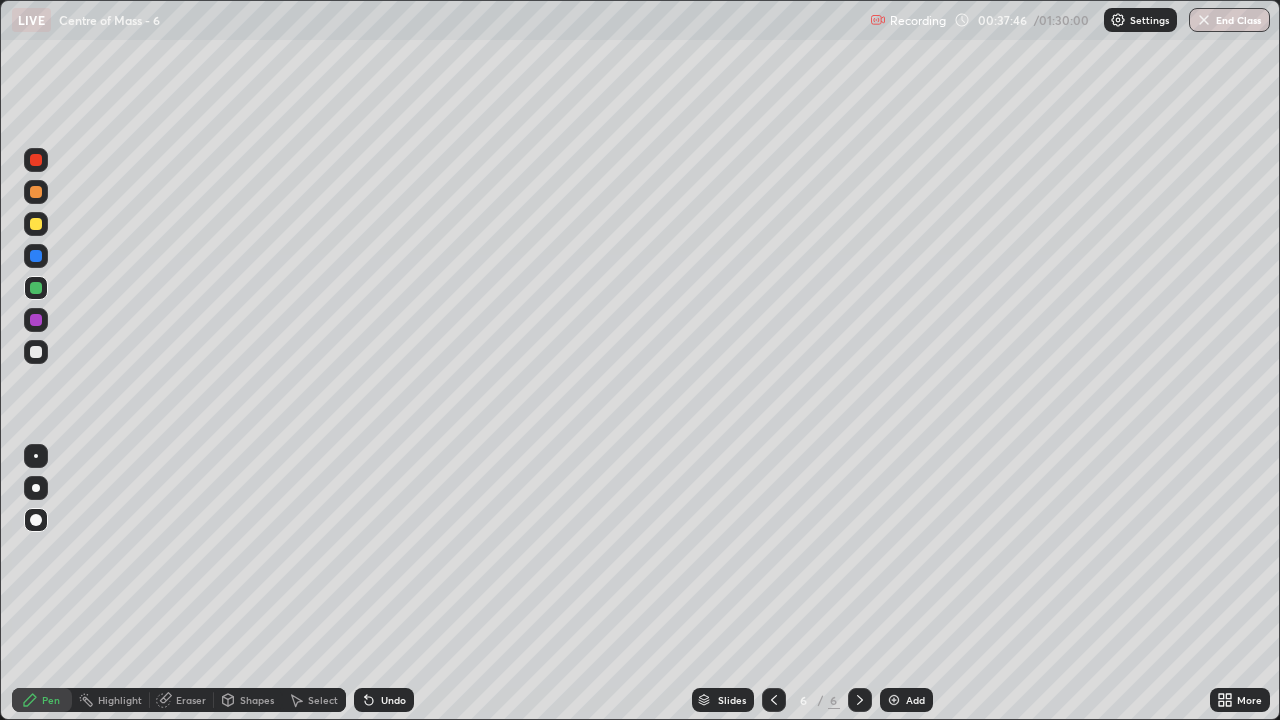 click on "Shapes" at bounding box center (257, 700) 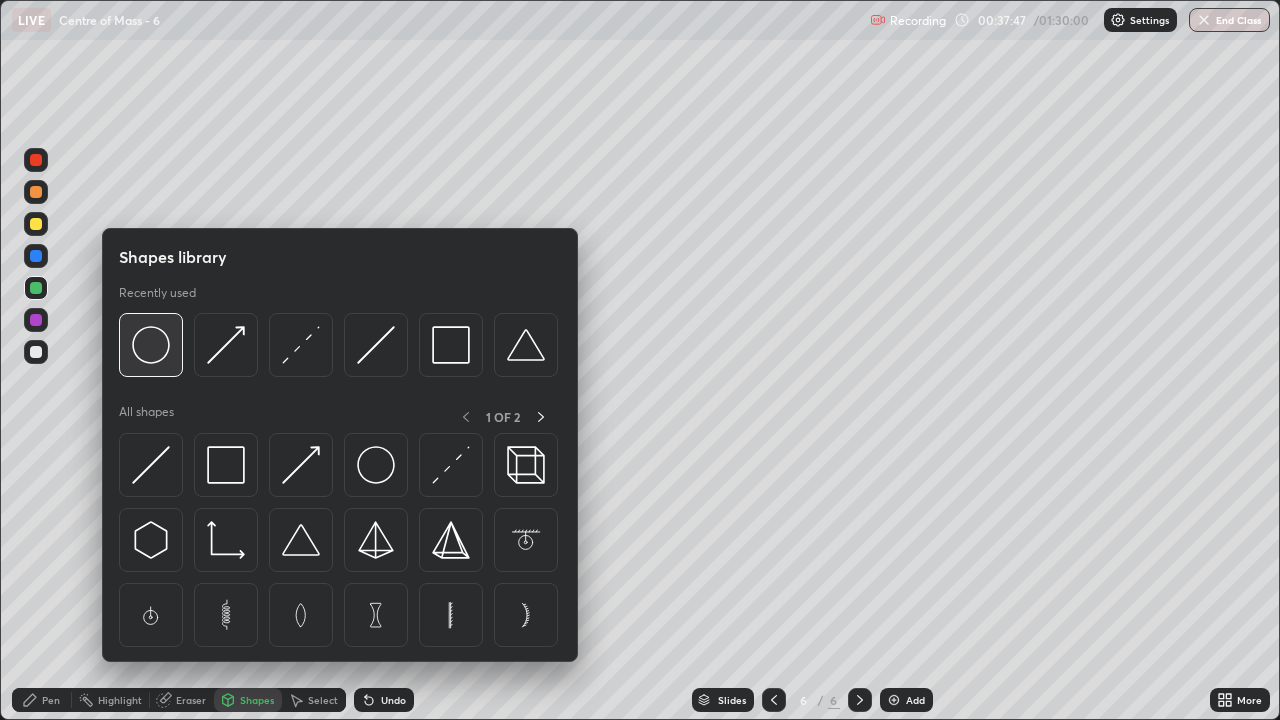 click at bounding box center [151, 345] 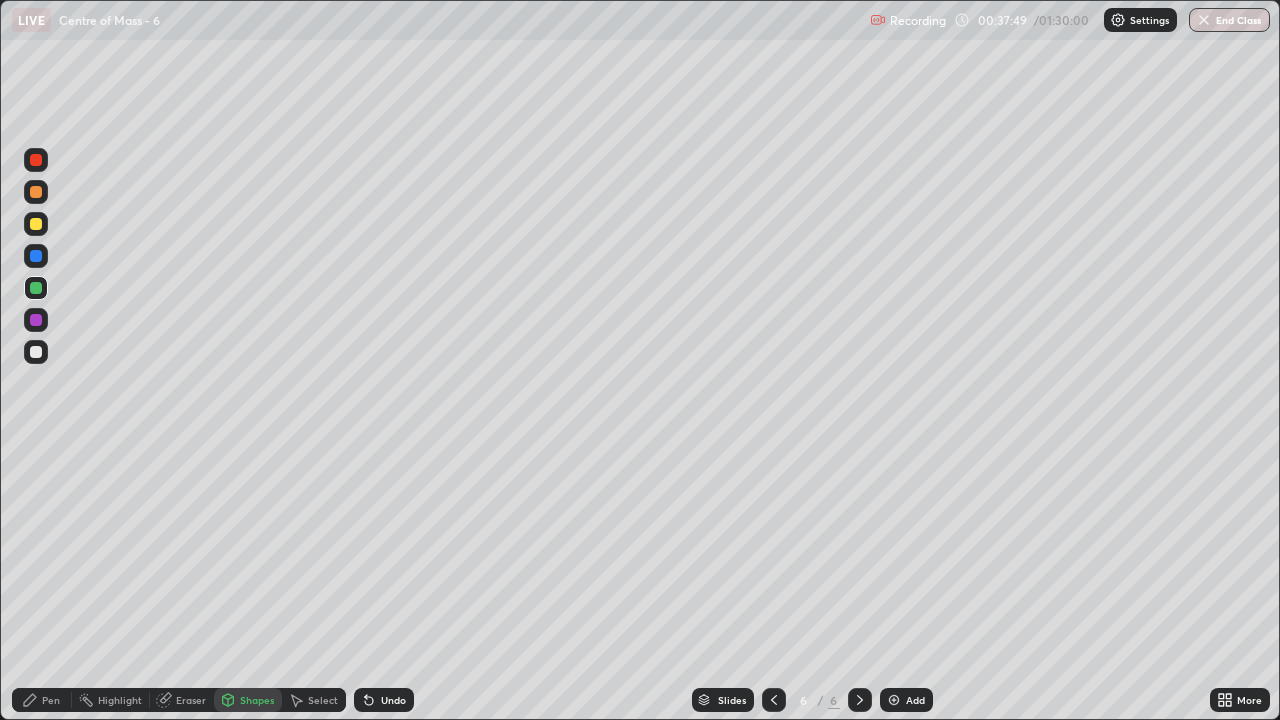 click on "Pen" at bounding box center [51, 700] 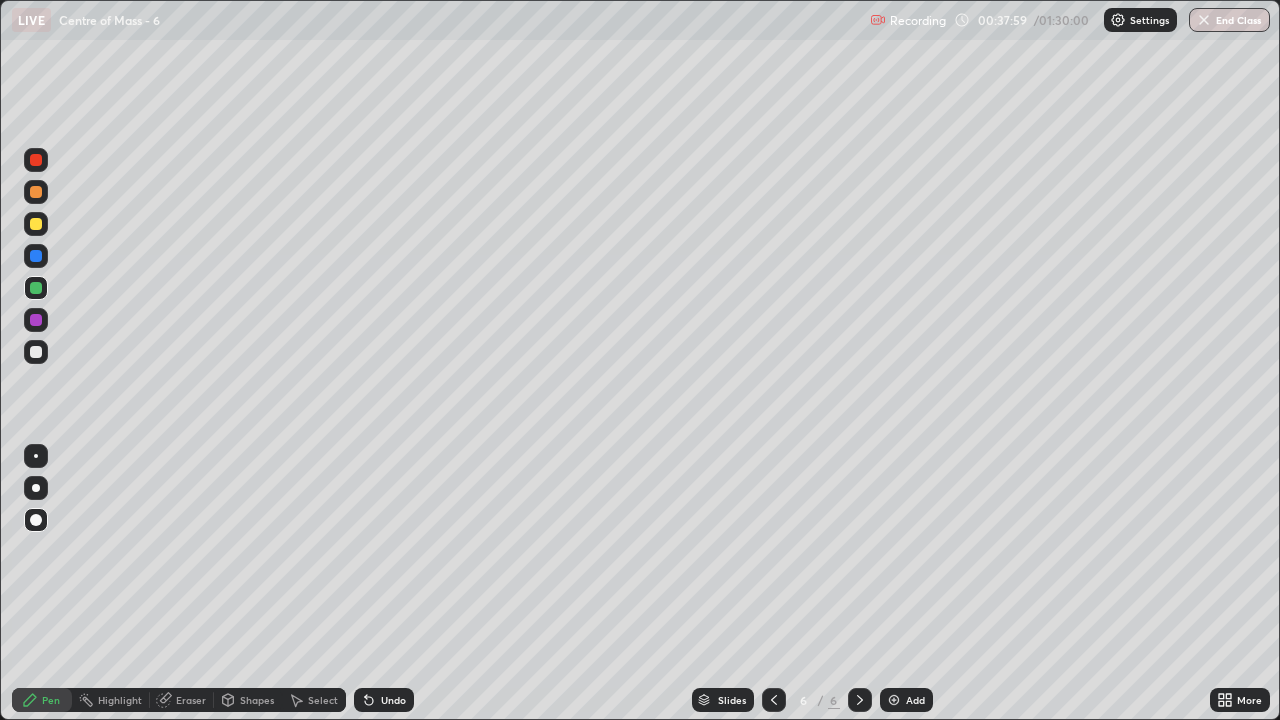 click at bounding box center (36, 352) 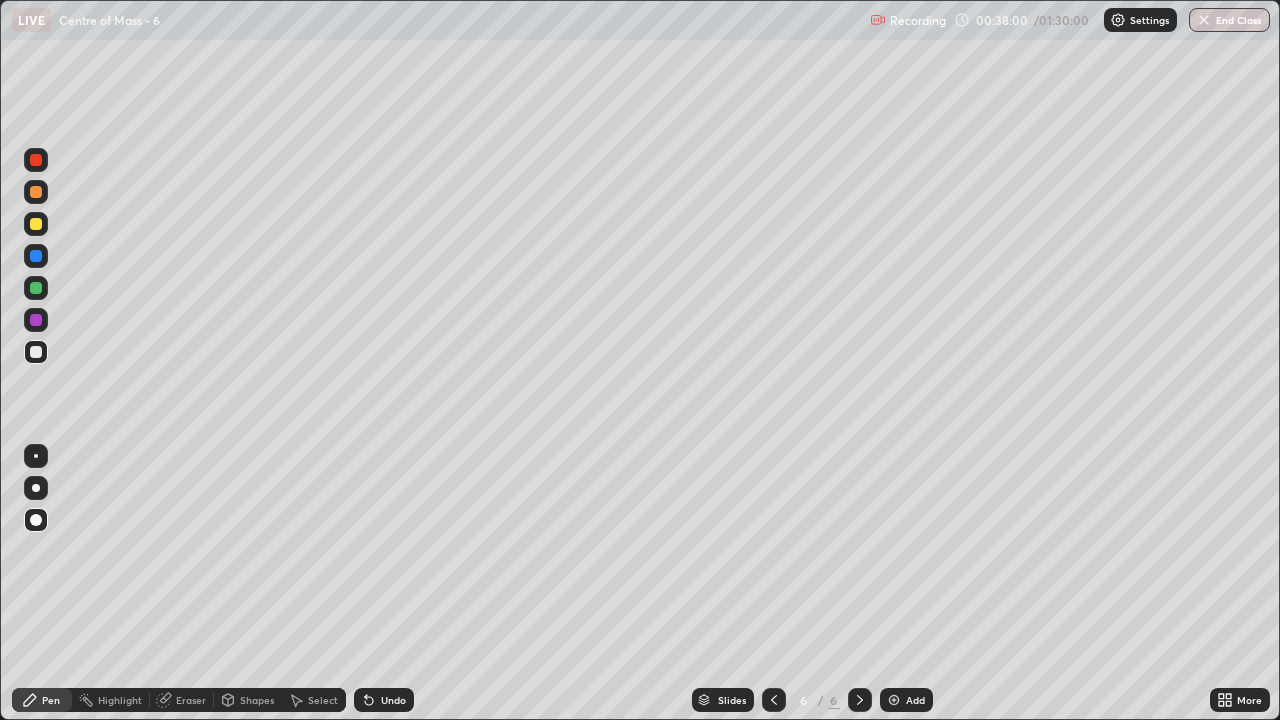 click on "Shapes" at bounding box center (248, 700) 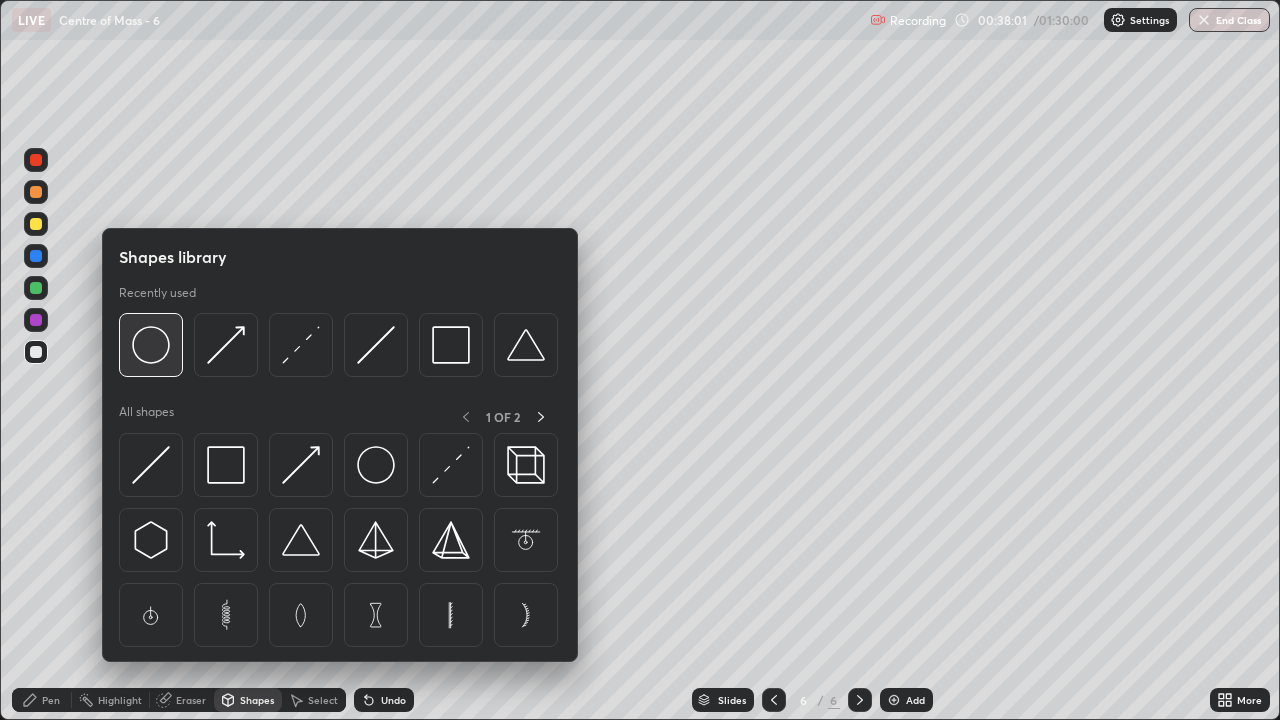 click at bounding box center (151, 345) 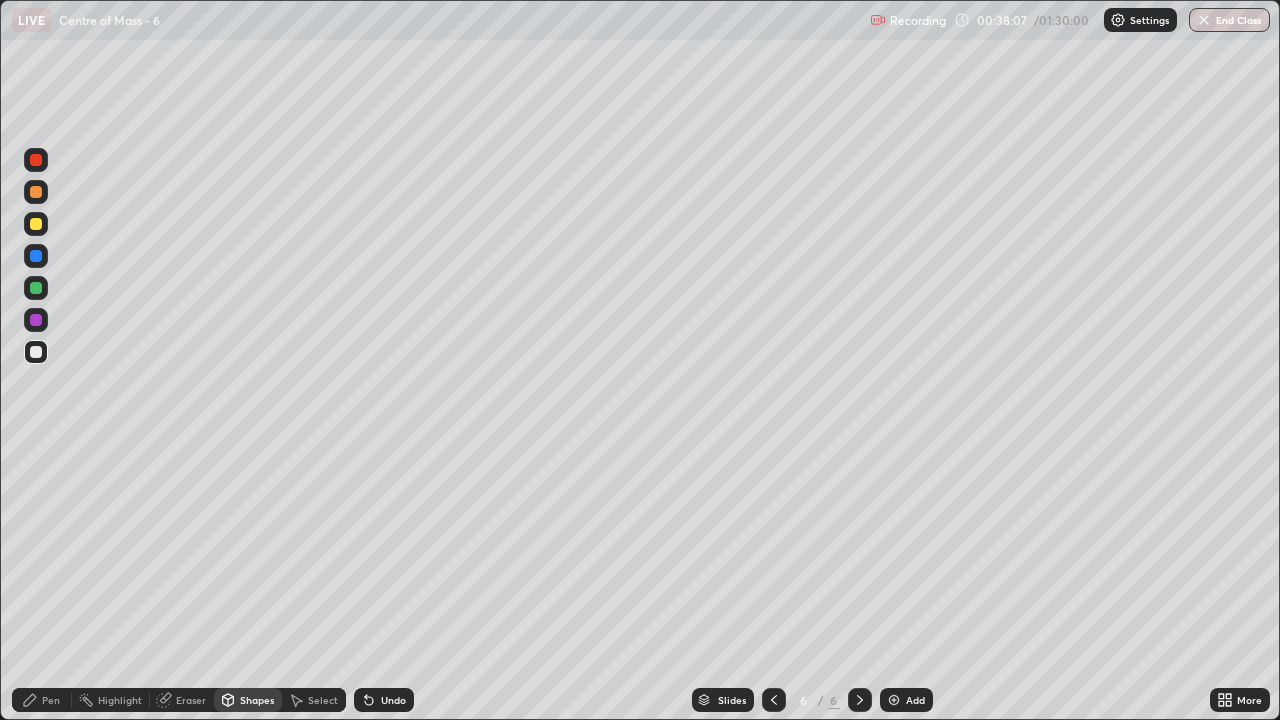 click on "Pen" at bounding box center (42, 700) 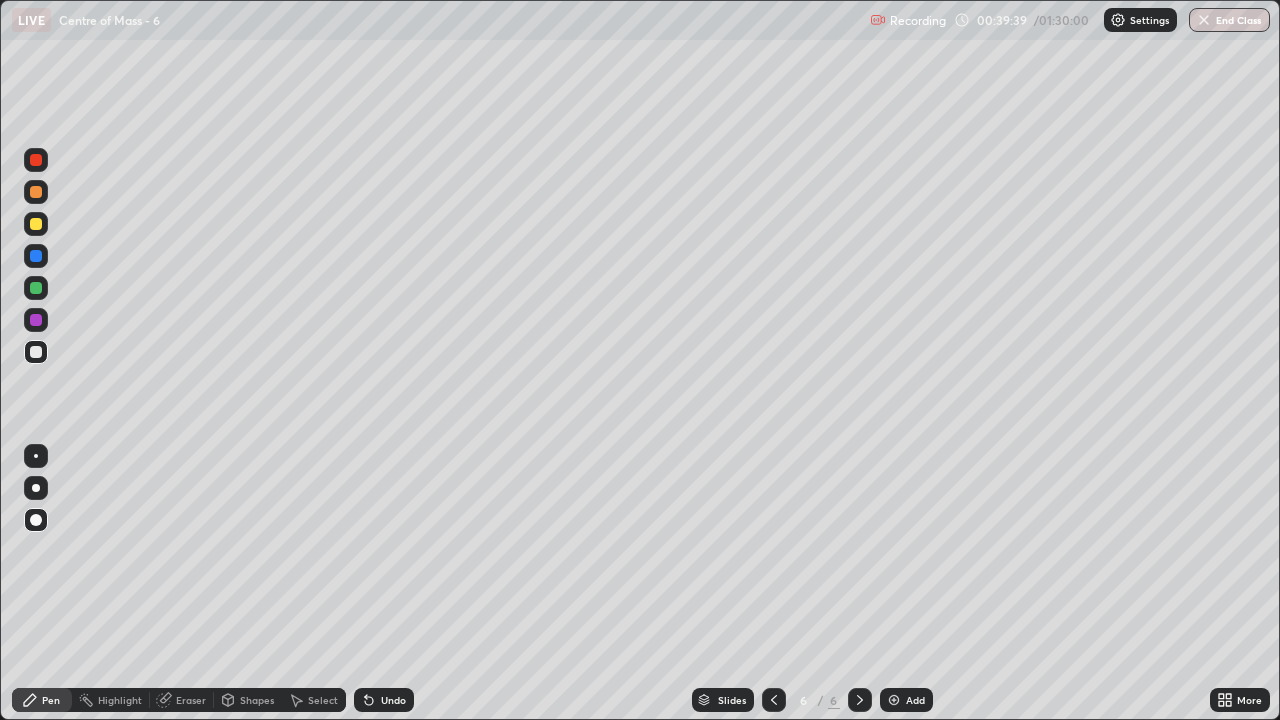 click on "Shapes" at bounding box center [257, 700] 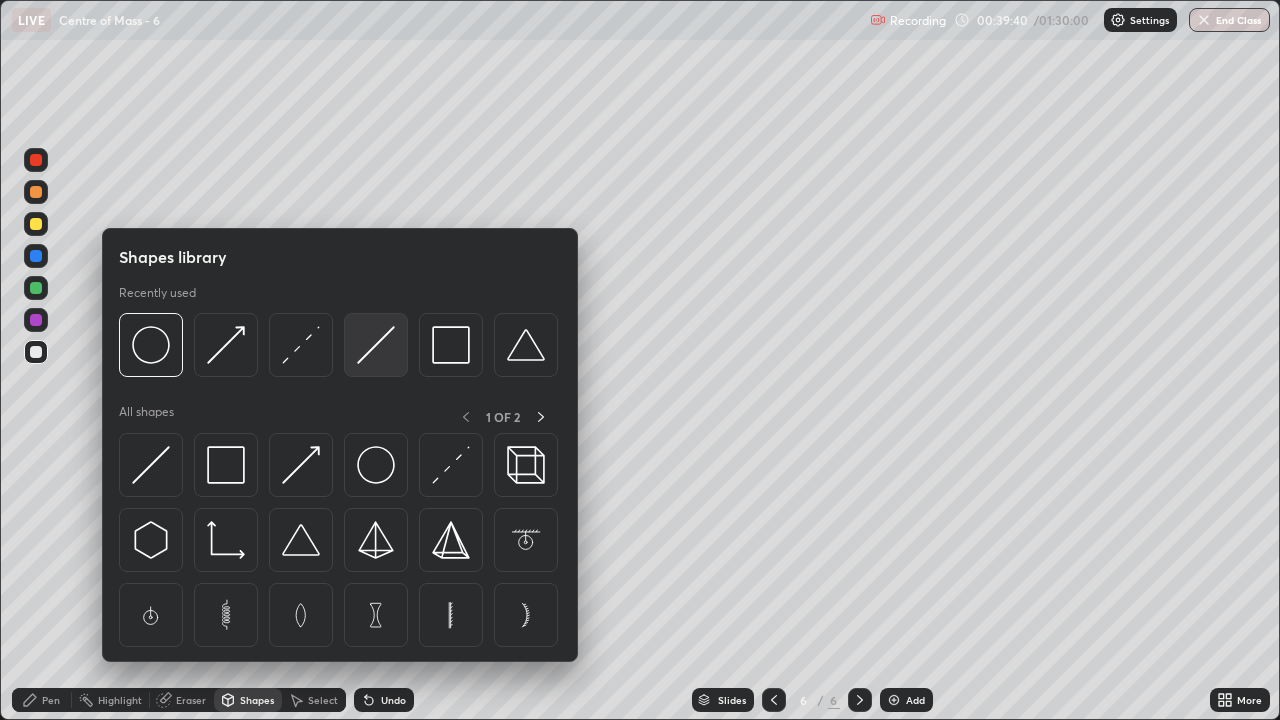 click at bounding box center (376, 345) 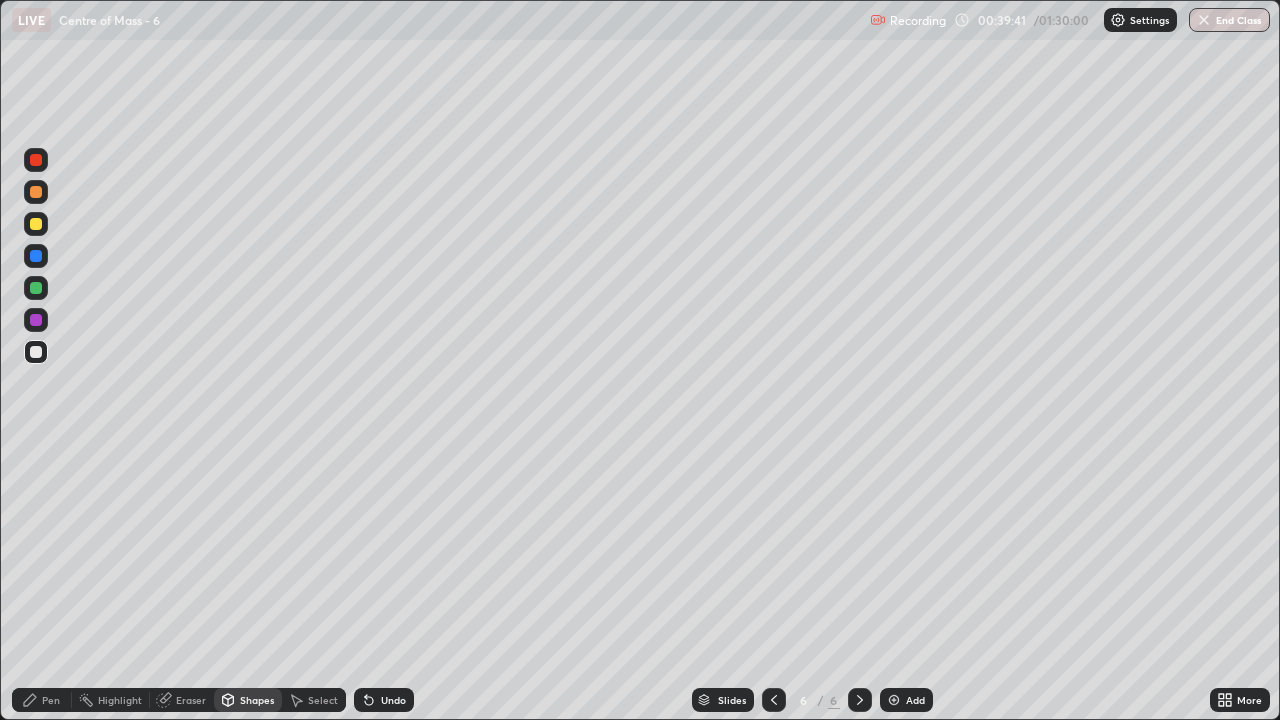 click at bounding box center (36, 352) 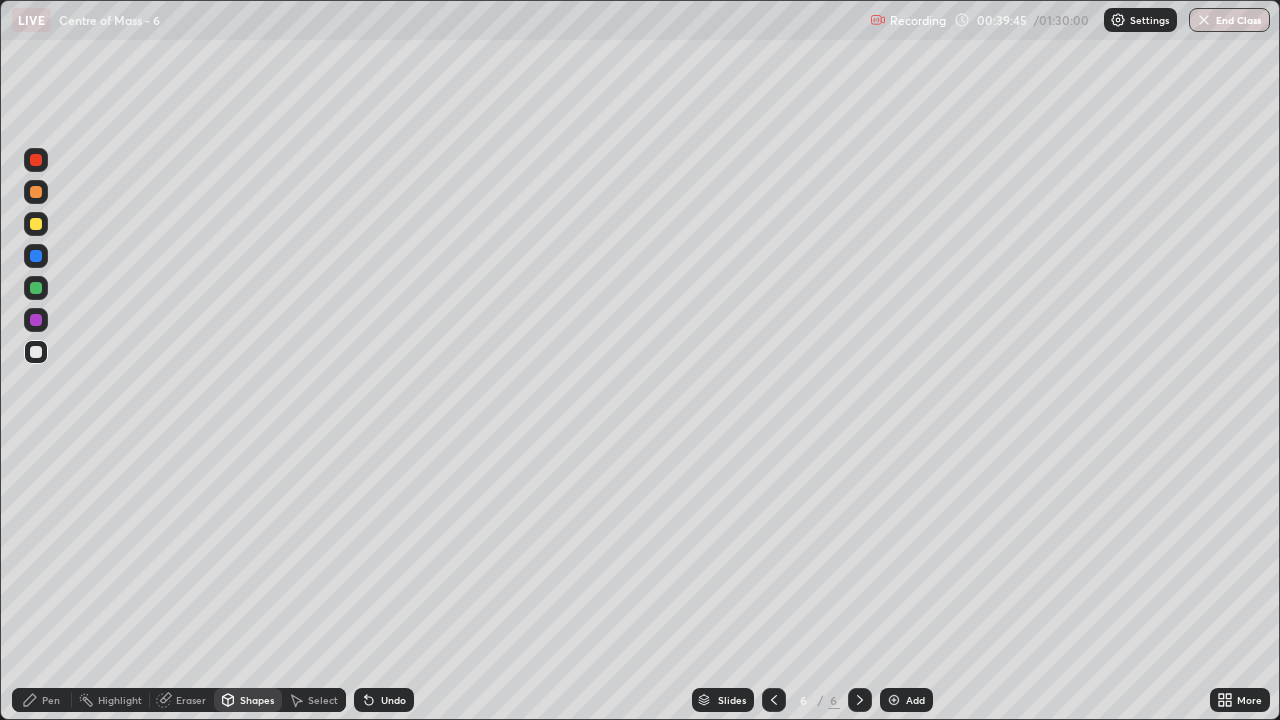 click at bounding box center (36, 224) 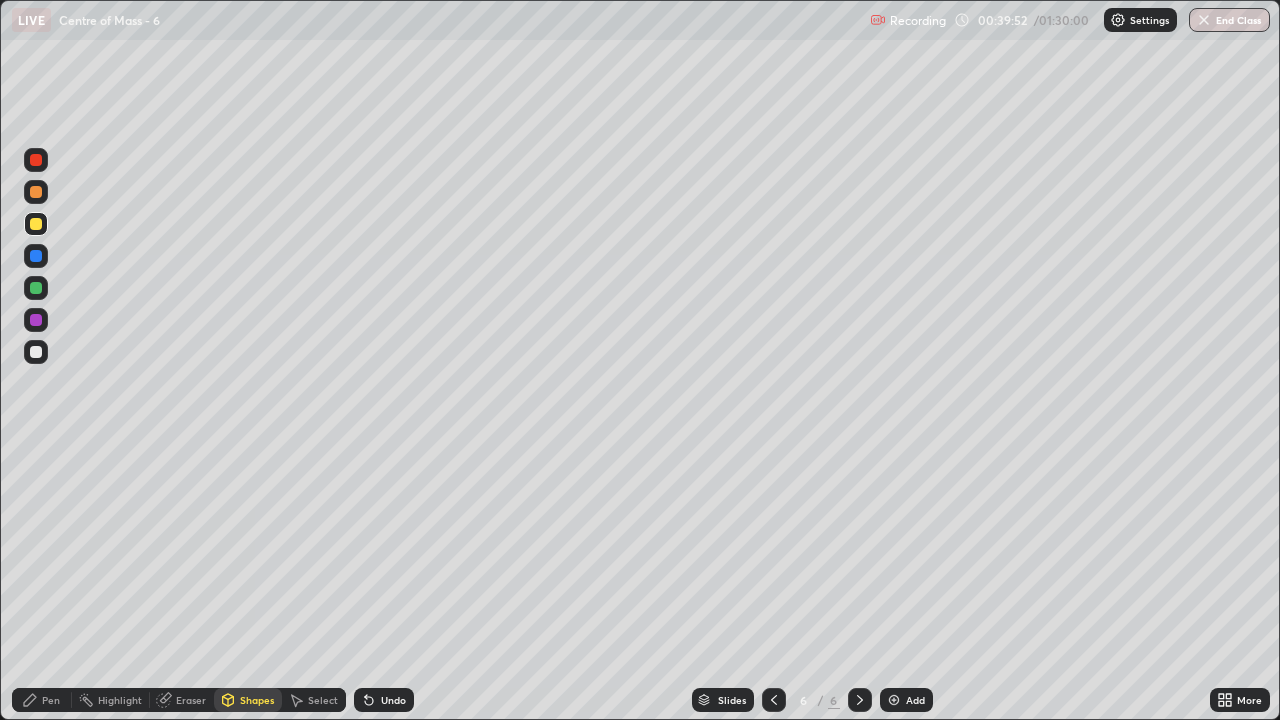 click on "Undo" at bounding box center (393, 700) 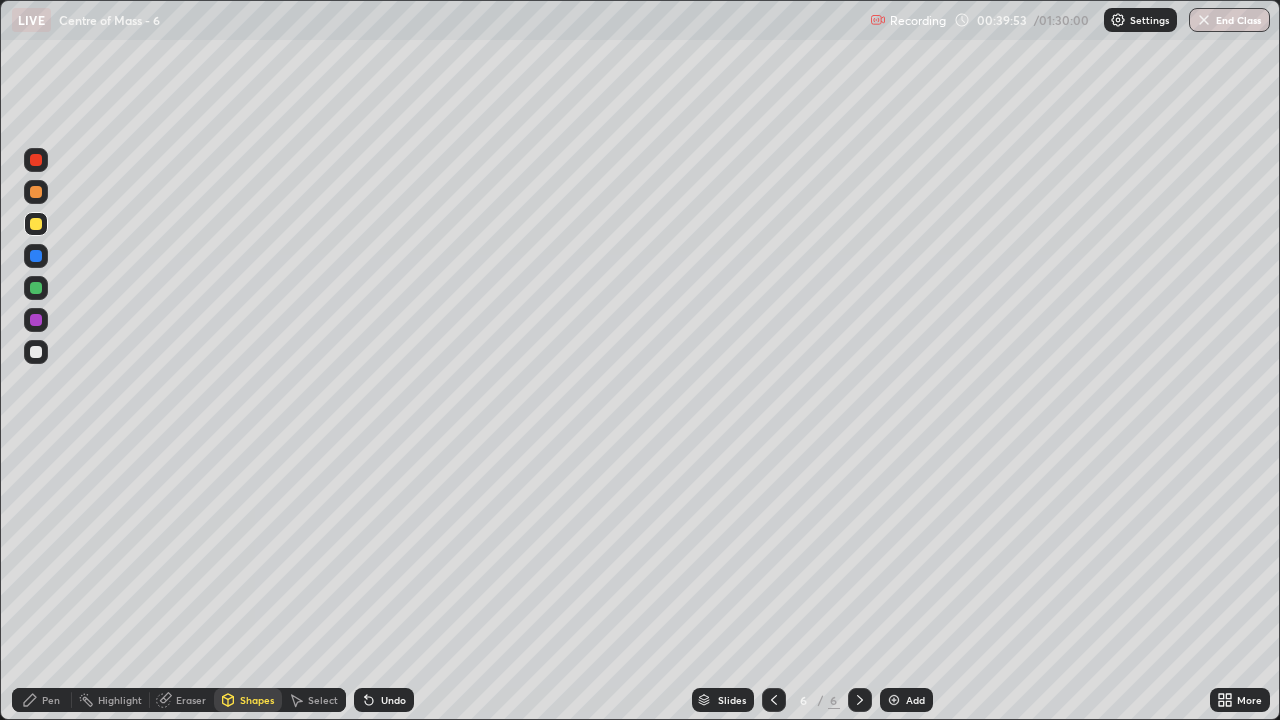 click on "Pen" at bounding box center [42, 700] 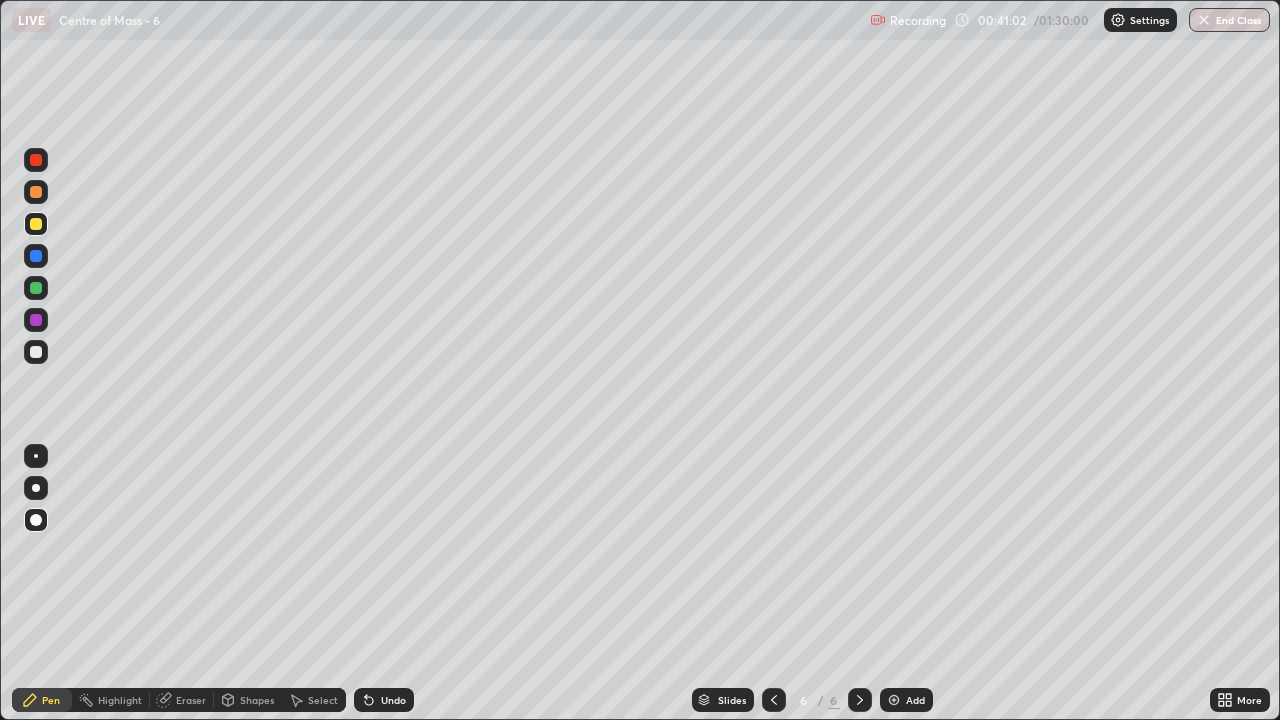 click at bounding box center (36, 320) 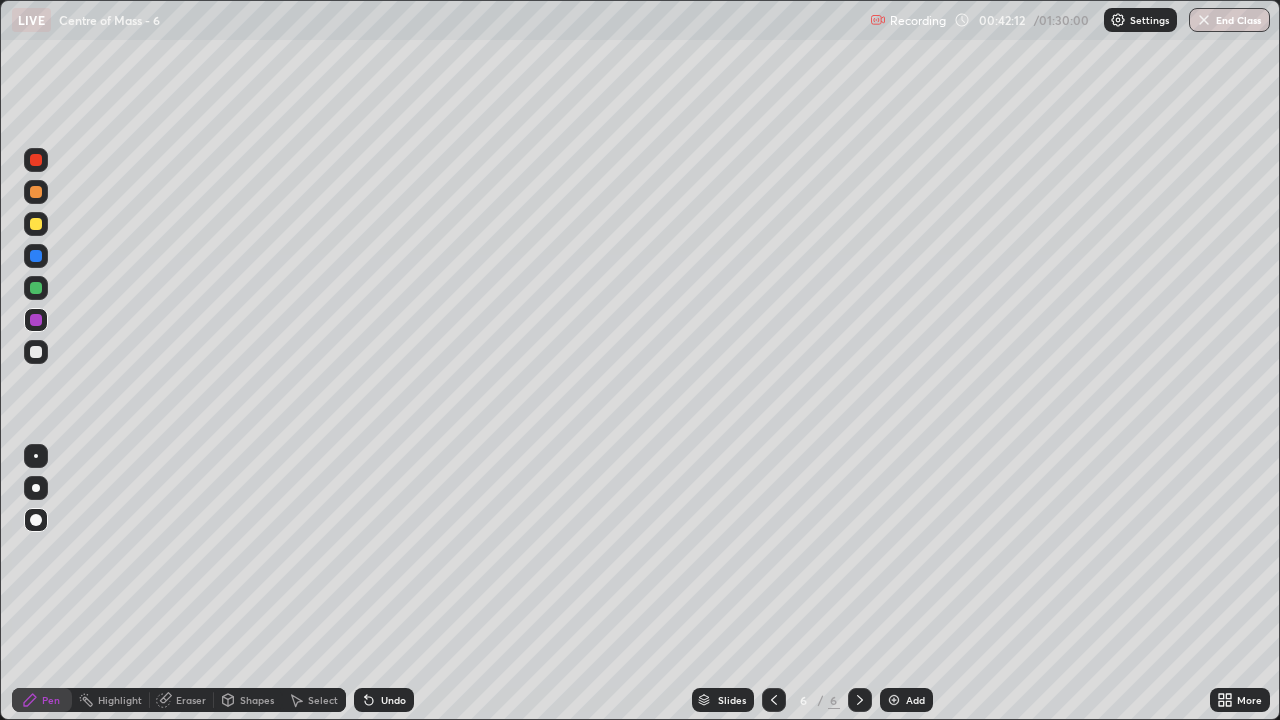 click at bounding box center [36, 288] 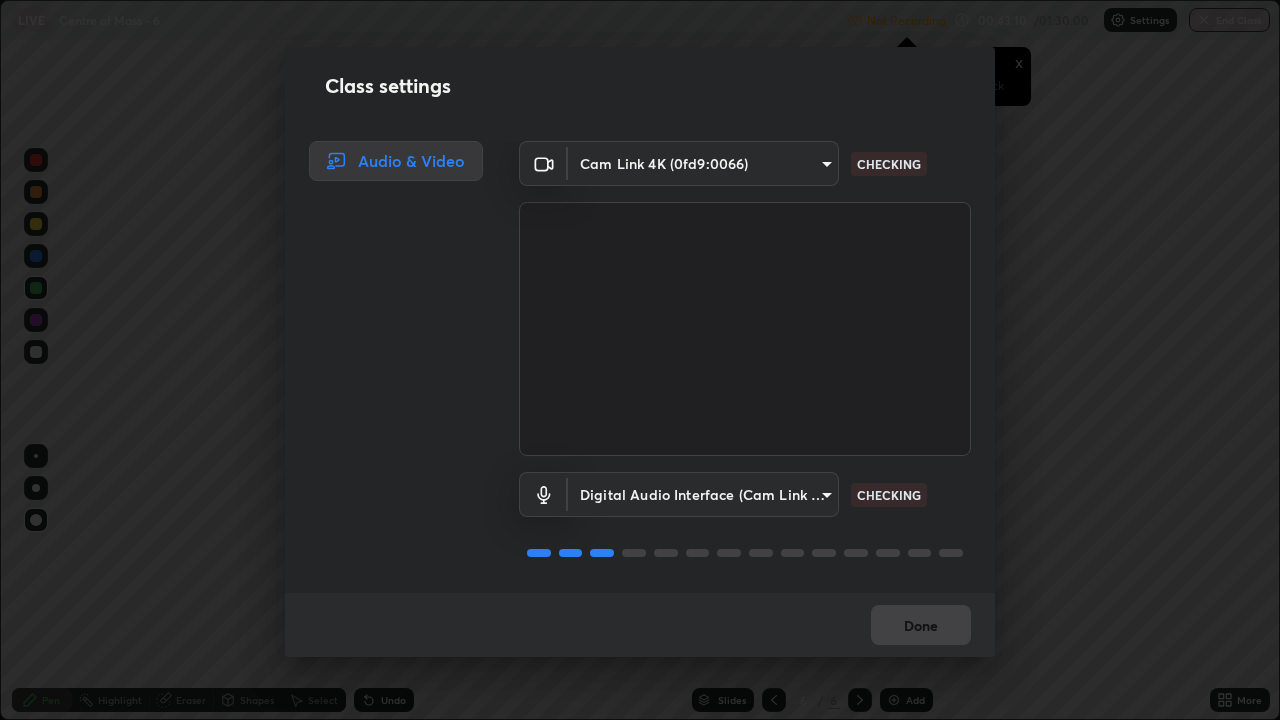 click on "Erase all LIVE Centre of Mass - 6 Not Recording Recording has stopped Please call center admin to check x 00:43:10 /  01:30:00 Settings End Class Setting up your live class Centre of Mass - 6 • L77 of Course On Physics for NEET Conquer 1 2026 [FIRST] [LAST] Pen Highlight Eraser Shapes Select Undo Slides 6 / 6 Add More No doubts shared Encourage your learners to ask a doubt for better clarity Report an issue Reason for reporting Buffering Chat not working Audio - Video sync issue Educator video quality low ​ Attach an image Report Class settings Audio & Video Cam Link 4K ([DEVICE_ID]) [MAC_ADDRESS] CHECKING Digital Audio Interface (Cam Link 4K) [DEVICE_ID] CHECKING Done" at bounding box center [640, 360] 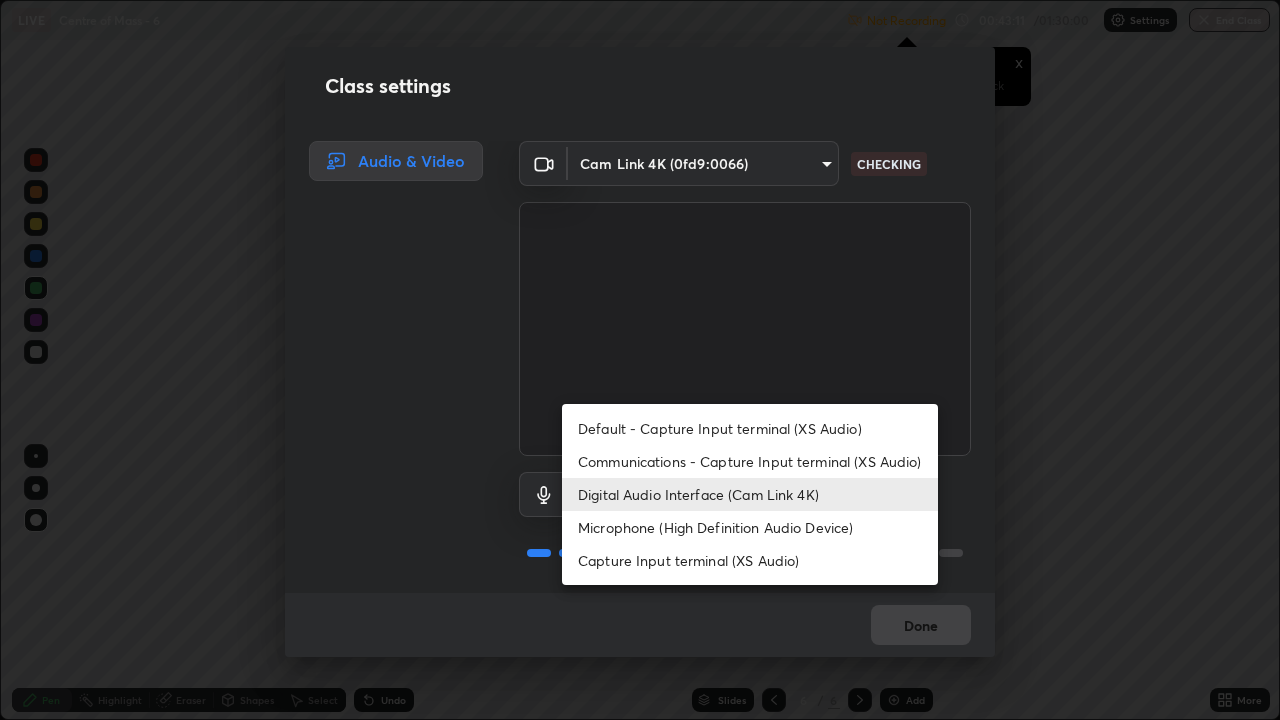 click on "Communications - Capture Input terminal (XS Audio)" at bounding box center (750, 461) 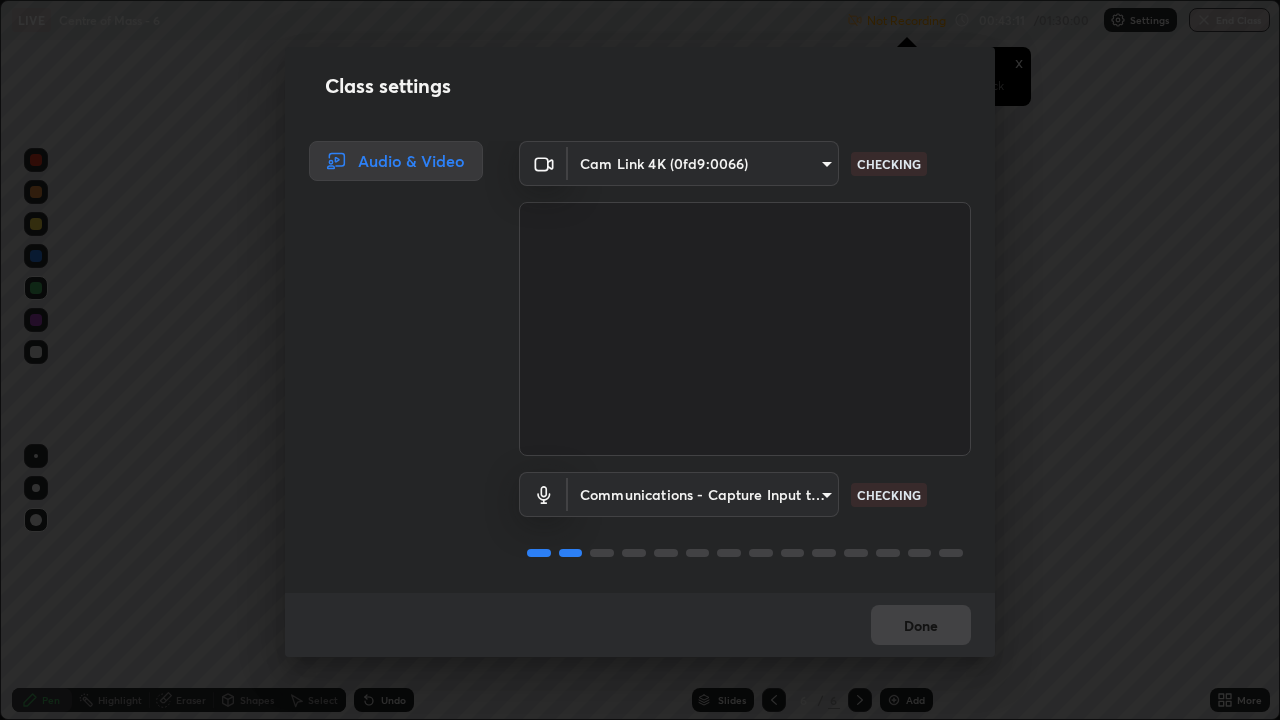 click on "Erase all LIVE Centre of Mass - 6 Not Recording Recording has stopped Please call center admin to check x 00:43:11 /  01:30:00 Settings End Class Setting up your live class Centre of Mass - 6 • L77 of Course On Physics for NEET Conquer 1 2026 [FIRST] [LAST] Pen Highlight Eraser Shapes Select Undo Slides 6 / 6 Add More No doubts shared Encourage your learners to ask a doubt for better clarity Report an issue Reason for reporting Buffering Chat not working Audio - Video sync issue Educator video quality low ​ Attach an image Report Class settings Audio & Video Cam Link 4K ([DEVICE_ID]) [MAC_ADDRESS] CHECKING Communications - Capture Input terminal (XS Audio) communications CHECKING Done" at bounding box center (640, 360) 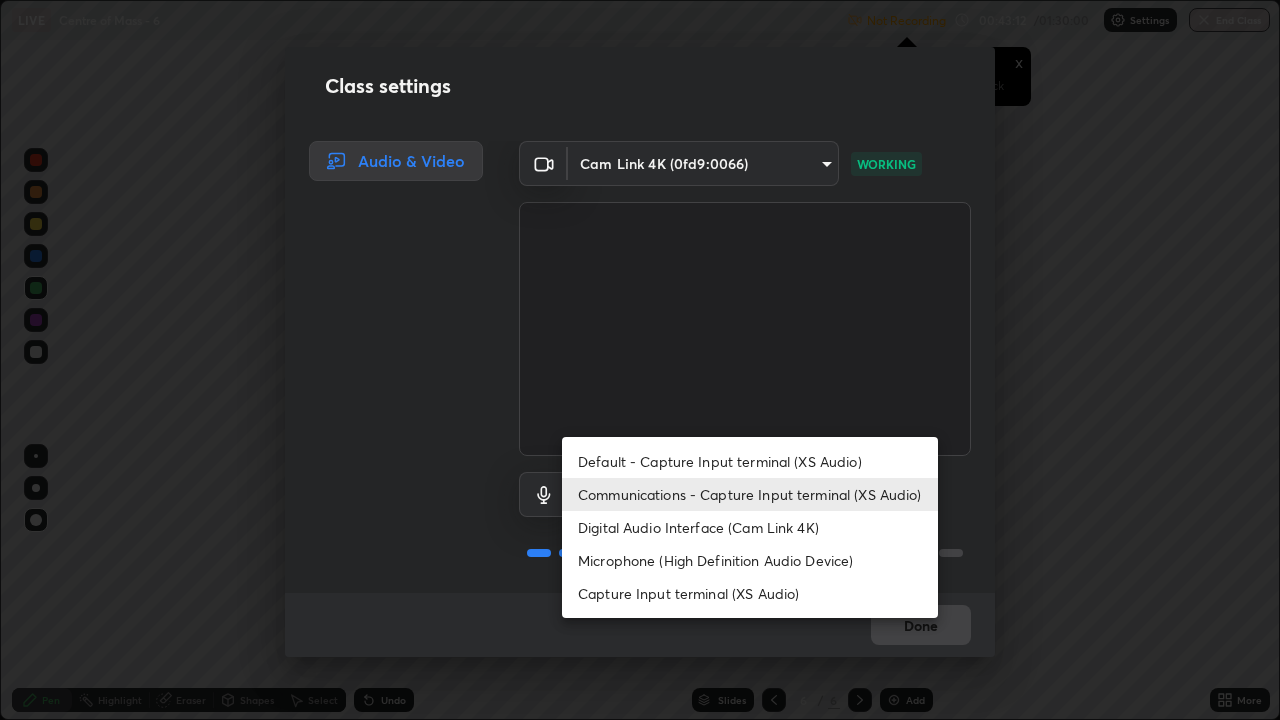 click on "Digital Audio Interface (Cam Link 4K)" at bounding box center [750, 527] 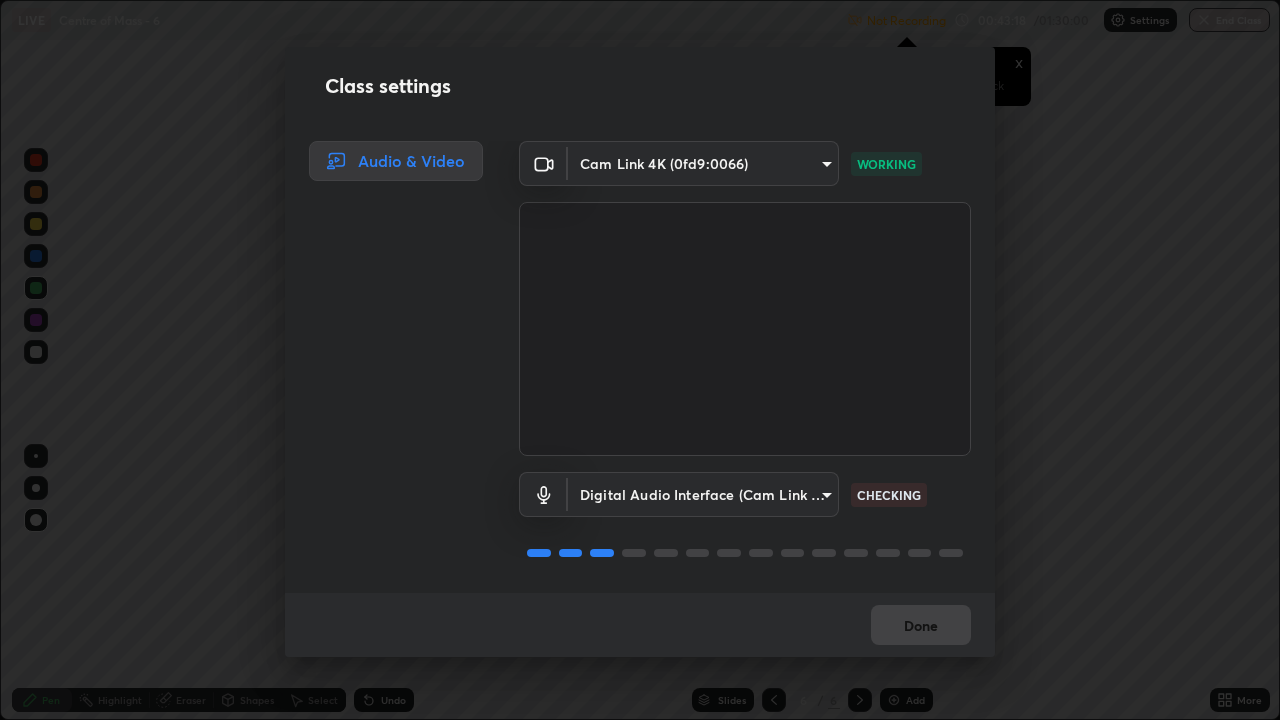 click on "Done" at bounding box center [921, 625] 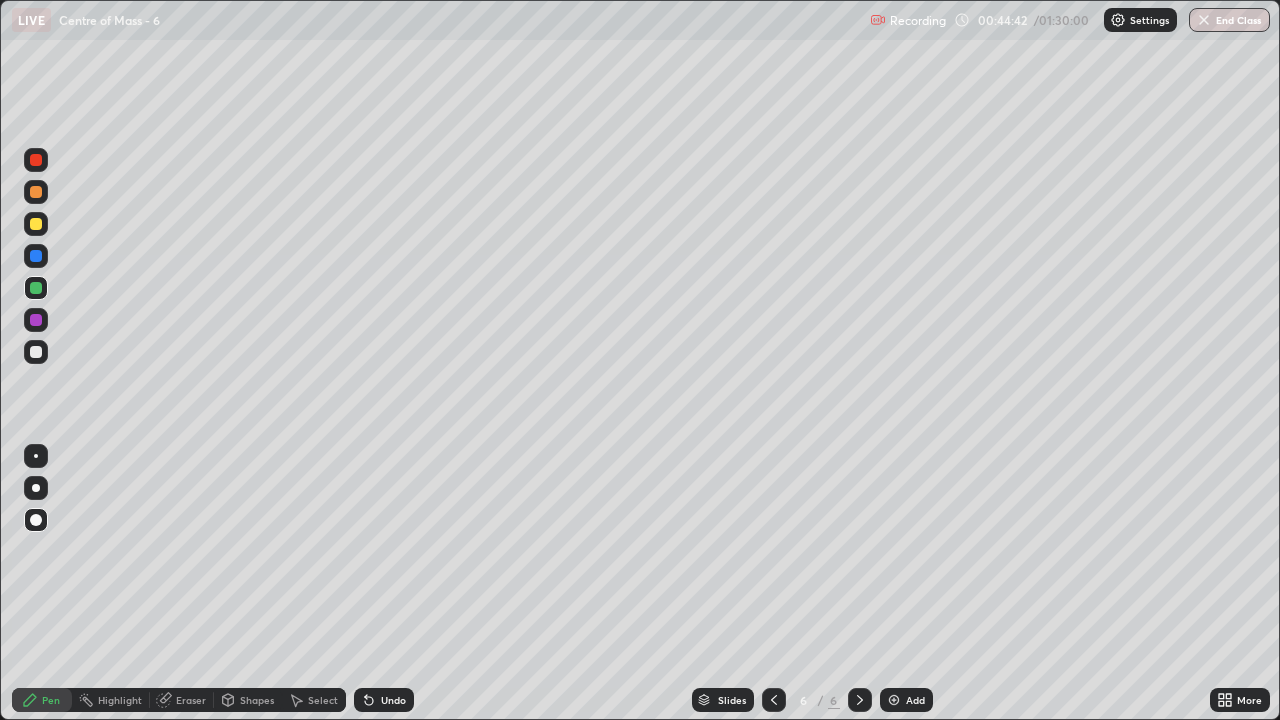 click on "Add" at bounding box center [915, 700] 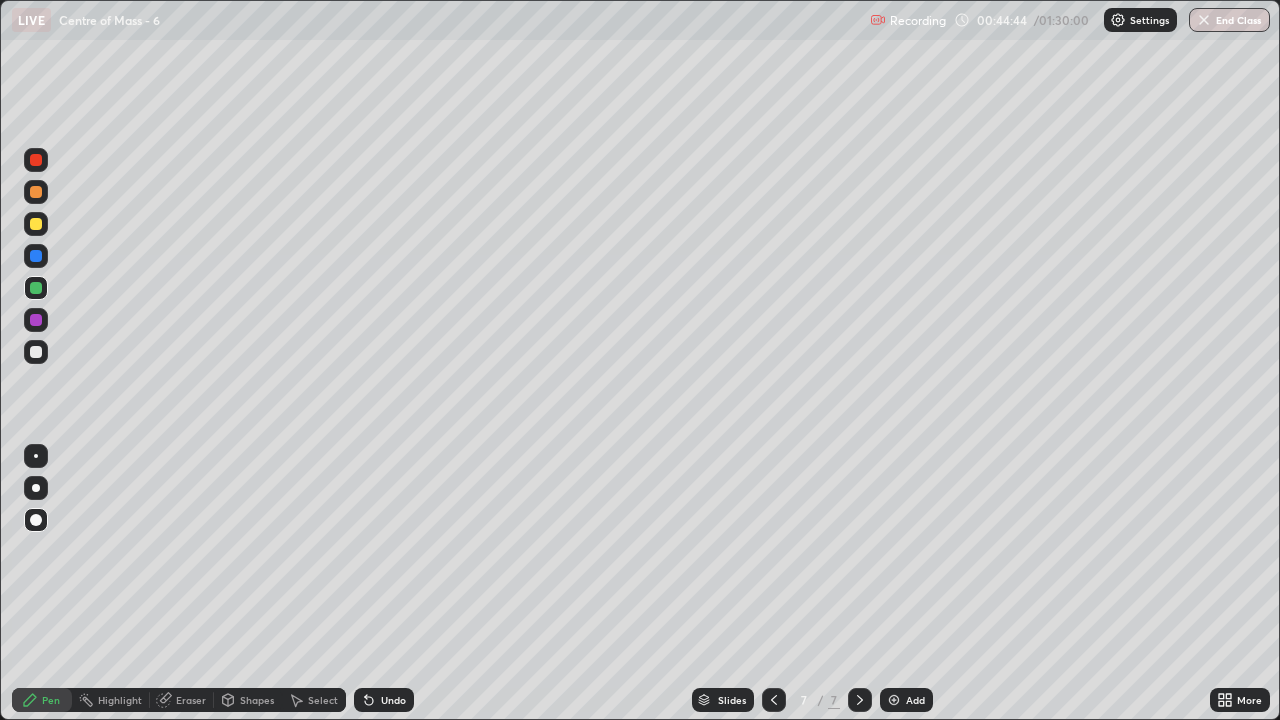 click at bounding box center [36, 224] 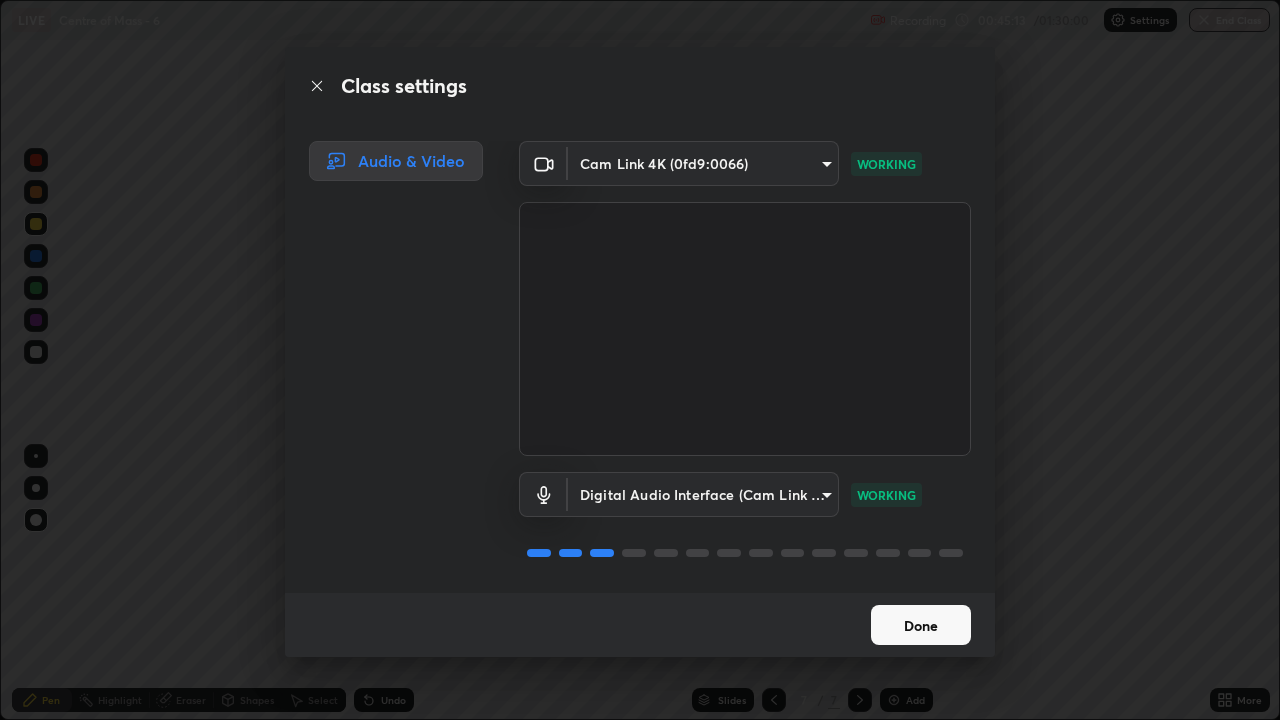 click on "Done" at bounding box center (921, 625) 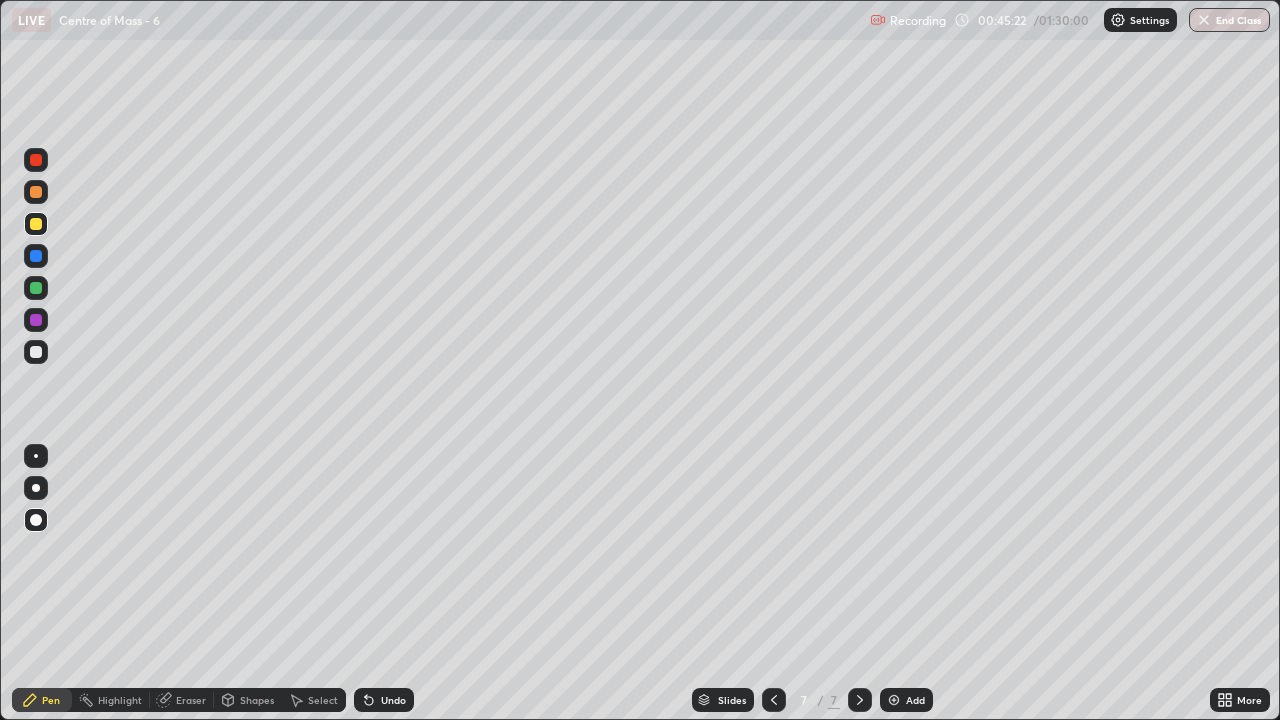 click on "Undo" at bounding box center (393, 700) 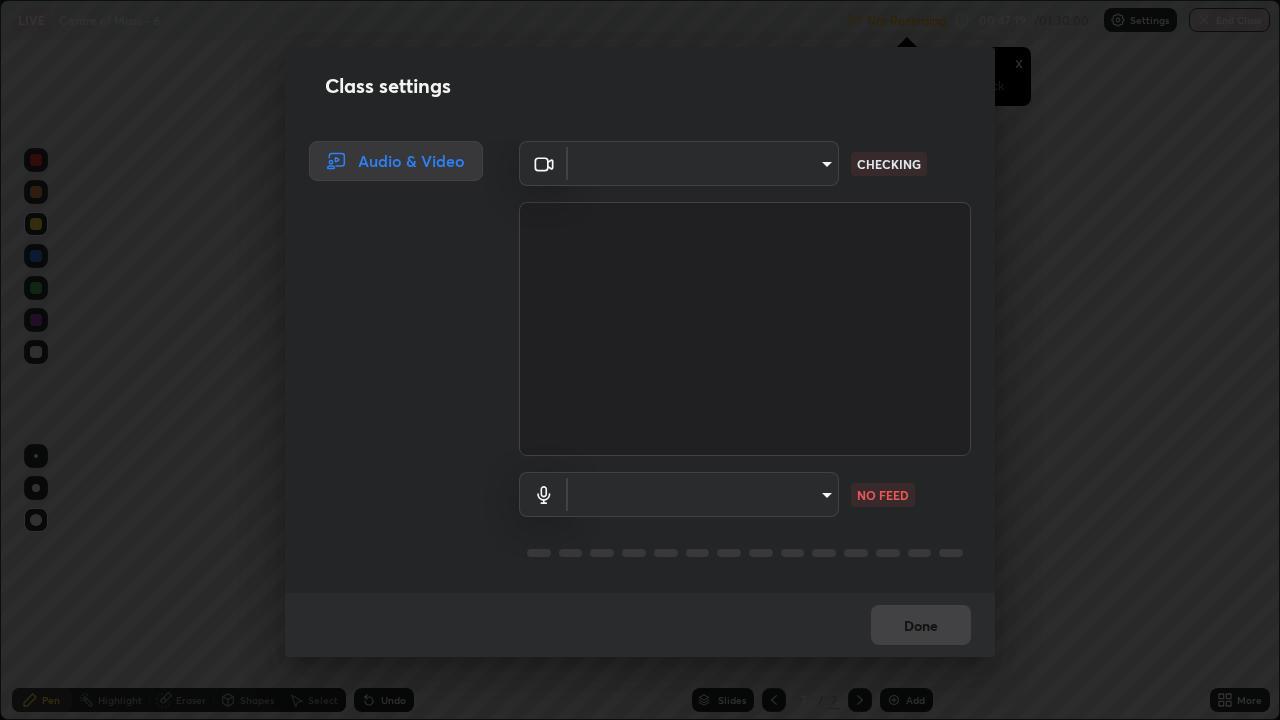 click on "Erase all LIVE Centre of Mass - 6 Not Recording Recording has stopped Please call center admin to check x 00:47:19 /  01:30:00 Settings End Class Setting up your live class Centre of Mass - 6 • L77 of Course On Physics for NEET Conquer 1 2026 [FIRST] [LAST] Pen Highlight Eraser Shapes Select Undo Slides 7 / 7 Add More No doubts shared Encourage your learners to ask a doubt for better clarity Report an issue Reason for reporting Buffering Chat not working Audio - Video sync issue Educator video quality low ​ Attach an image Report Class settings Audio & Video ​ [MAC_ADDRESS] CHECKING ​ [DEVICE_ID] NO FEED Done" at bounding box center [640, 360] 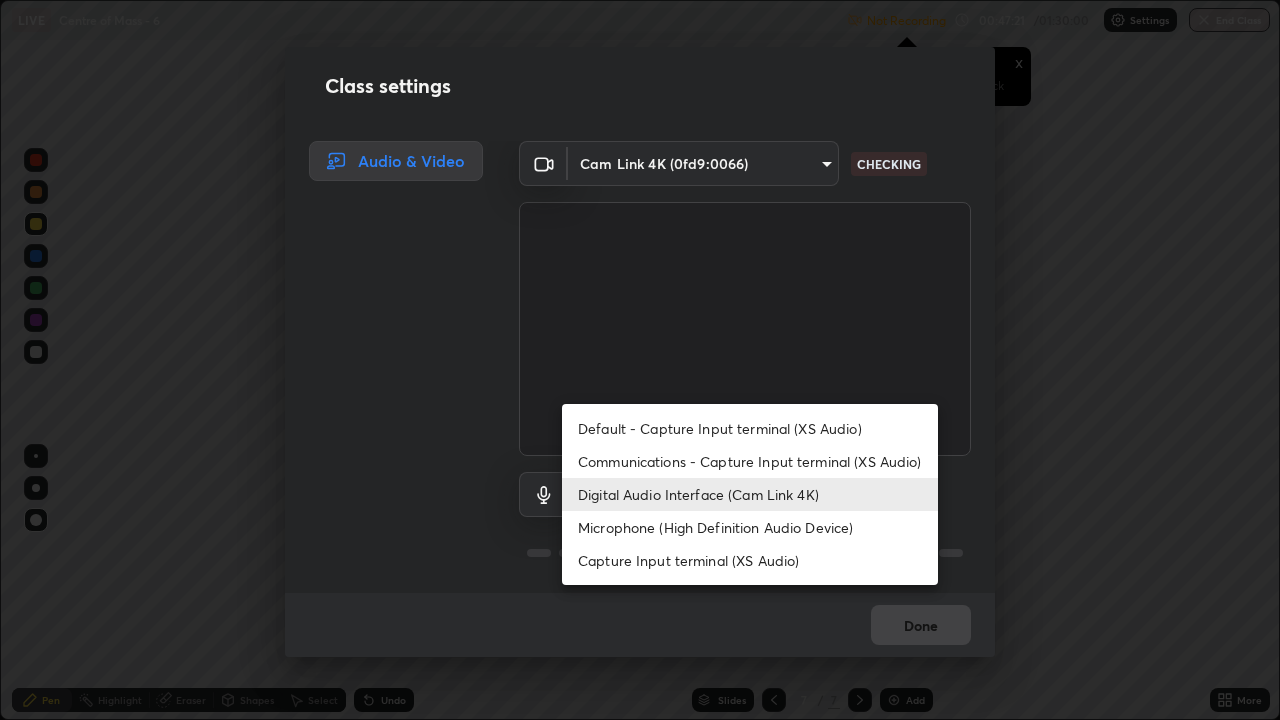 click on "Microphone (High Definition Audio Device)" at bounding box center [750, 527] 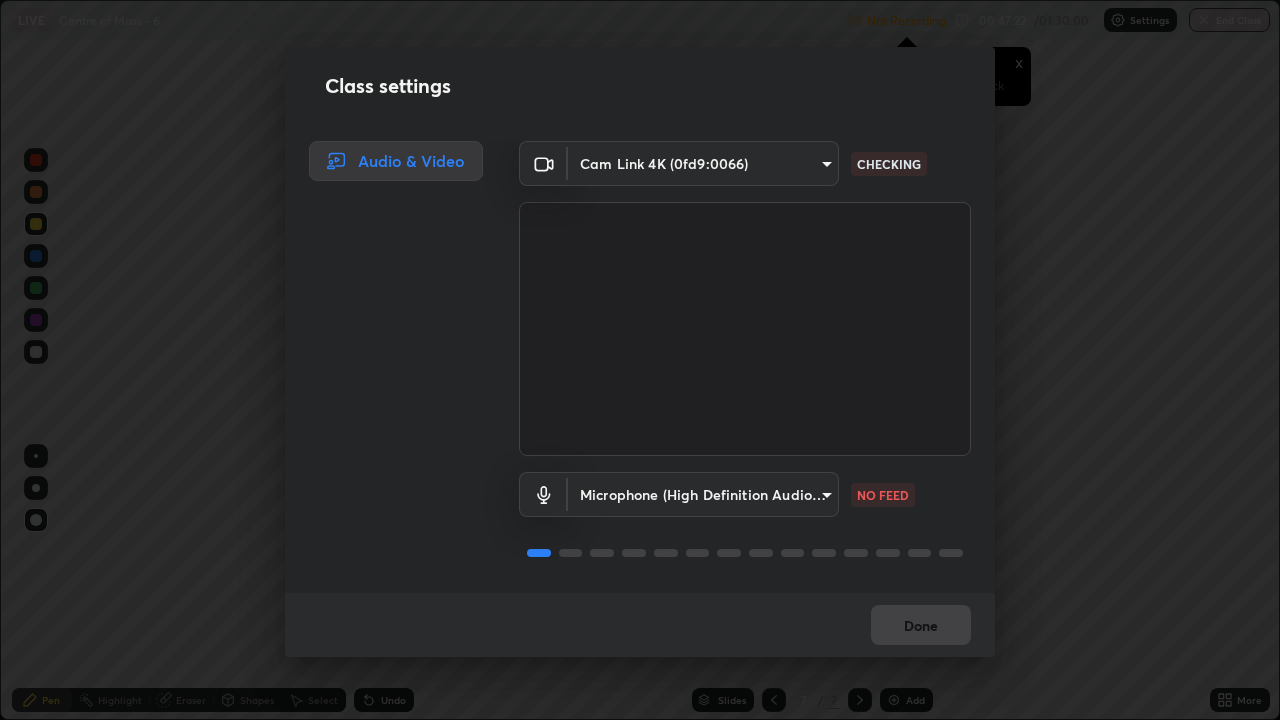 click on "Erase all LIVE Centre of Mass - 6 Not Recording Recording has stopped Please call center admin to check x 00:47:22 /  01:30:00 Settings End Class Setting up your live class Centre of Mass - 6 • L77 of Course On Physics for NEET Conquer 1 2026 [FIRST] [LAST] Pen Highlight Eraser Shapes Select Undo Slides 7 / 7 Add More No doubts shared Encourage your learners to ask a doubt for better clarity Report an issue Reason for reporting Buffering Chat not working Audio - Video sync issue Educator video quality low ​ Attach an image Report Class settings Audio & Video Cam Link 4K ([DEVICE_ID]) [MAC_ADDRESS] CHECKING Microphone (High Definition Audio Device) [DEVICE_ID] NO FEED Done" at bounding box center [640, 360] 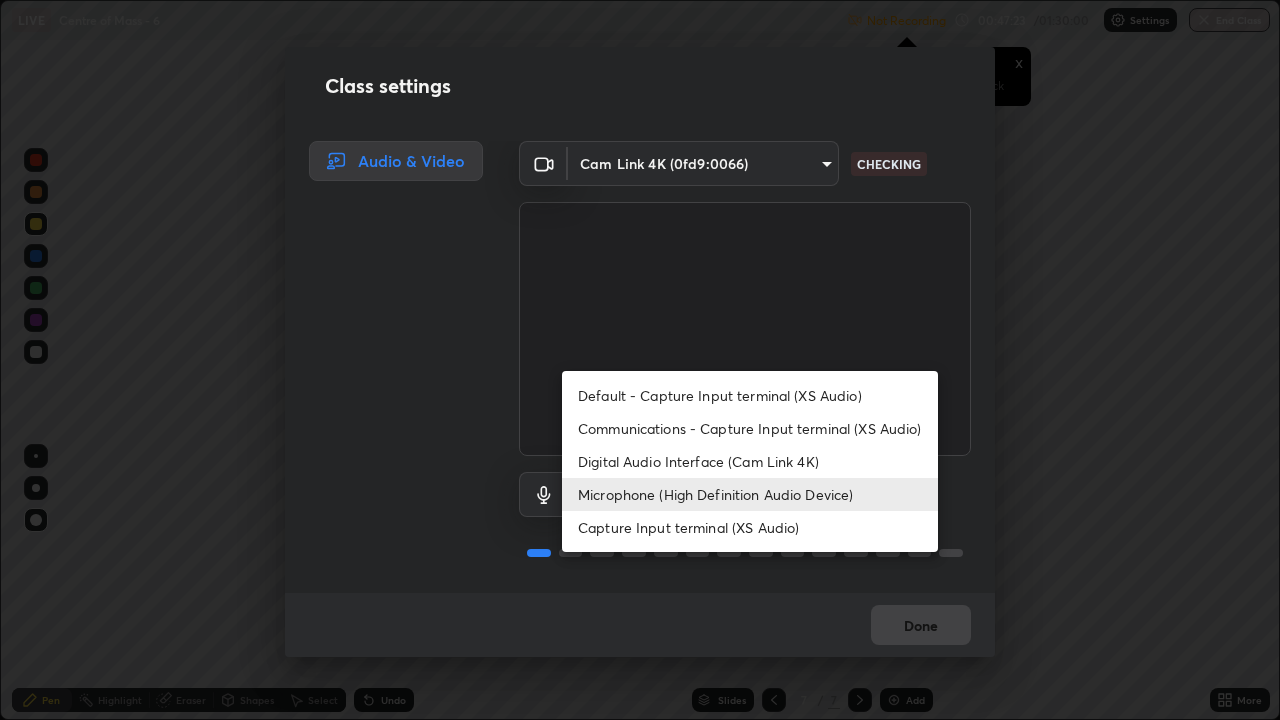click on "Digital Audio Interface (Cam Link 4K)" at bounding box center [750, 461] 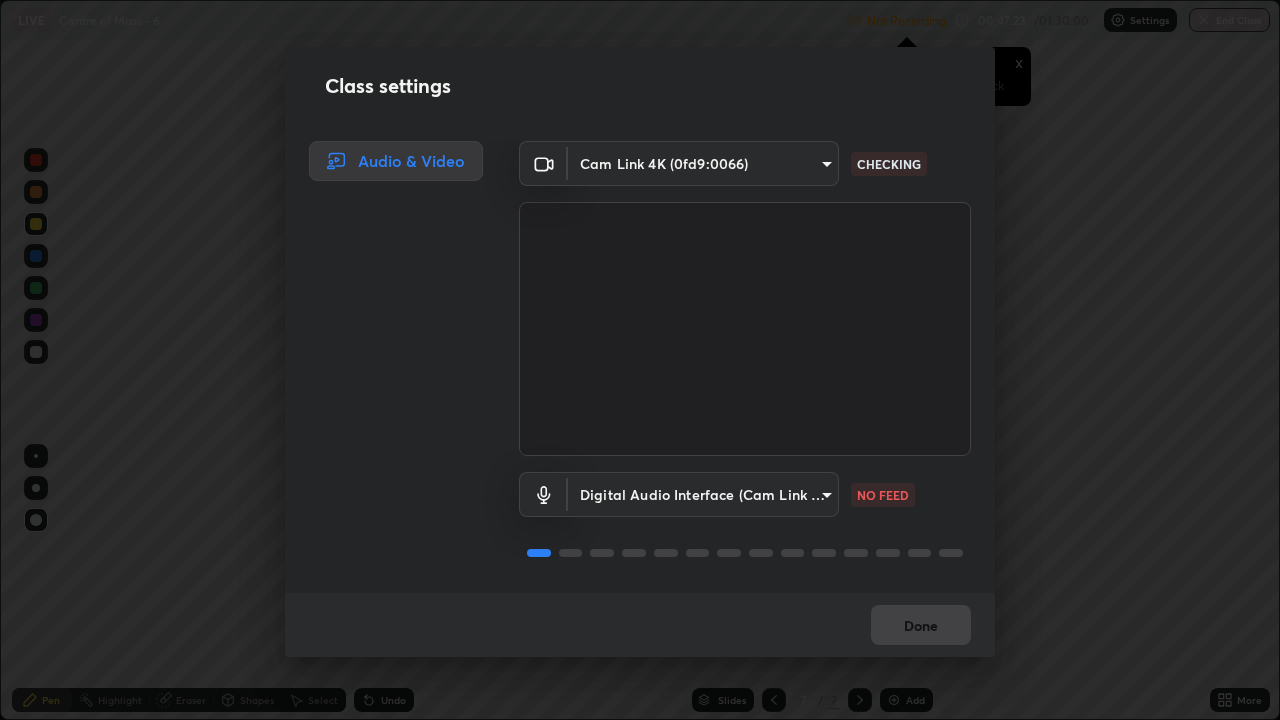 type on "f41bdf31f9cee4d3a2e2d73385c93911221b57b7c020636f80d5b143a78dd37a" 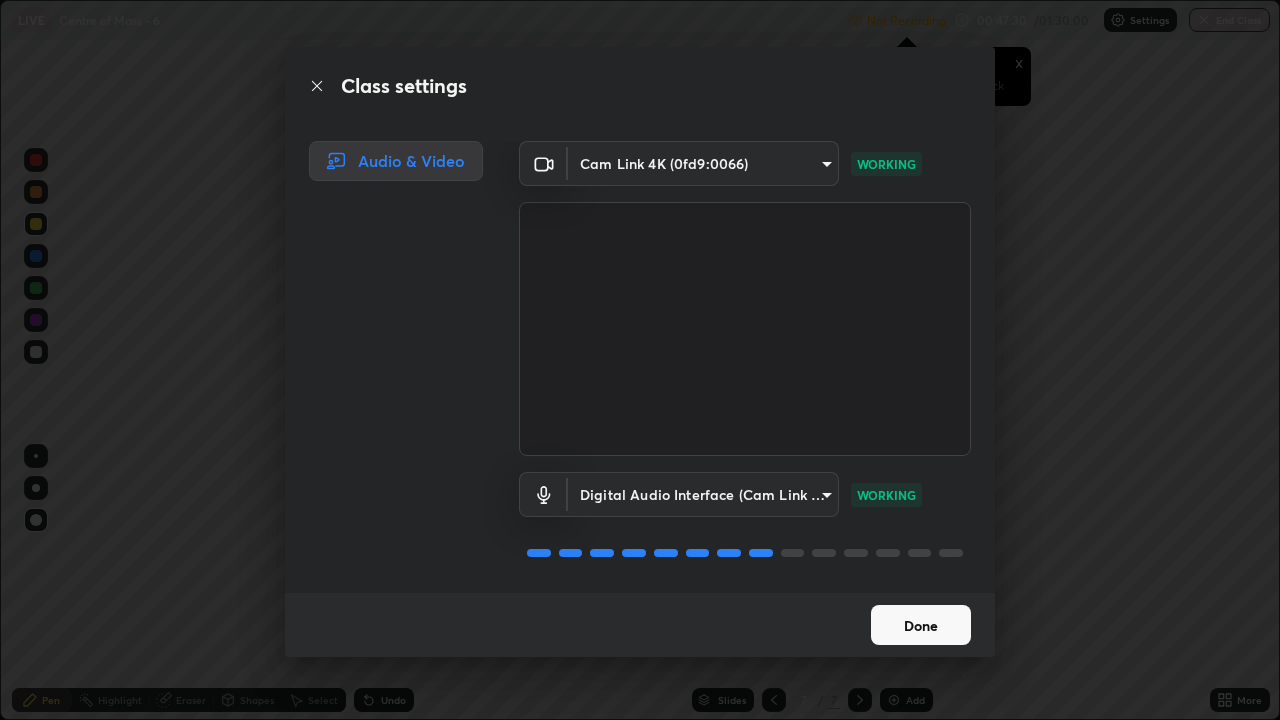 click on "Done" at bounding box center [921, 625] 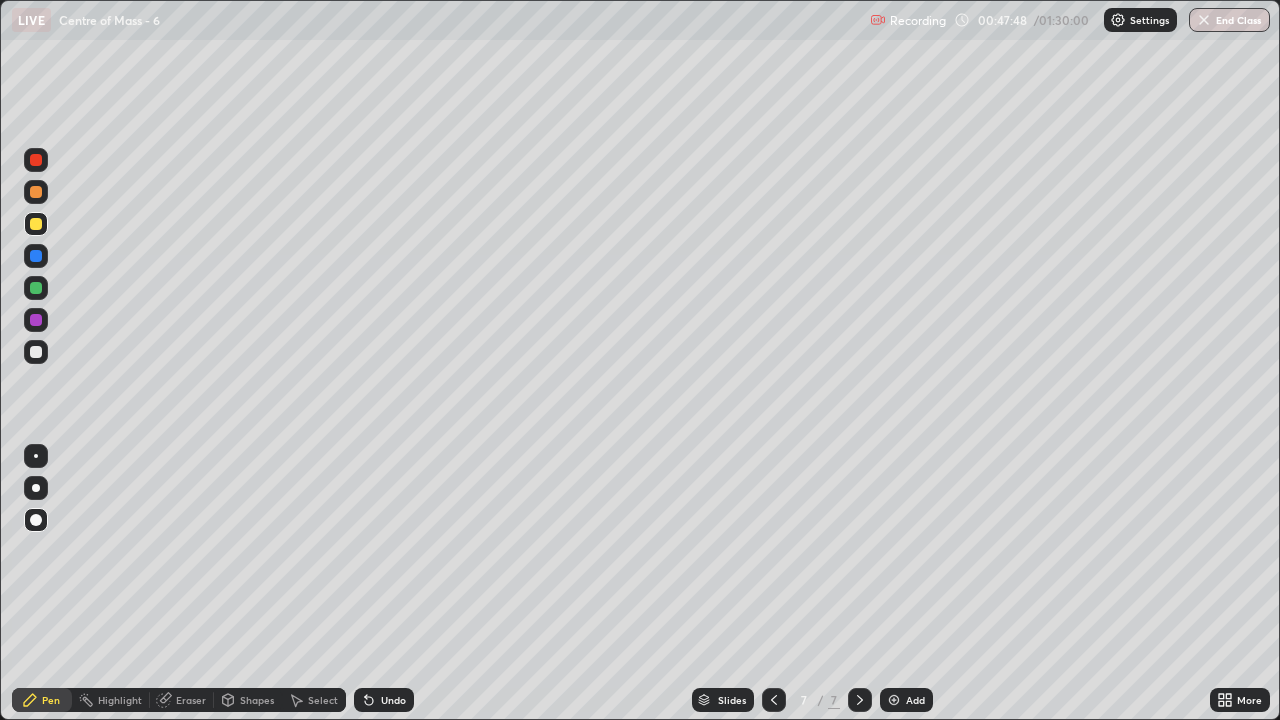 click at bounding box center (36, 288) 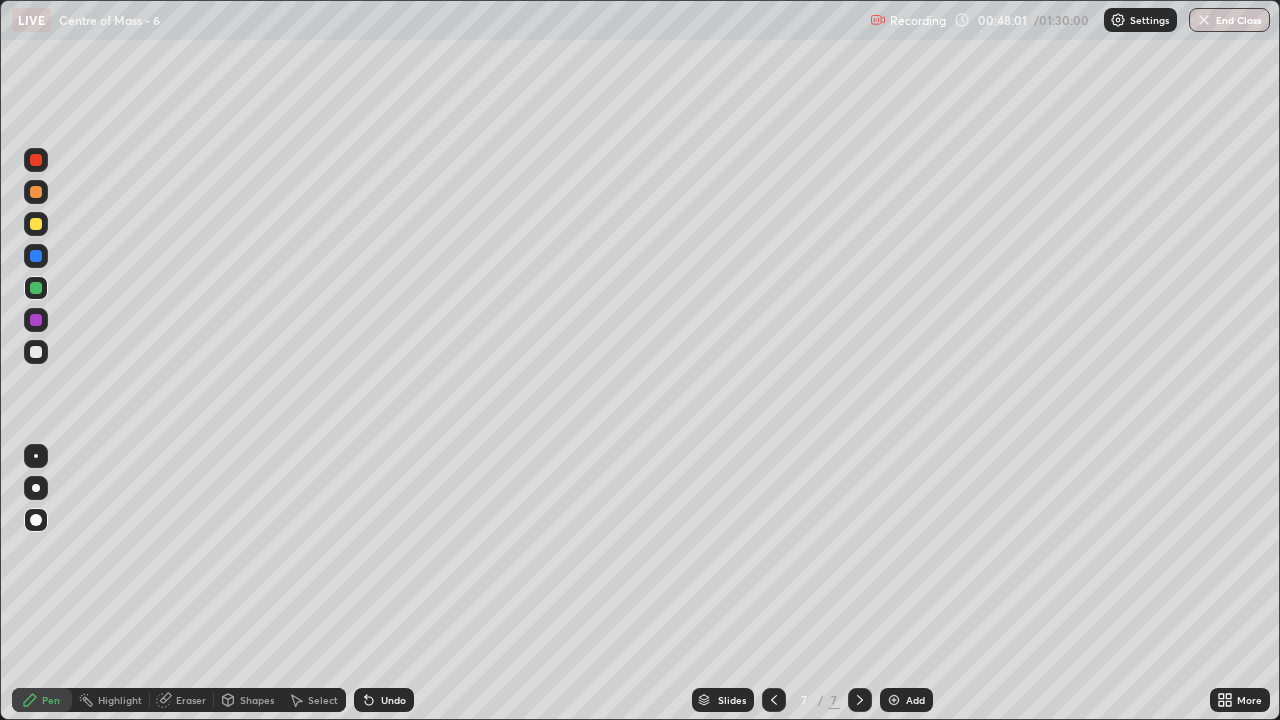 click at bounding box center (36, 352) 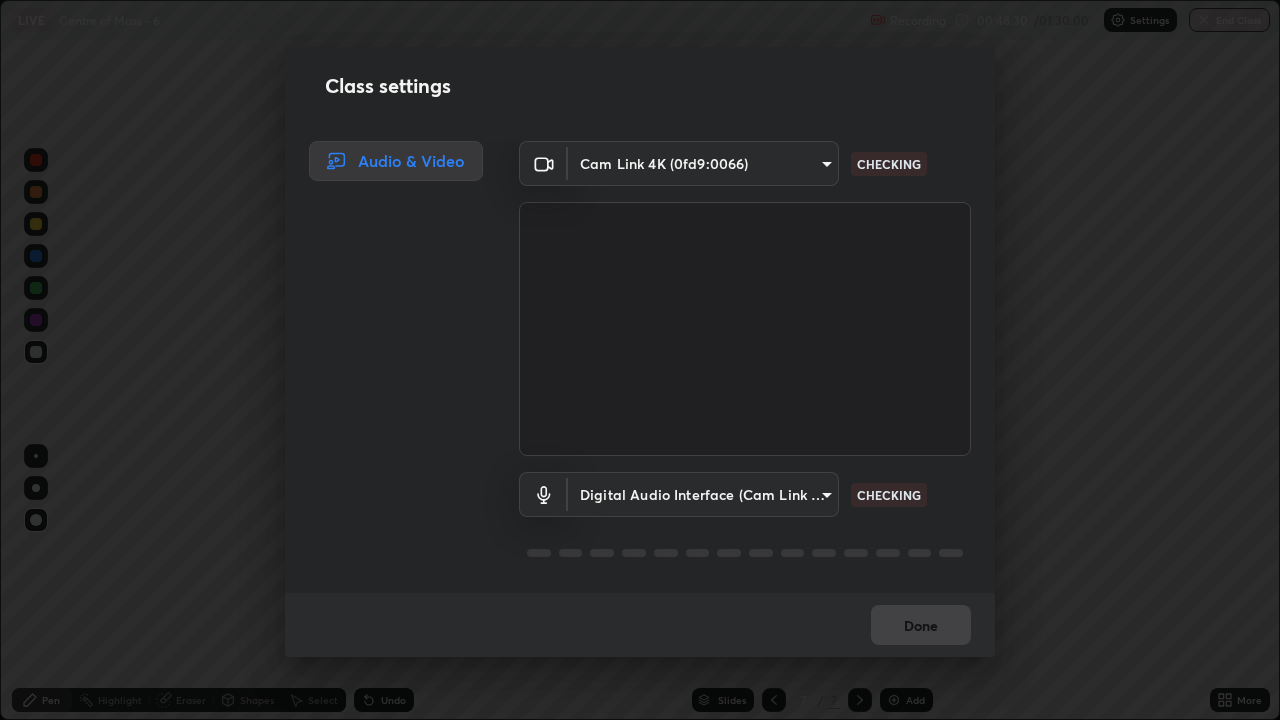click on "Erase all LIVE Centre of Mass - 6 Recording 00:48:30 /  01:30:00 Settings End Class Setting up your live class Centre of Mass - 6 • L77 of Course On Physics for NEET Conquer 1 2026 [FIRST] [LAST] Pen Highlight Eraser Shapes Select Undo Slides 7 / 7 Add More No doubts shared Encourage your learners to ask a doubt for better clarity Report an issue Reason for reporting Buffering Chat not working Audio - Video sync issue Educator video quality low ​ Attach an image Report Class settings Audio & Video Cam Link 4K ([DEVICE_ID]) [MAC_ADDRESS] CHECKING Digital Audio Interface (Cam Link 4K) [DEVICE_ID] CHECKING Done" at bounding box center (640, 360) 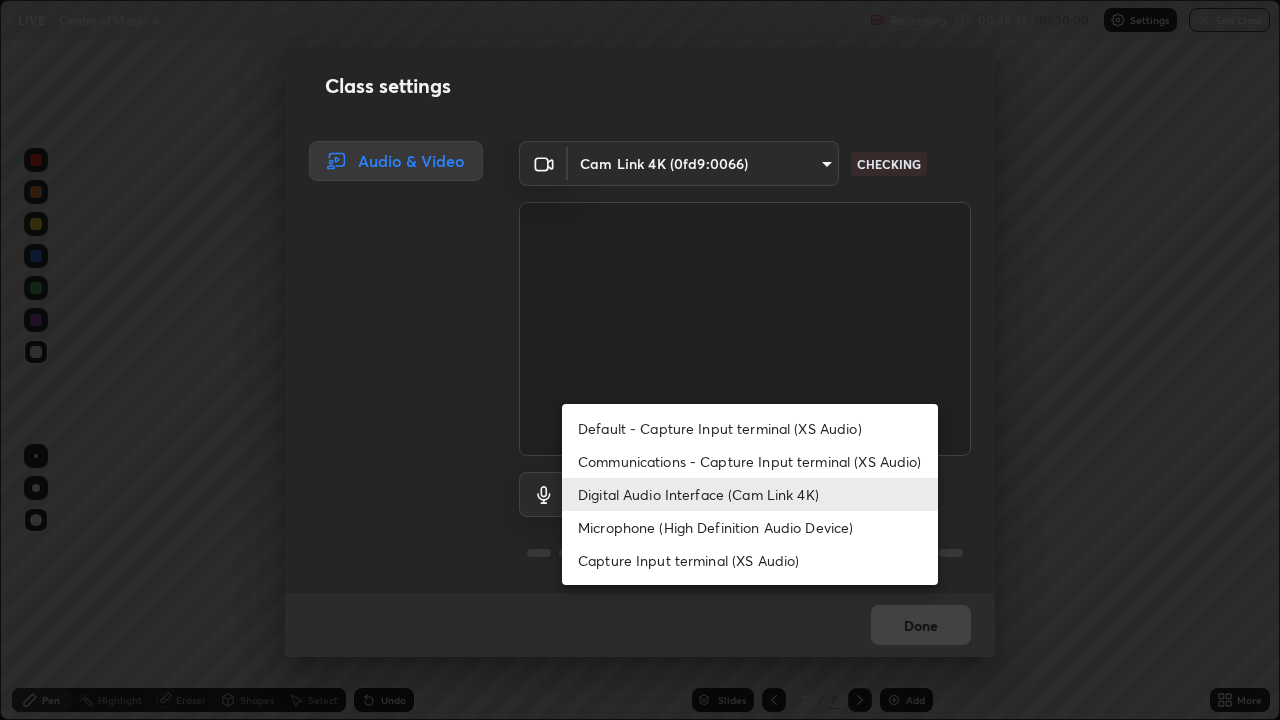 click on "Microphone (High Definition Audio Device)" at bounding box center [750, 527] 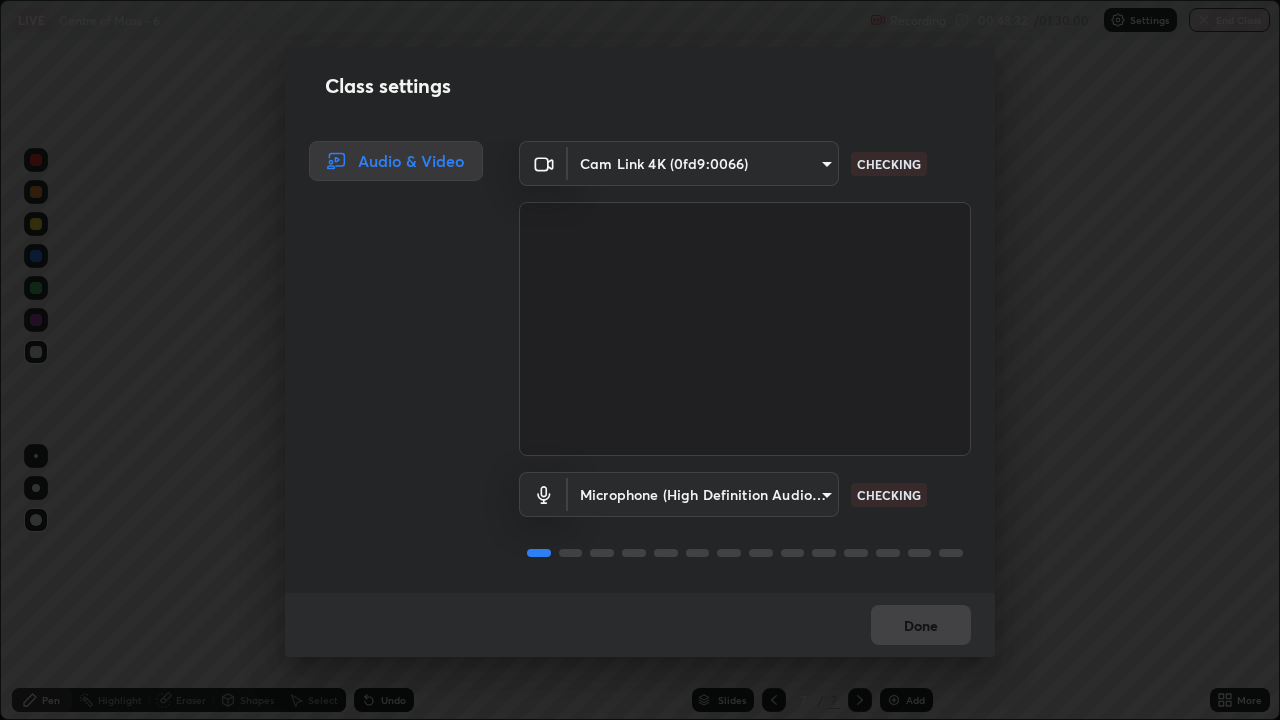 click on "Erase all LIVE Centre of Mass - 6 Recording 00:48:32 /  01:30:00 Settings End Class Setting up your live class Centre of Mass - 6 • L77 of Course On Physics for NEET Conquer 1 2026 [FIRST] [LAST] Pen Highlight Eraser Shapes Select Undo Slides 7 / 7 Add More No doubts shared Encourage your learners to ask a doubt for better clarity Report an issue Reason for reporting Buffering Chat not working Audio - Video sync issue Educator video quality low ​ Attach an image Report Class settings Audio & Video Cam Link 4K ([DEVICE_ID]) [MAC_ADDRESS] CHECKING Microphone (High Definition Audio Device) [DEVICE_ID] CHECKING Done" at bounding box center [640, 360] 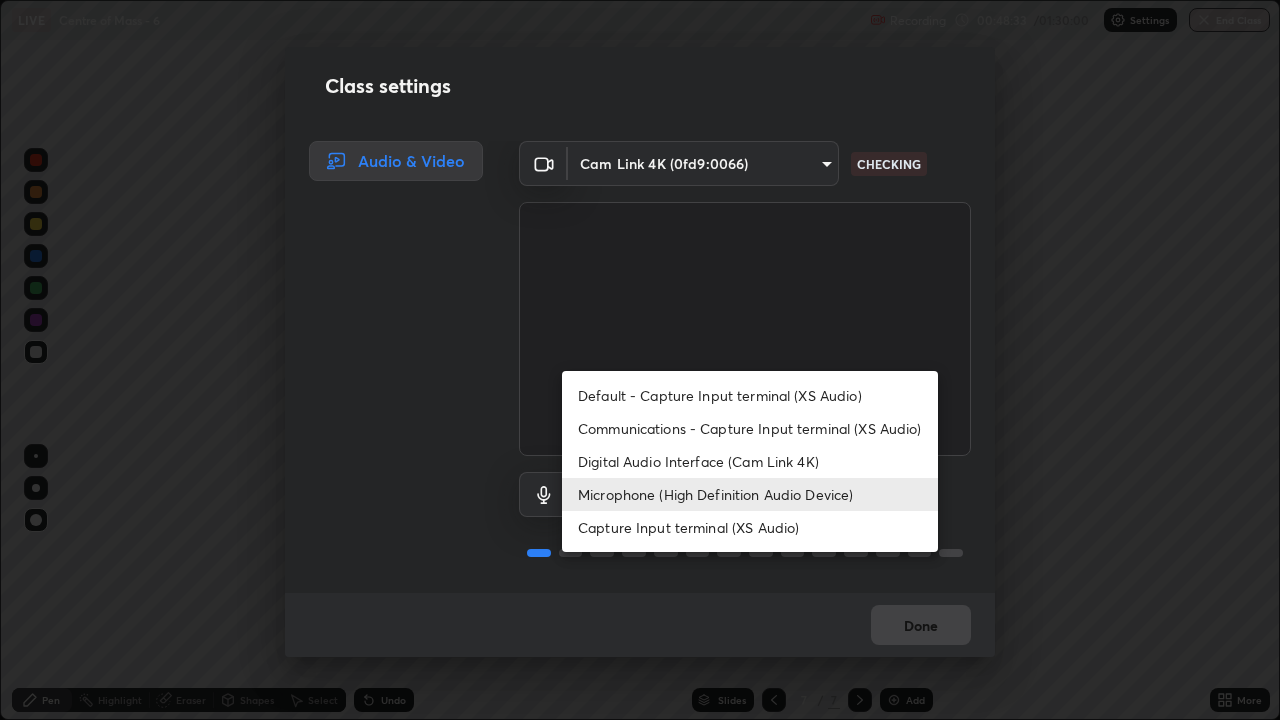 click on "Digital Audio Interface (Cam Link 4K)" at bounding box center (750, 461) 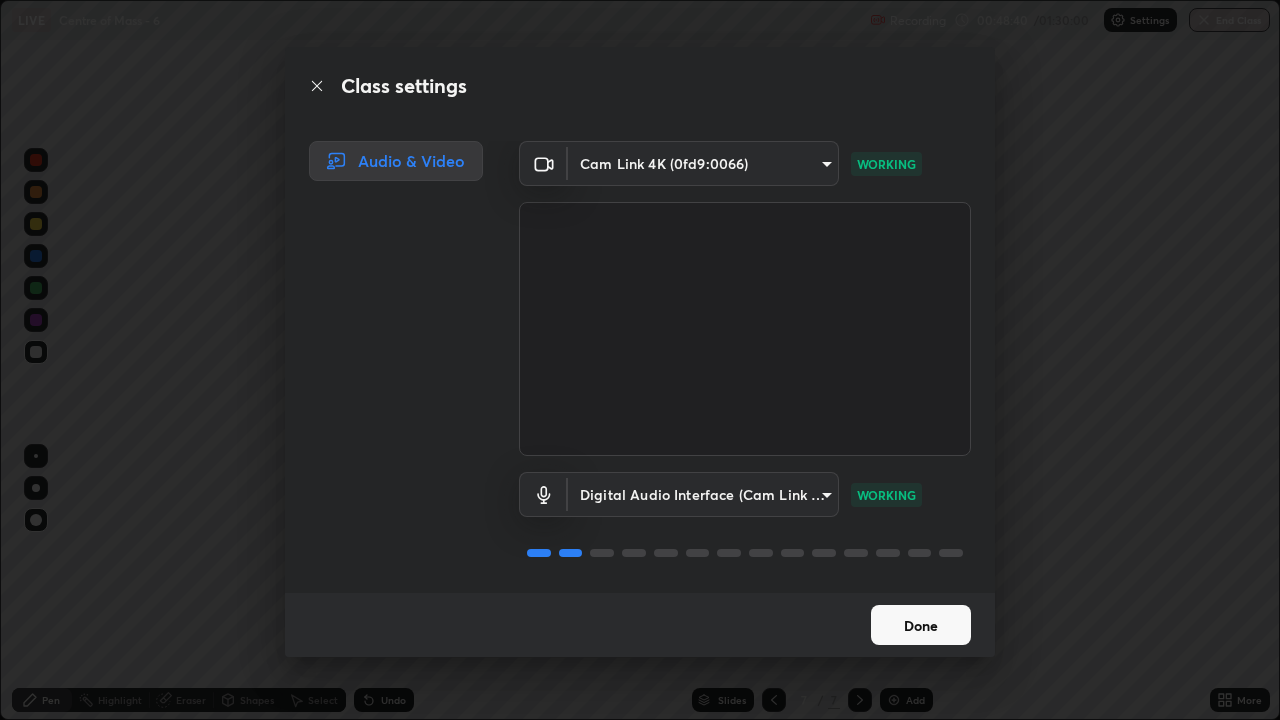click on "Done" at bounding box center [921, 625] 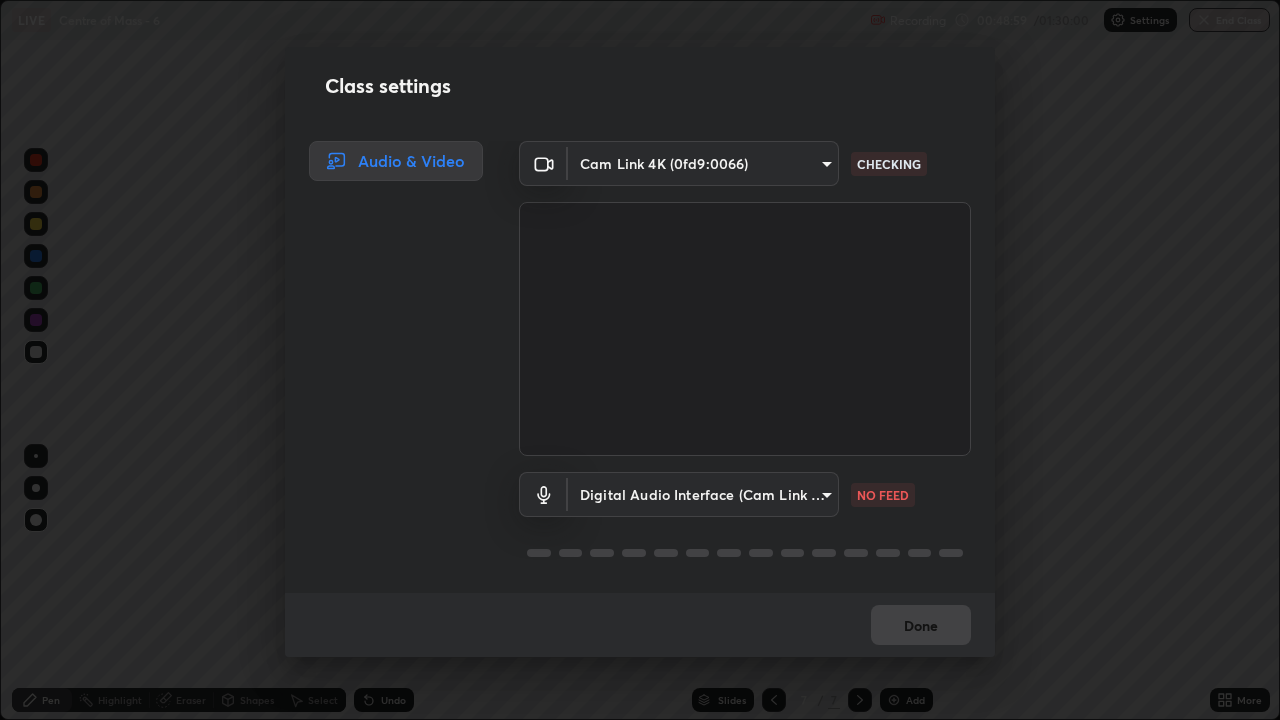 click on "Erase all LIVE Centre of Mass - 6 Recording 00:48:59 /  01:30:00 Settings End Class Setting up your live class Centre of Mass - 6 • L77 of Course On Physics for NEET Conquer 1 2026 [FIRST] [LAST] Pen Highlight Eraser Shapes Select Undo Slides 7 / 7 Add More No doubts shared Encourage your learners to ask a doubt for better clarity Report an issue Reason for reporting Buffering Chat not working Audio - Video sync issue Educator video quality low ​ Attach an image Report Class settings Audio & Video Cam Link 4K ([DEVICE_ID]) [MAC_ADDRESS] CHECKING Digital Audio Interface (Cam Link 4K) [DEVICE_ID] NO FEED Done" at bounding box center [640, 360] 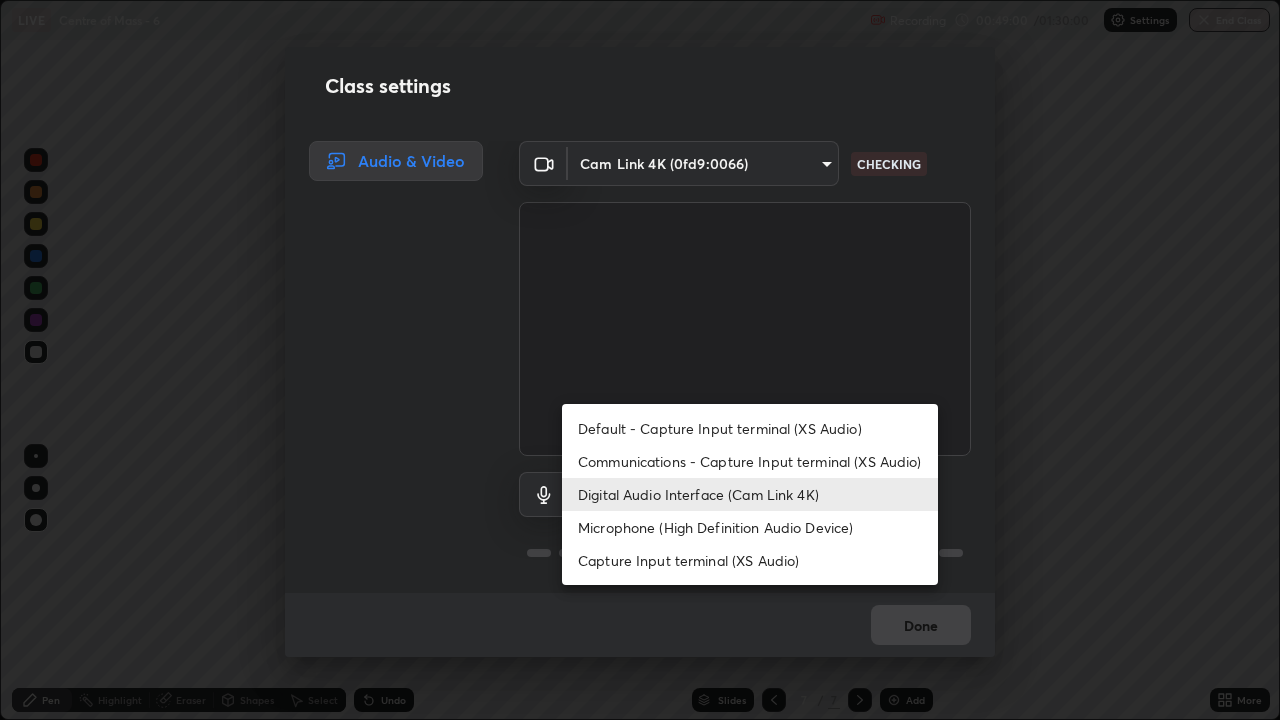 click on "Communications - Capture Input terminal (XS Audio)" at bounding box center (750, 461) 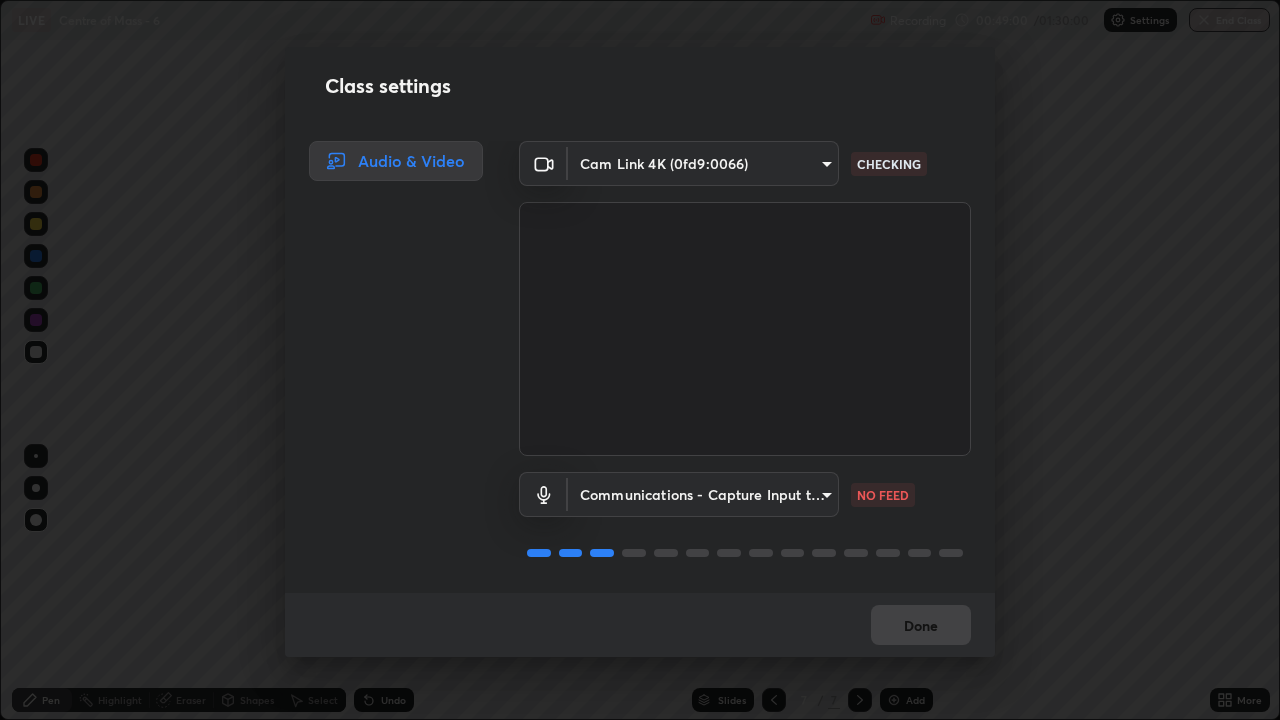 click on "Erase all LIVE Centre of Mass - 6 Recording 00:49:00 /  01:30:00 Settings End Class Setting up your live class Centre of Mass - 6 • L77 of Course On Physics for NEET Conquer 1 2026 [FIRST] [LAST] Pen Highlight Eraser Shapes Select Undo Slides 7 / 7 Add More No doubts shared Encourage your learners to ask a doubt for better clarity Report an issue Reason for reporting Buffering Chat not working Audio - Video sync issue Educator video quality low ​ Attach an image Report Class settings Audio & Video Cam Link 4K ([DEVICE_ID]) [MAC_ADDRESS] CHECKING Communications - Capture Input terminal (XS Audio) communications NO FEED Done" at bounding box center [640, 360] 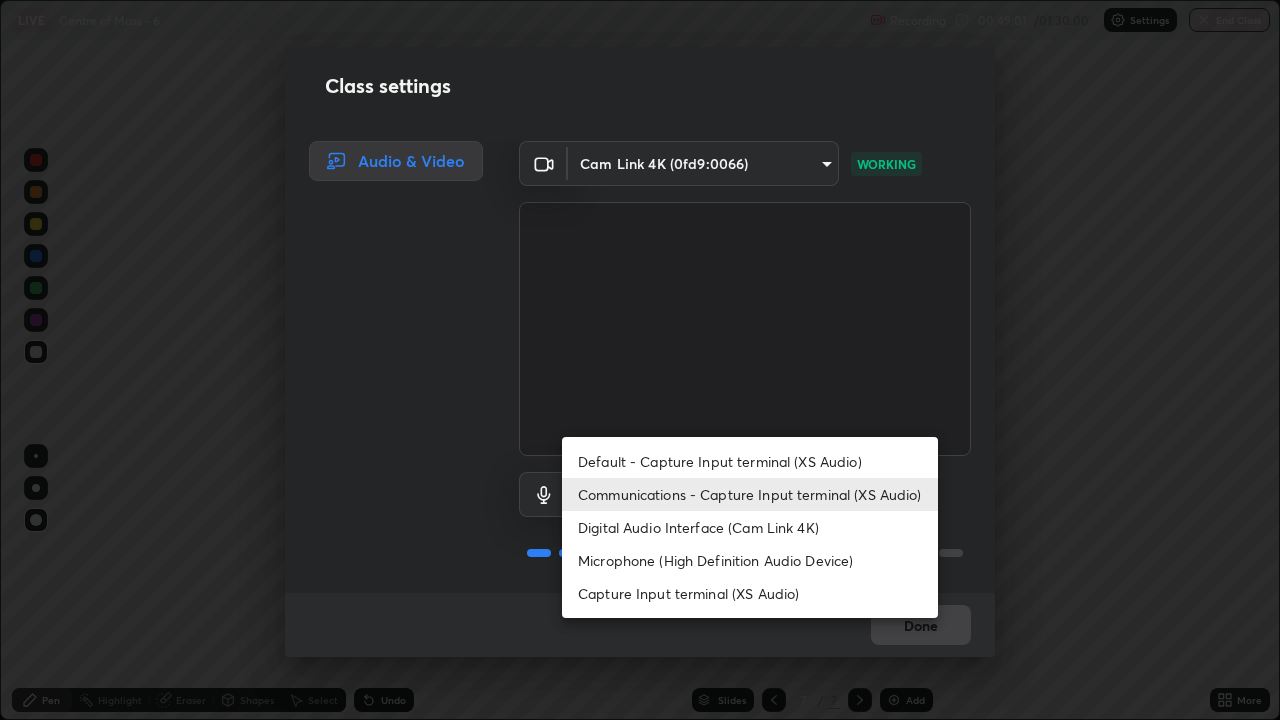 click on "Digital Audio Interface (Cam Link 4K)" at bounding box center [750, 527] 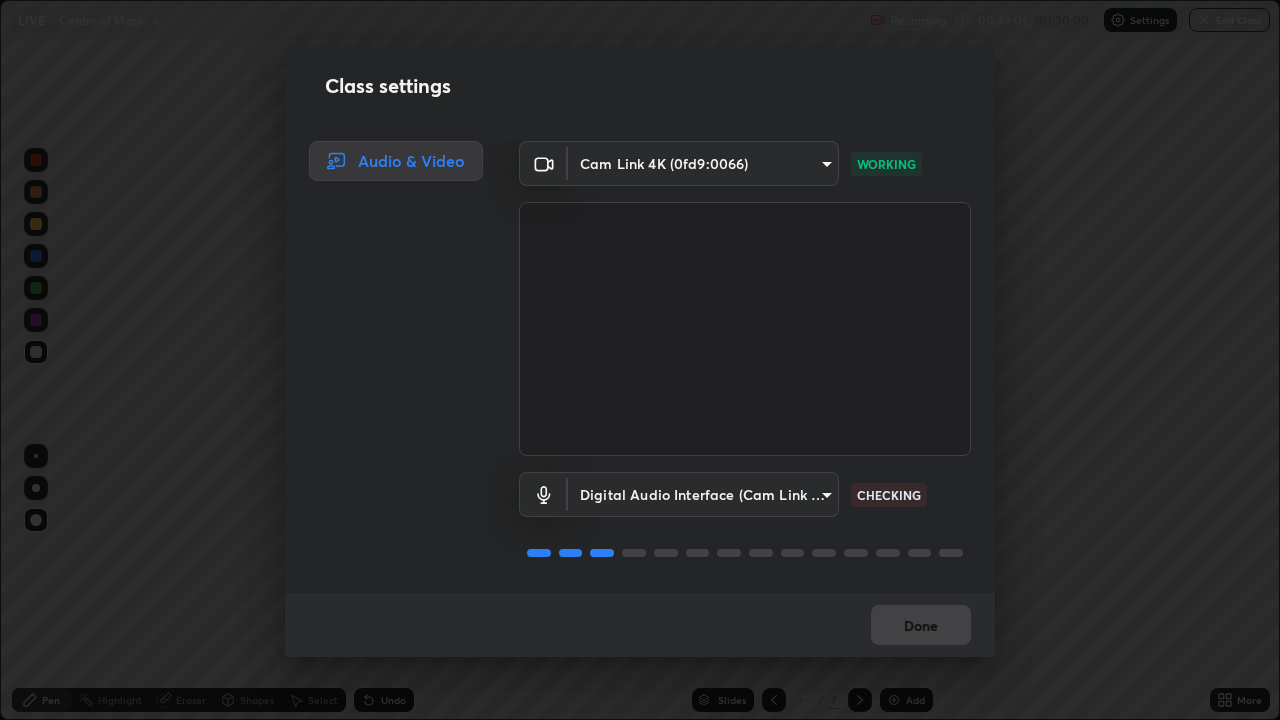 type on "f41bdf31f9cee4d3a2e2d73385c93911221b57b7c020636f80d5b143a78dd37a" 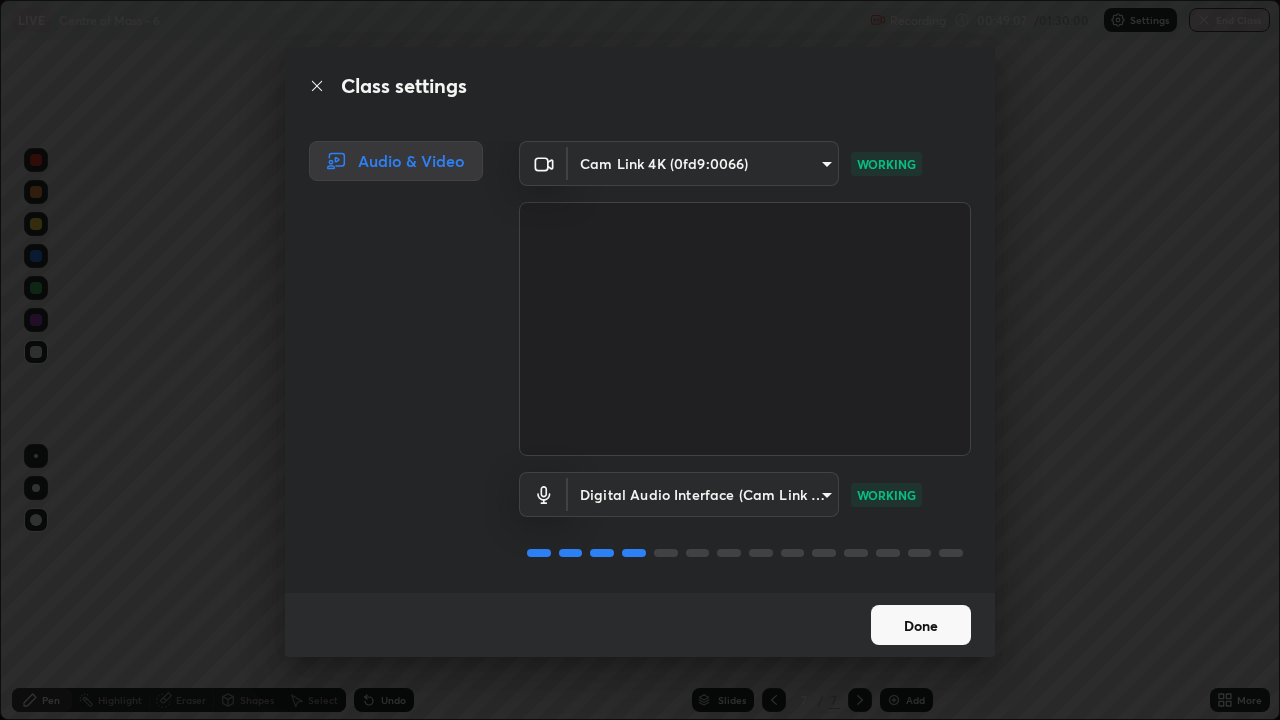 click on "Done" at bounding box center (921, 625) 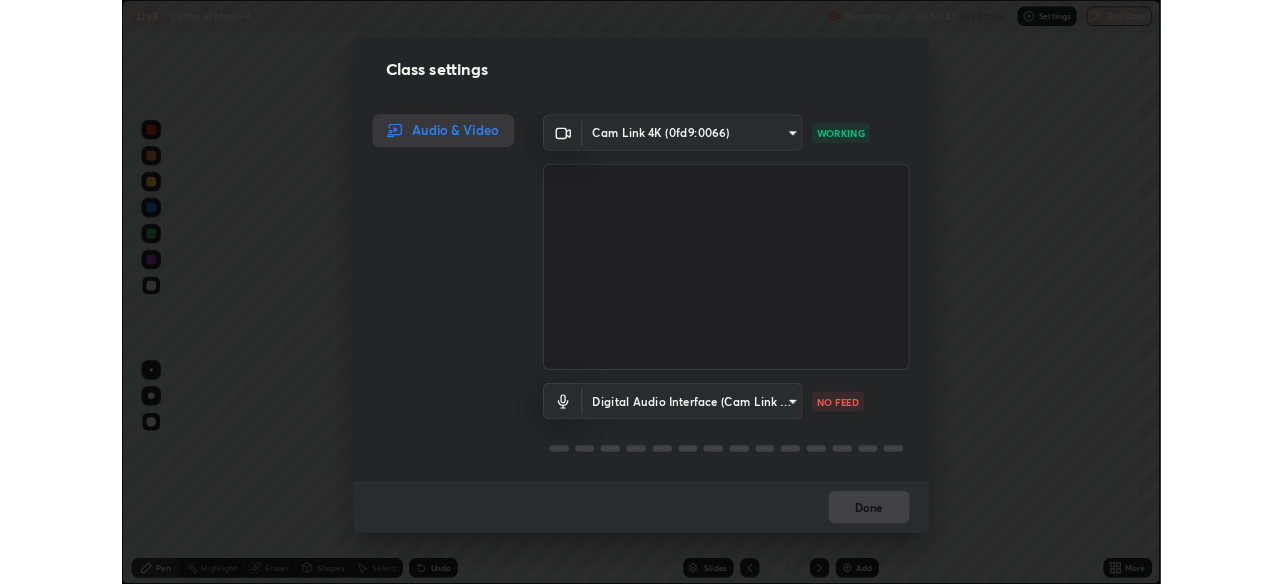 scroll, scrollTop: 1, scrollLeft: 0, axis: vertical 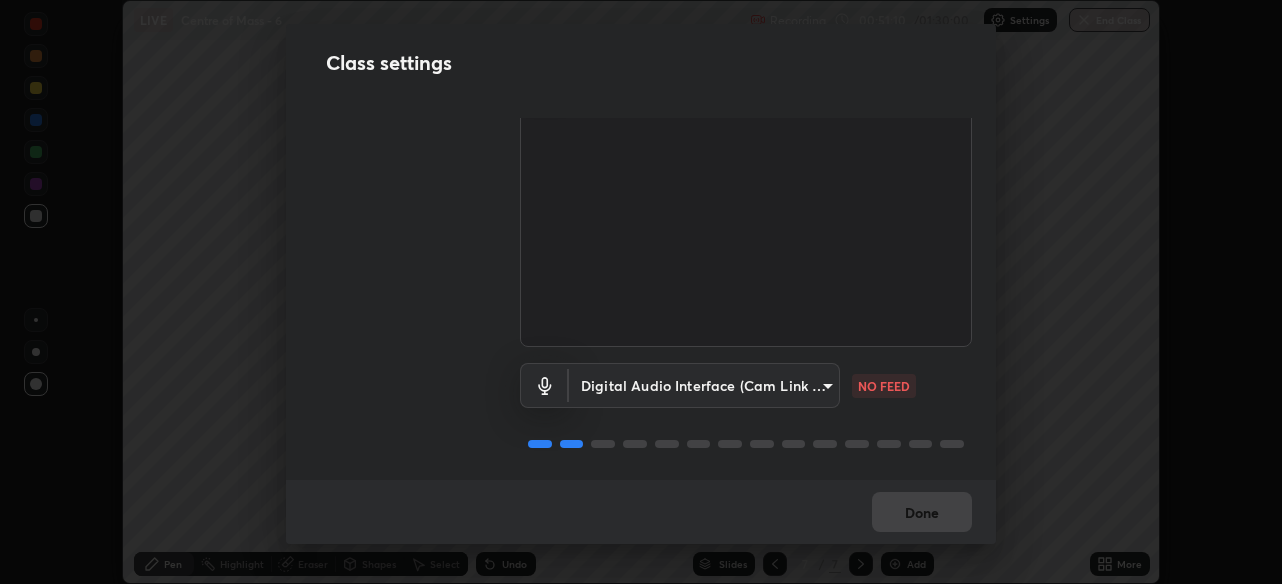 click on "Erase all LIVE Centre of Mass - 6 Recording 00:51:10 /  01:30:00 Settings End Class Setting up your live class Centre of Mass - 6 • L77 of Course On Physics for NEET Conquer 1 2026 [FIRST] [LAST] Pen Highlight Eraser Shapes Select Undo Slides 7 / 7 Add More No doubts shared Encourage your learners to ask a doubt for better clarity Report an issue Reason for reporting Buffering Chat not working Audio - Video sync issue Educator video quality low ​ Attach an image Report Class settings Audio & Video Cam Link 4K (0fd9:0066) [HASH] WORKING Digital Audio Interface (Cam Link 4K) [HASH] NO FEED Done" at bounding box center (641, 292) 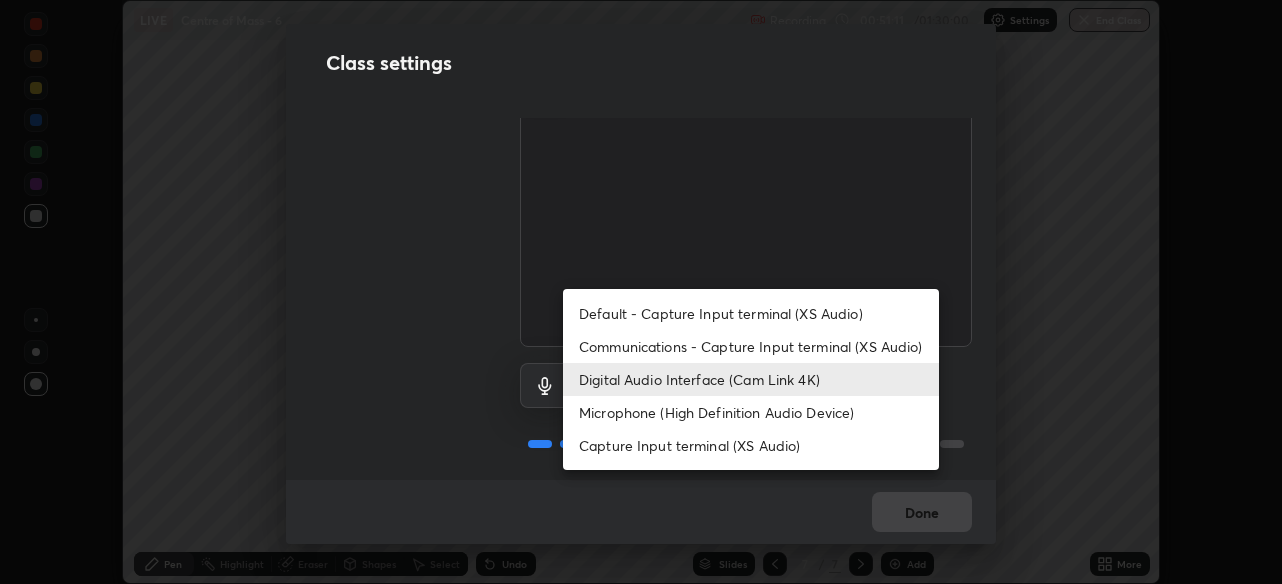 click on "Microphone (High Definition Audio Device)" at bounding box center [751, 412] 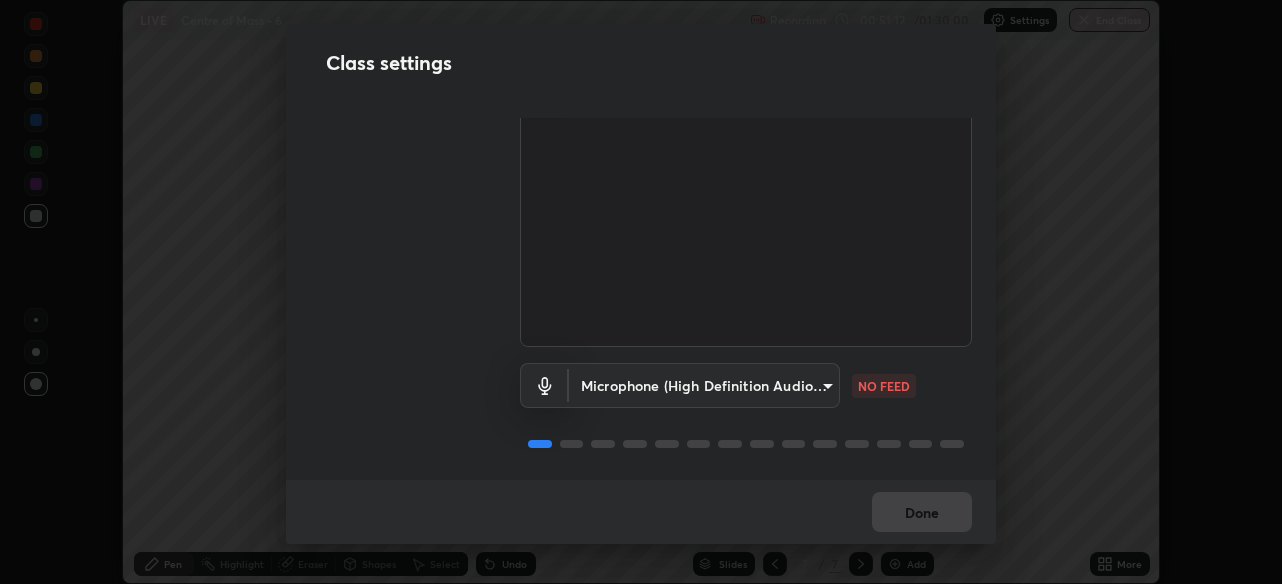 click on "Erase all LIVE Centre of Mass - 6 Recording 00:51:12 /  01:30:00 Settings End Class Setting up your live class Centre of Mass - 6 • L77 of Course On Physics for NEET Conquer 1 2026 [FIRST] [LAST] Pen Highlight Eraser Shapes Select Undo Slides 7 / 7 Add More No doubts shared Encourage your learners to ask a doubt for better clarity Report an issue Reason for reporting Buffering Chat not working Audio - Video sync issue Educator video quality low ​ Attach an image Report Class settings Audio & Video Cam Link 4K (0fd9:0066) [HASH] WORKING Microphone (High Definition Audio Device) [HASH] NO FEED Done" at bounding box center [641, 292] 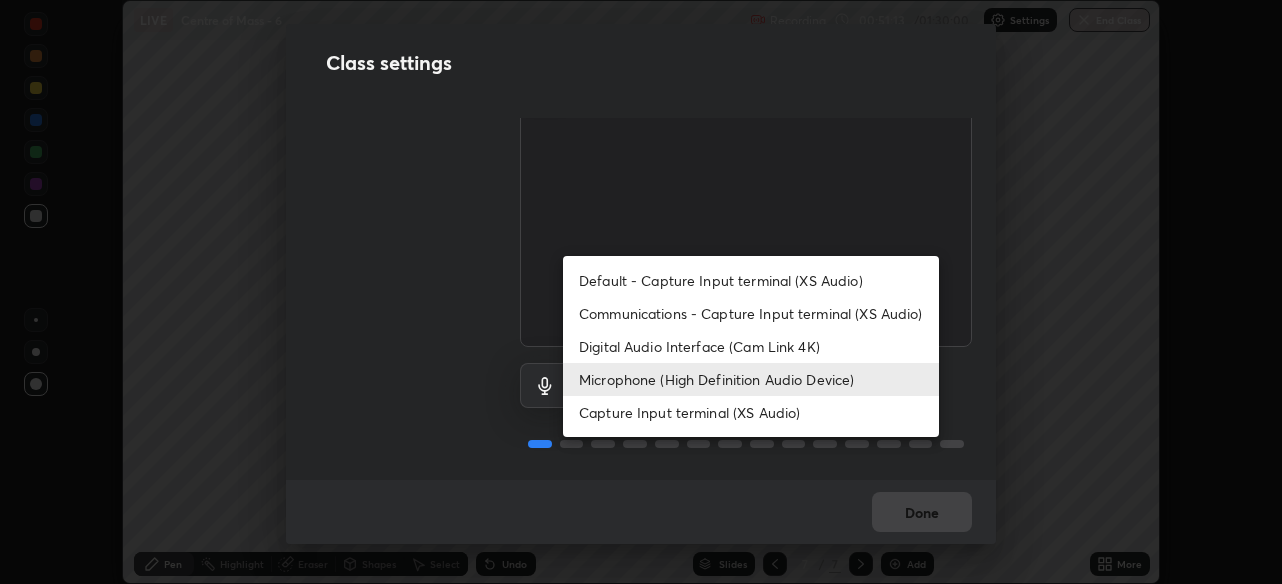 click on "Digital Audio Interface (Cam Link 4K)" at bounding box center [751, 346] 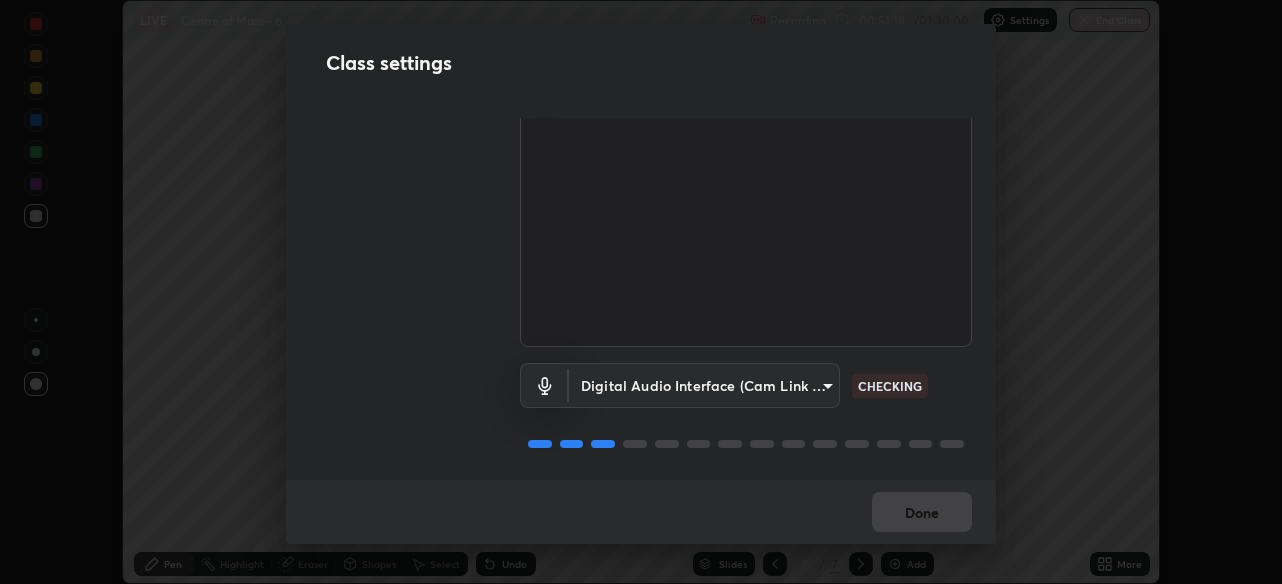 click on "Done" at bounding box center (641, 512) 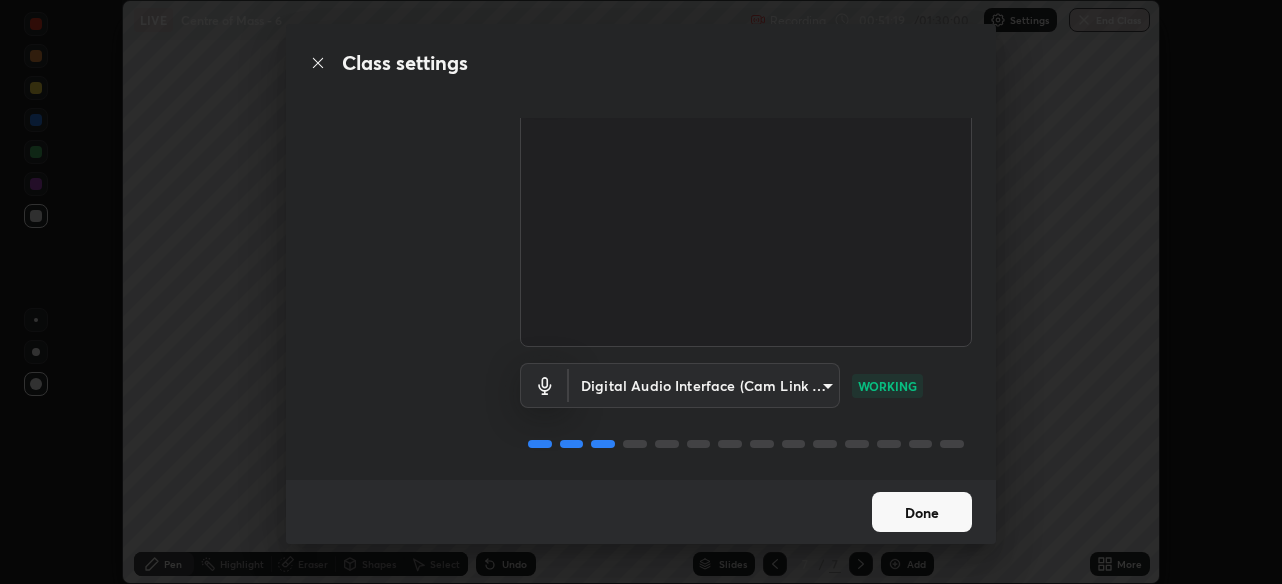 click on "Done" at bounding box center [922, 512] 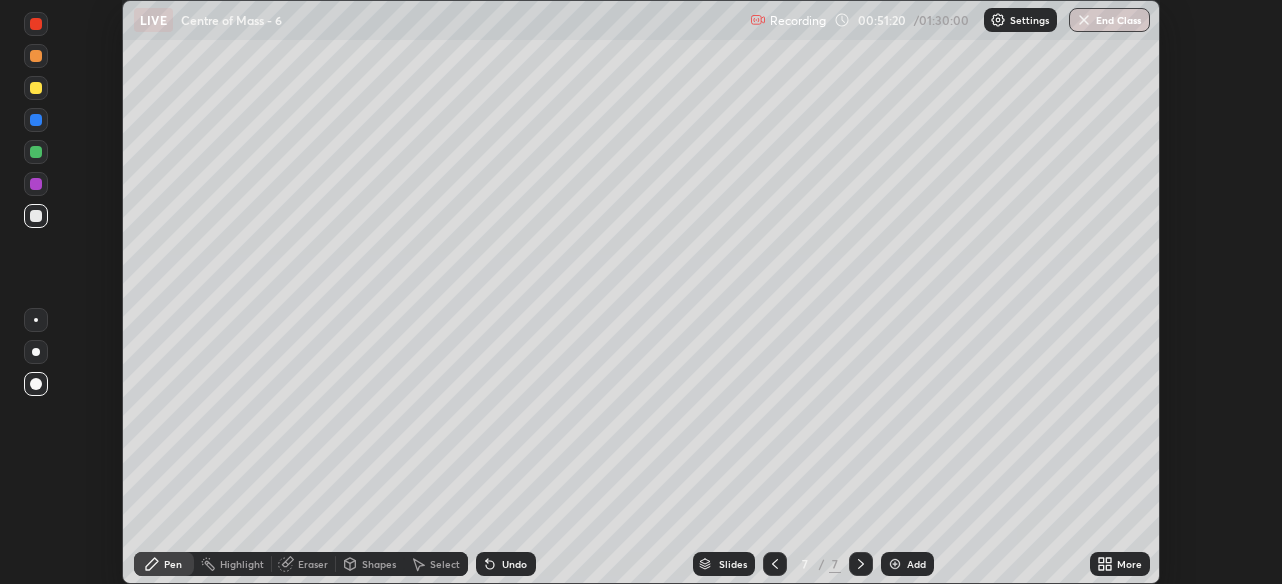 click 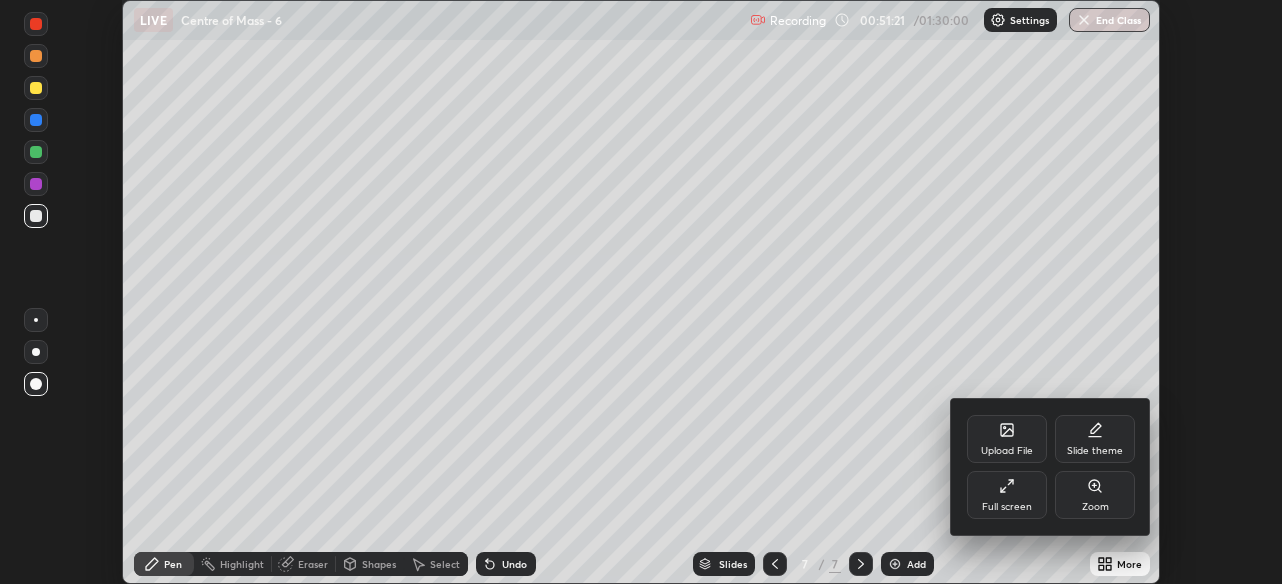 click on "Full screen" at bounding box center [1007, 495] 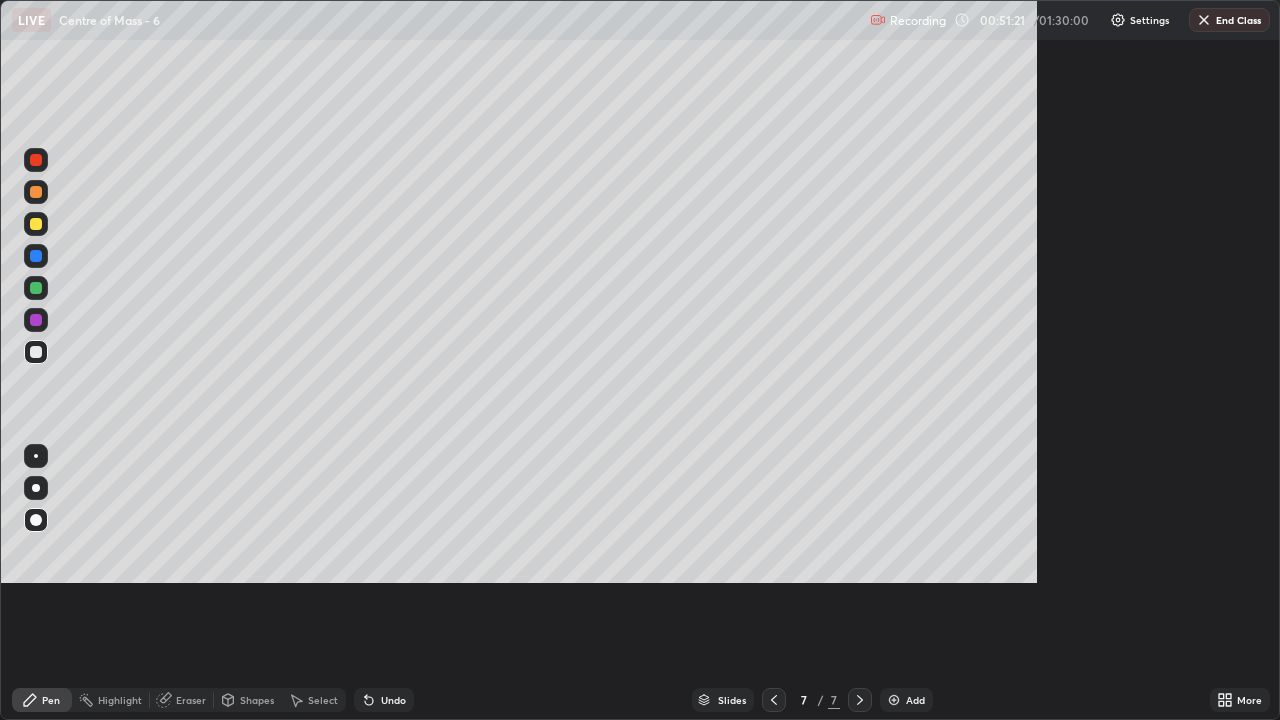 scroll, scrollTop: 99280, scrollLeft: 98720, axis: both 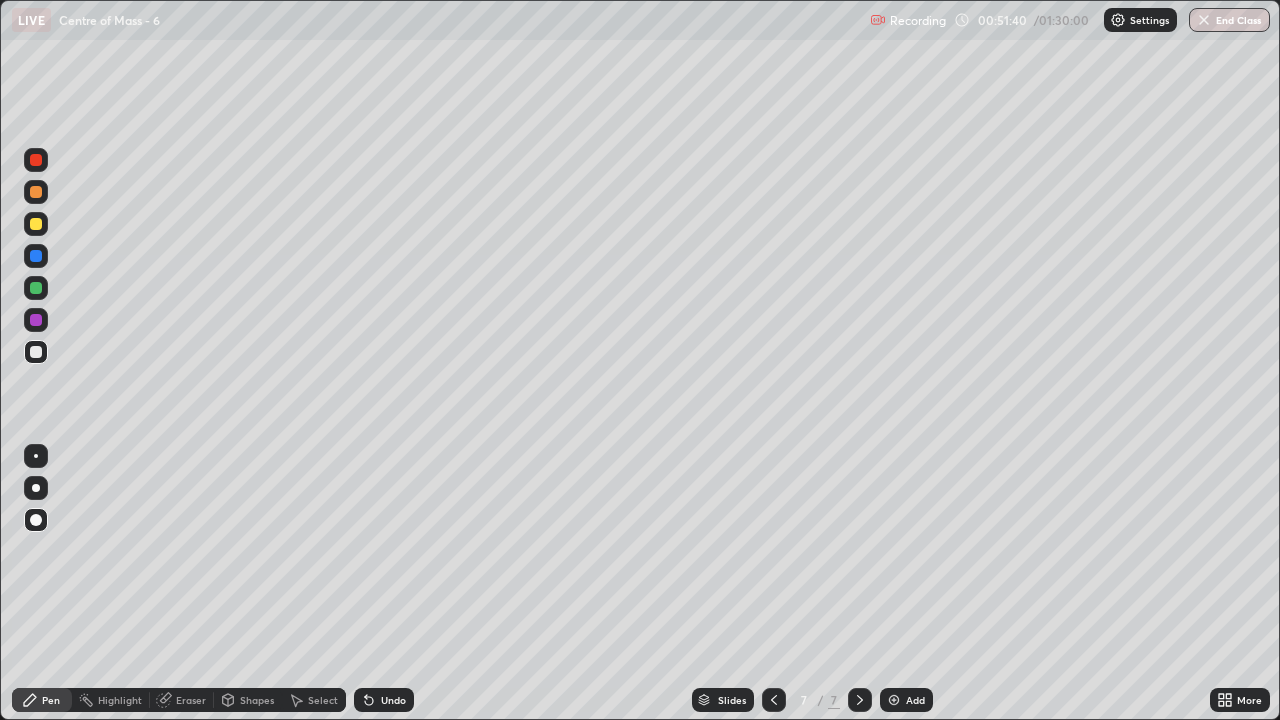 click at bounding box center (36, 288) 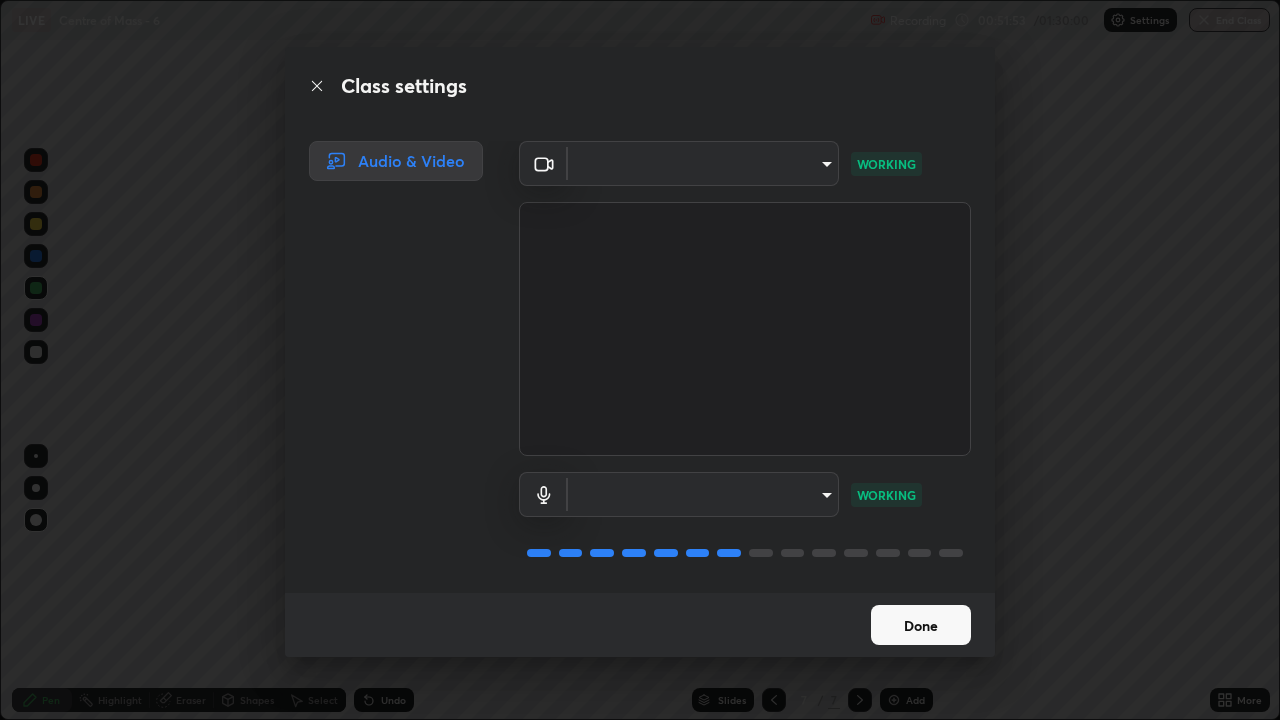 click on "Done" at bounding box center [921, 625] 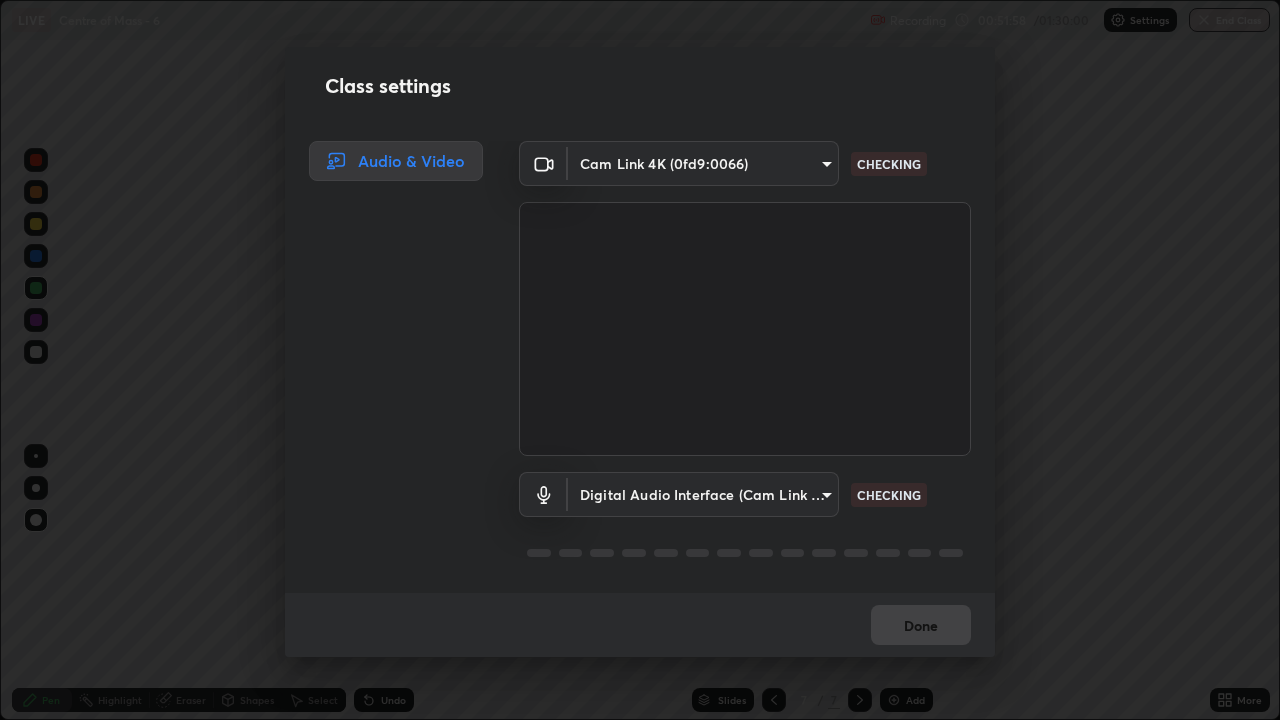 click at bounding box center [745, 329] 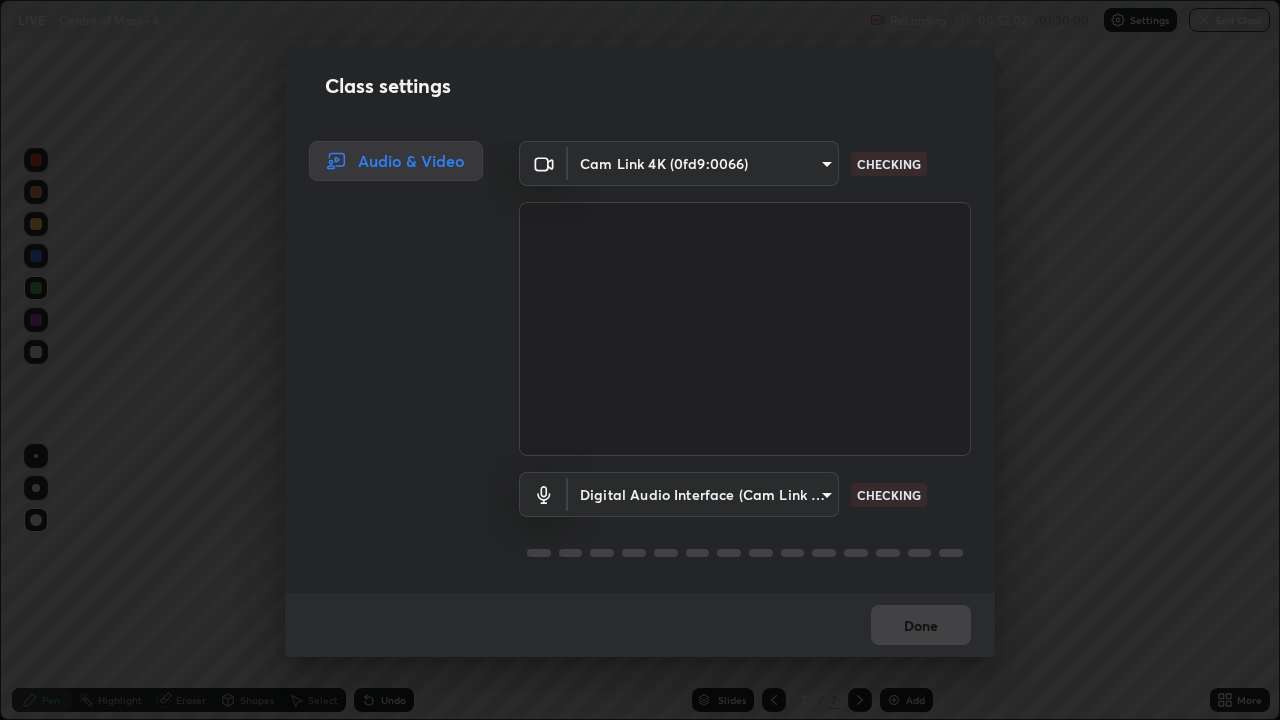 click on "Erase all LIVE Centre of Mass - 6 Recording 00:52:02 /  01:30:00 Settings End Class Setting up your live class Centre of Mass - 6 • L77 of Course On Physics for NEET Conquer 1 2026 Abhishek Kumar Divoliya Pen Highlight Eraser Shapes Select Undo Slides 7 / 7 Add More No doubts shared Encourage your learners to ask a doubt for better clarity Report an issue Reason for reporting Buffering Chat not working Audio - Video sync issue Educator video quality low ​ Attach an image Report Class settings Audio & Video Cam Link 4K (0fd9:0066) 28ae8228e1889e27b3560ed02dc6dc73f4b031919add1df3b3d257722d80b483 CHECKING Digital Audio Interface (Cam Link 4K) f41bdf31f9cee4d3a2e2d73385c93911221b57b7c020636f80d5b143a78dd37a CHECKING Done" at bounding box center (640, 360) 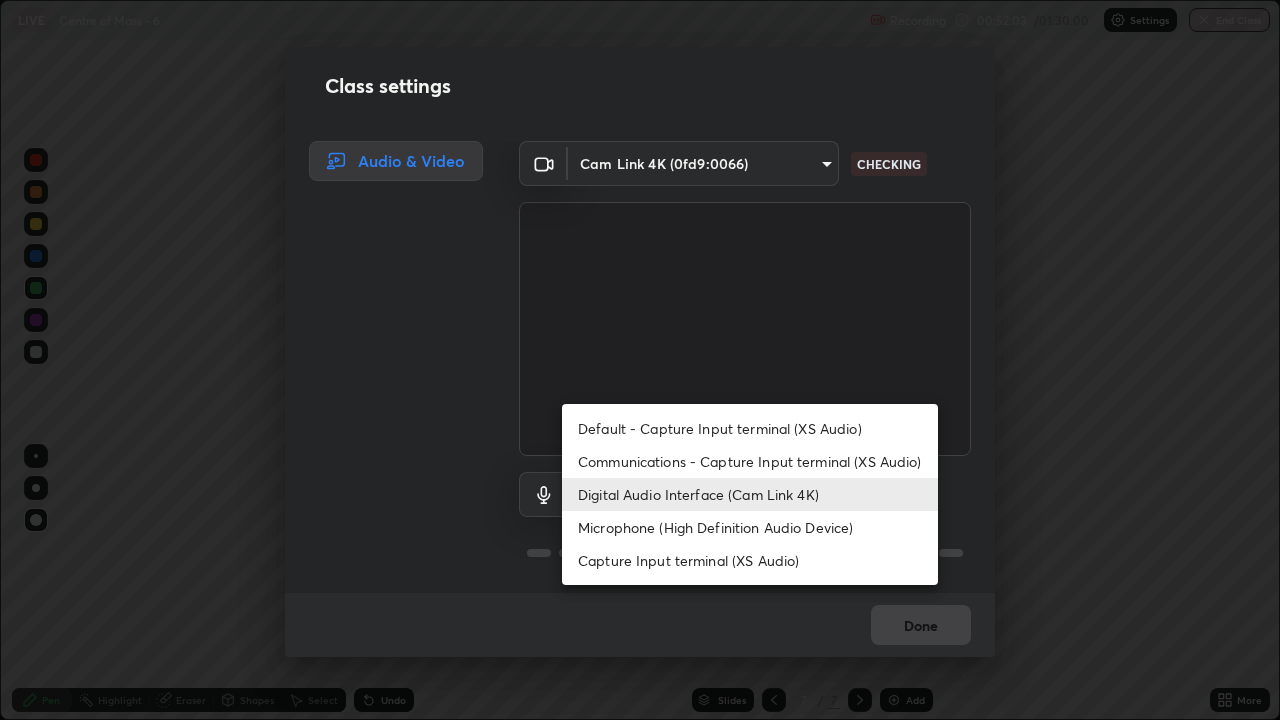 click on "Communications - Capture Input terminal (XS Audio)" at bounding box center (750, 461) 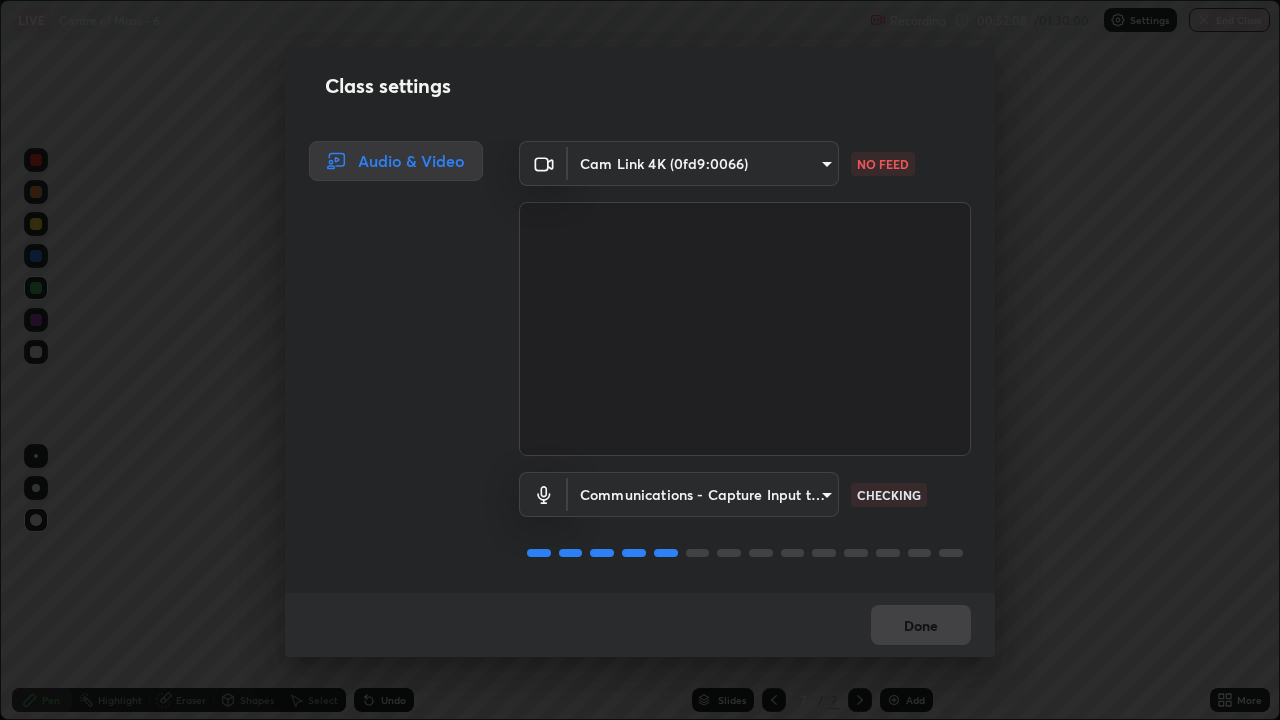 click on "Erase all LIVE Centre of Mass - 6 Recording 00:52:08 /  01:30:00 Settings End Class Setting up your live class Centre of Mass - 6 • L77 of Course On Physics for NEET Conquer 1 2026 Abhishek Kumar Divoliya Pen Highlight Eraser Shapes Select Undo Slides 7 / 7 Add More No doubts shared Encourage your learners to ask a doubt for better clarity Report an issue Reason for reporting Buffering Chat not working Audio - Video sync issue Educator video quality low ​ Attach an image Report Class settings Audio & Video Cam Link 4K (0fd9:0066) 28ae8228e1889e27b3560ed02dc6dc73f4b031919add1df3b3d257722d80b483 NO FEED Communications - Capture Input terminal (XS Audio) communications CHECKING Done" at bounding box center [640, 360] 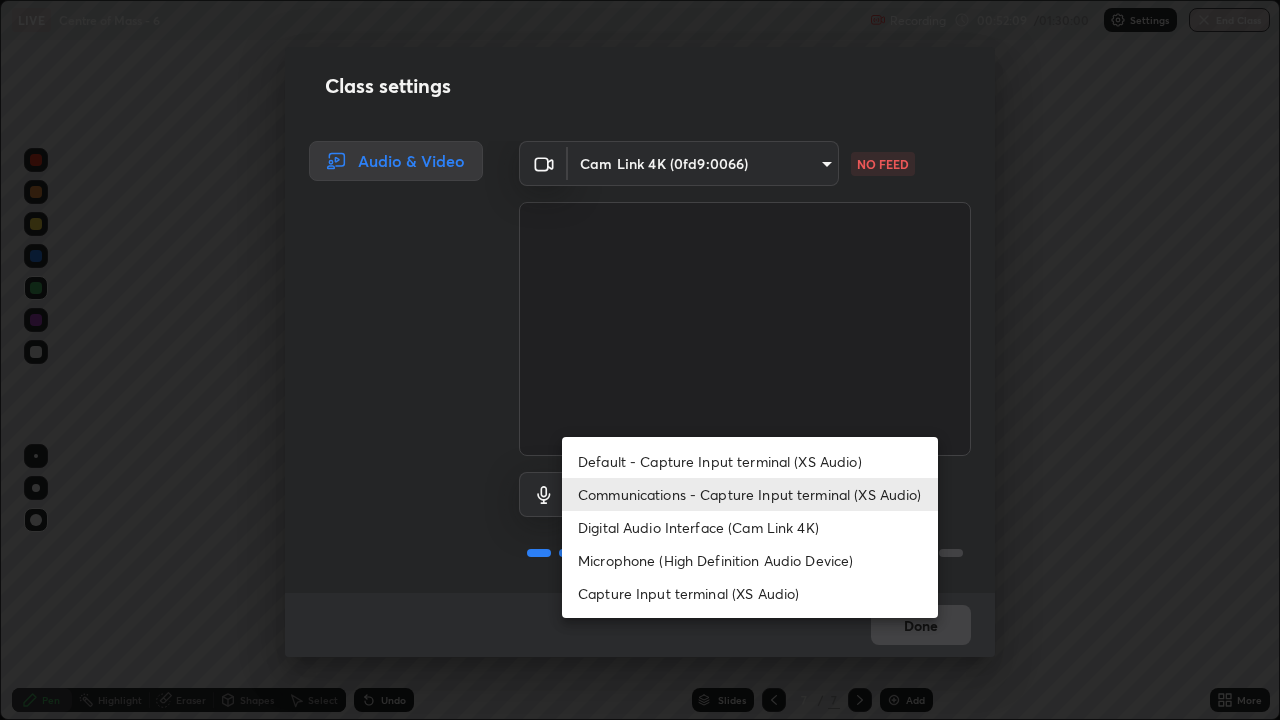 click on "Digital Audio Interface (Cam Link 4K)" at bounding box center (750, 527) 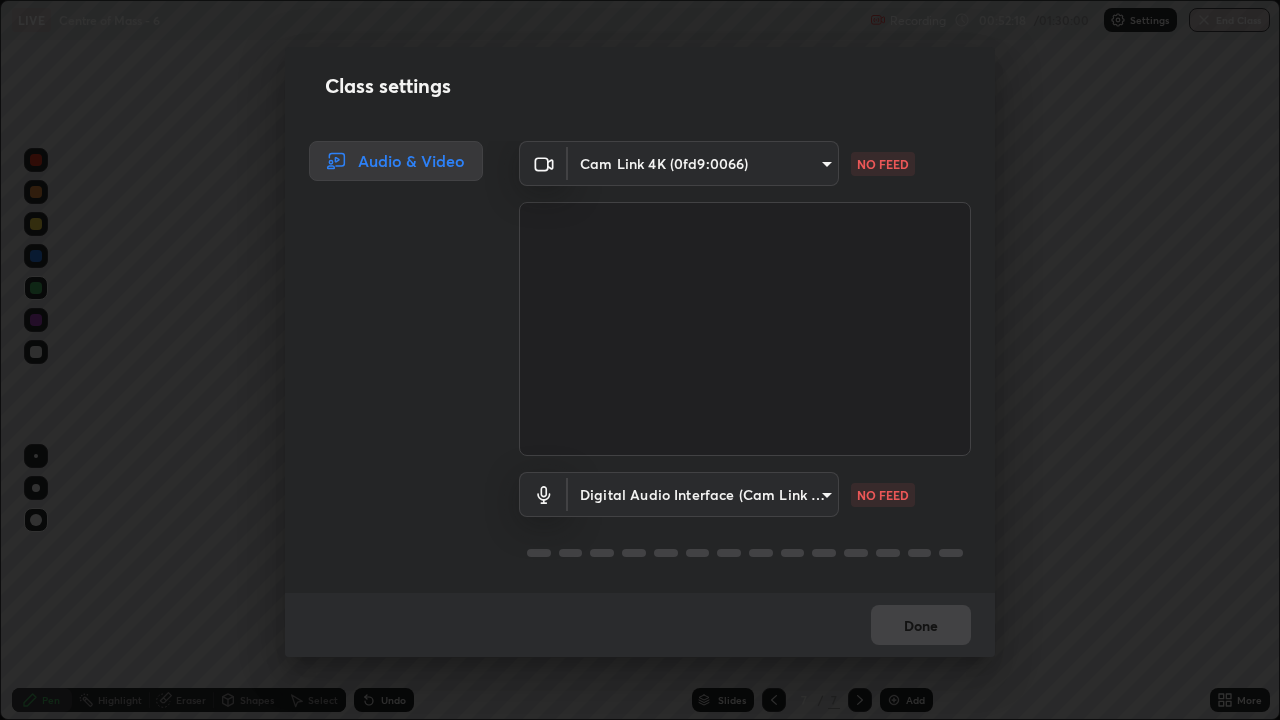 click on "Erase all LIVE Centre of Mass - 6 Recording 00:52:18 /  01:30:00 Settings End Class Setting up your live class Centre of Mass - 6 • L77 of Course On Physics for NEET Conquer 1 2026 Abhishek Kumar Divoliya Pen Highlight Eraser Shapes Select Undo Slides 7 / 7 Add More No doubts shared Encourage your learners to ask a doubt for better clarity Report an issue Reason for reporting Buffering Chat not working Audio - Video sync issue Educator video quality low ​ Attach an image Report Class settings Audio & Video Cam Link 4K (0fd9:0066) 28ae8228e1889e27b3560ed02dc6dc73f4b031919add1df3b3d257722d80b483 NO FEED Digital Audio Interface (Cam Link 4K) f41bdf31f9cee4d3a2e2d73385c93911221b57b7c020636f80d5b143a78dd37a NO FEED Done" at bounding box center [640, 360] 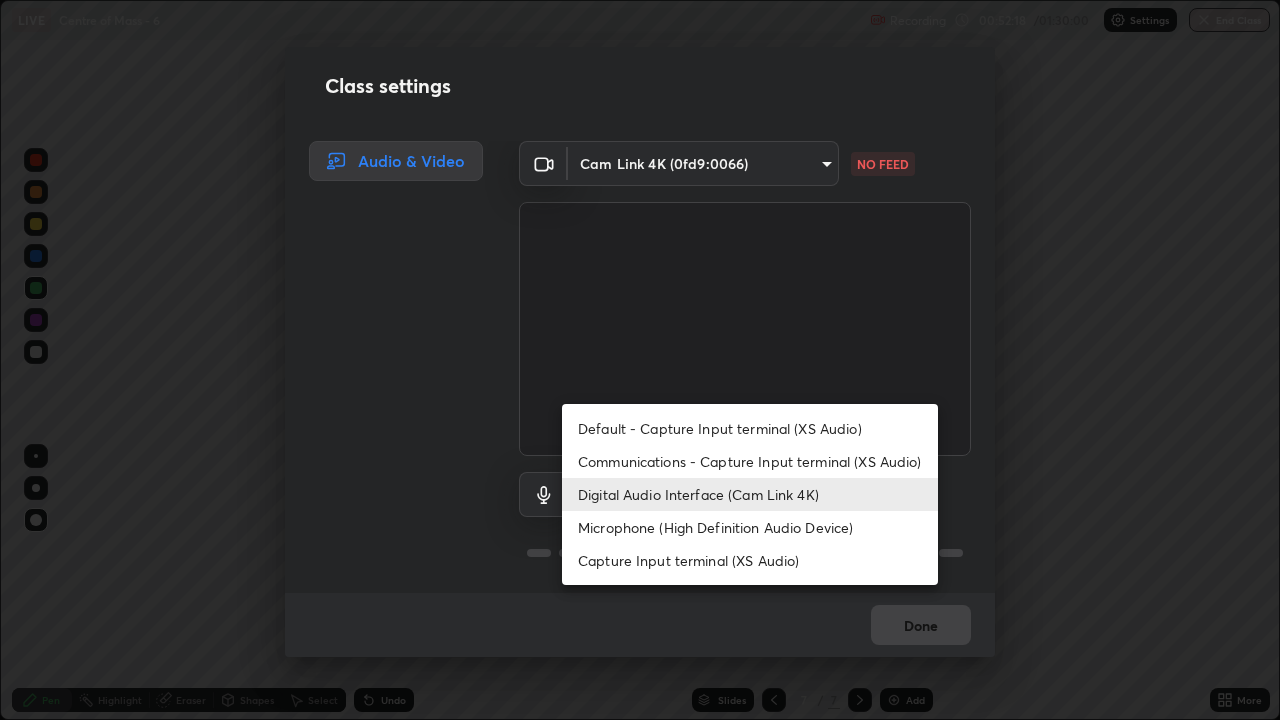 click on "Microphone (High Definition Audio Device)" at bounding box center [750, 527] 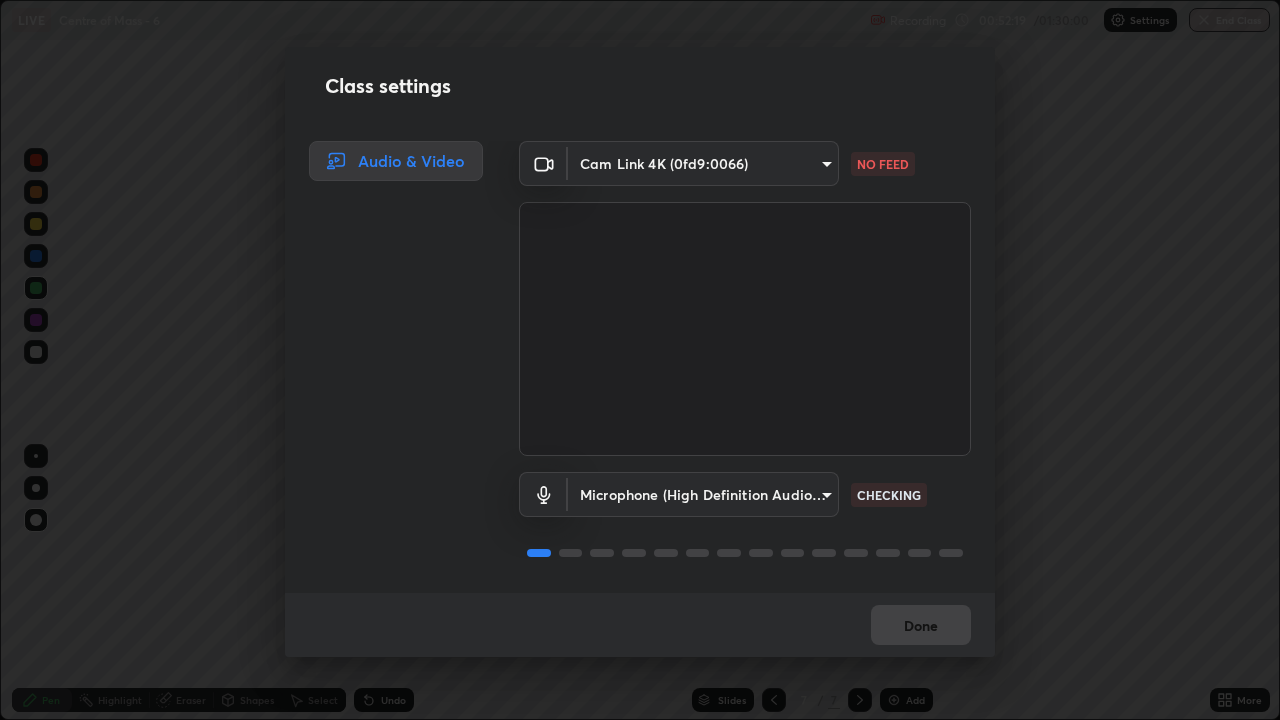 click on "Erase all LIVE Centre of Mass - 6 Recording 00:52:19 /  01:30:00 Settings End Class Setting up your live class Centre of Mass - 6 • L77 of Course On Physics for NEET Conquer 1 2026 Abhishek Kumar Divoliya Pen Highlight Eraser Shapes Select Undo Slides 7 / 7 Add More No doubts shared Encourage your learners to ask a doubt for better clarity Report an issue Reason for reporting Buffering Chat not working Audio - Video sync issue Educator video quality low ​ Attach an image Report Class settings Audio & Video Cam Link 4K (0fd9:0066) 28ae8228e1889e27b3560ed02dc6dc73f4b031919add1df3b3d257722d80b483 NO FEED Microphone (High Definition Audio Device) 5617916a73526ef353ca500a0c102b67cb46703b74e0dd384d502c7a35500a64 CHECKING Done" at bounding box center (640, 360) 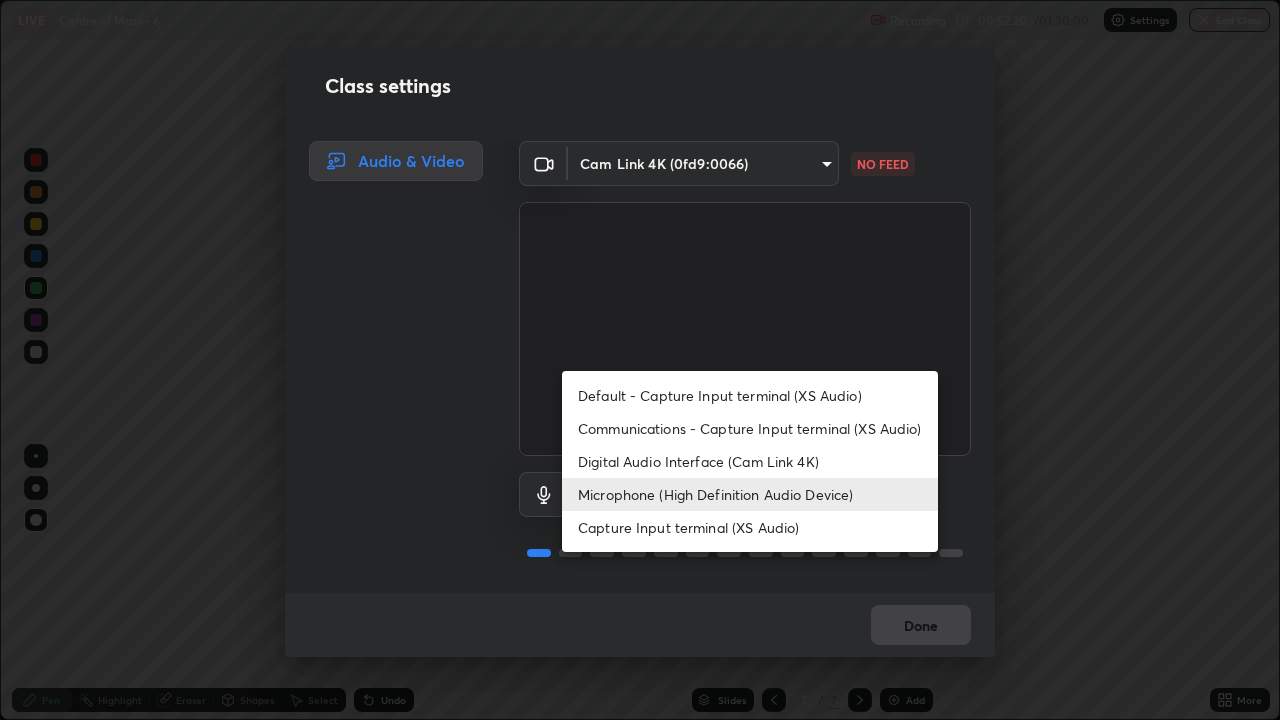 click on "Digital Audio Interface (Cam Link 4K)" at bounding box center (750, 461) 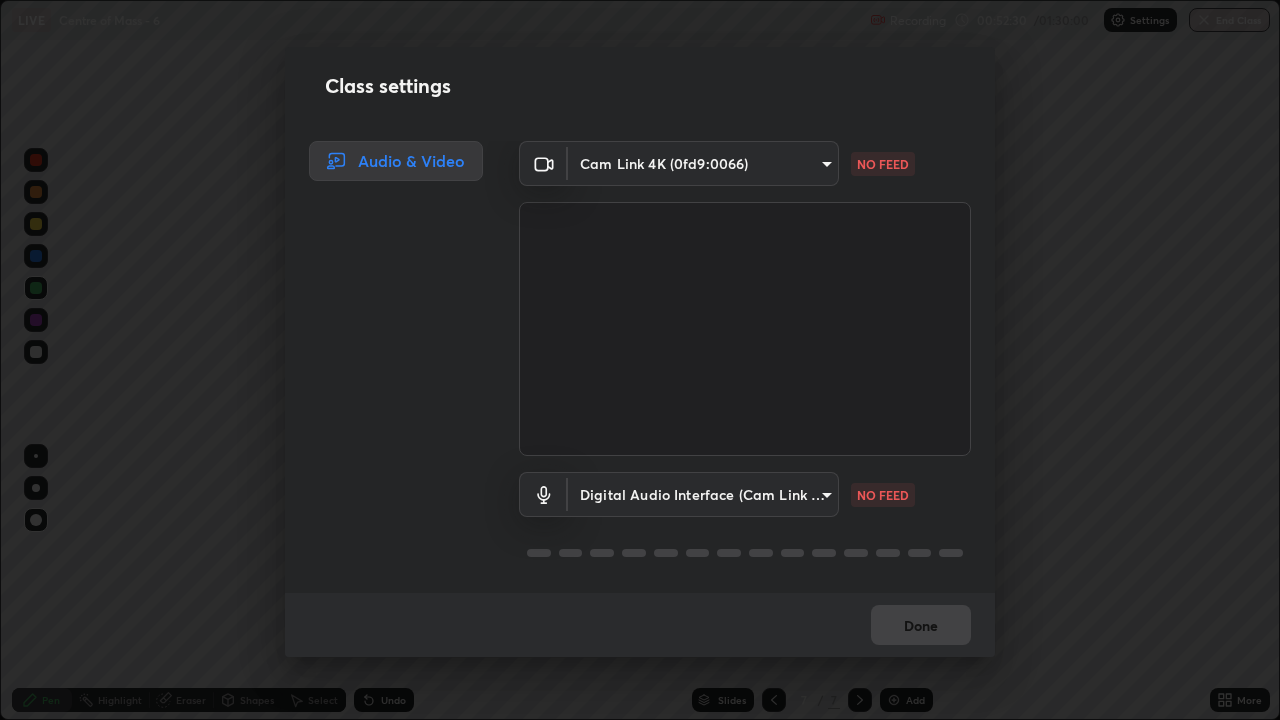 click on "Erase all LIVE Centre of Mass - 6 Recording 00:52:30 /  01:30:00 Settings End Class Setting up your live class Centre of Mass - 6 • L77 of Course On Physics for NEET Conquer 1 2026 Abhishek Kumar Divoliya Pen Highlight Eraser Shapes Select Undo Slides 7 / 7 Add More No doubts shared Encourage your learners to ask a doubt for better clarity Report an issue Reason for reporting Buffering Chat not working Audio - Video sync issue Educator video quality low ​ Attach an image Report Class settings Audio & Video Cam Link 4K (0fd9:0066) 28ae8228e1889e27b3560ed02dc6dc73f4b031919add1df3b3d257722d80b483 NO FEED Digital Audio Interface (Cam Link 4K) f41bdf31f9cee4d3a2e2d73385c93911221b57b7c020636f80d5b143a78dd37a NO FEED Done" at bounding box center [640, 360] 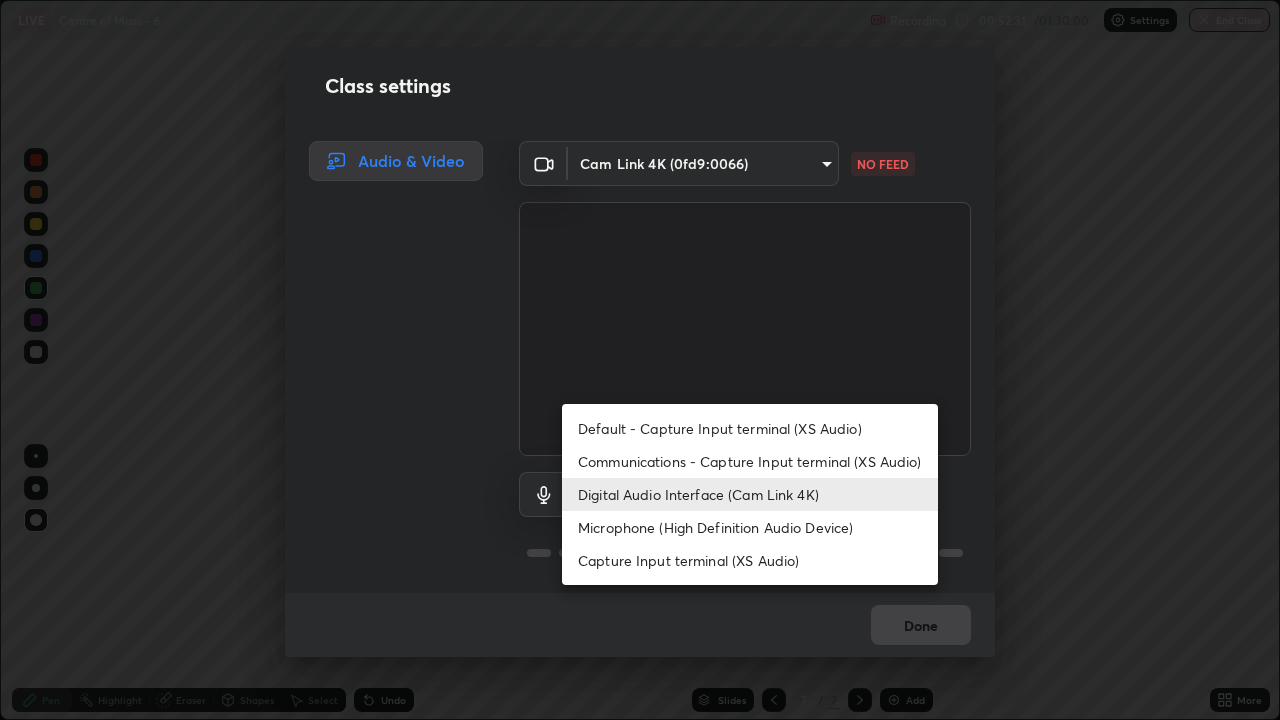 click on "Digital Audio Interface (Cam Link 4K)" at bounding box center (750, 494) 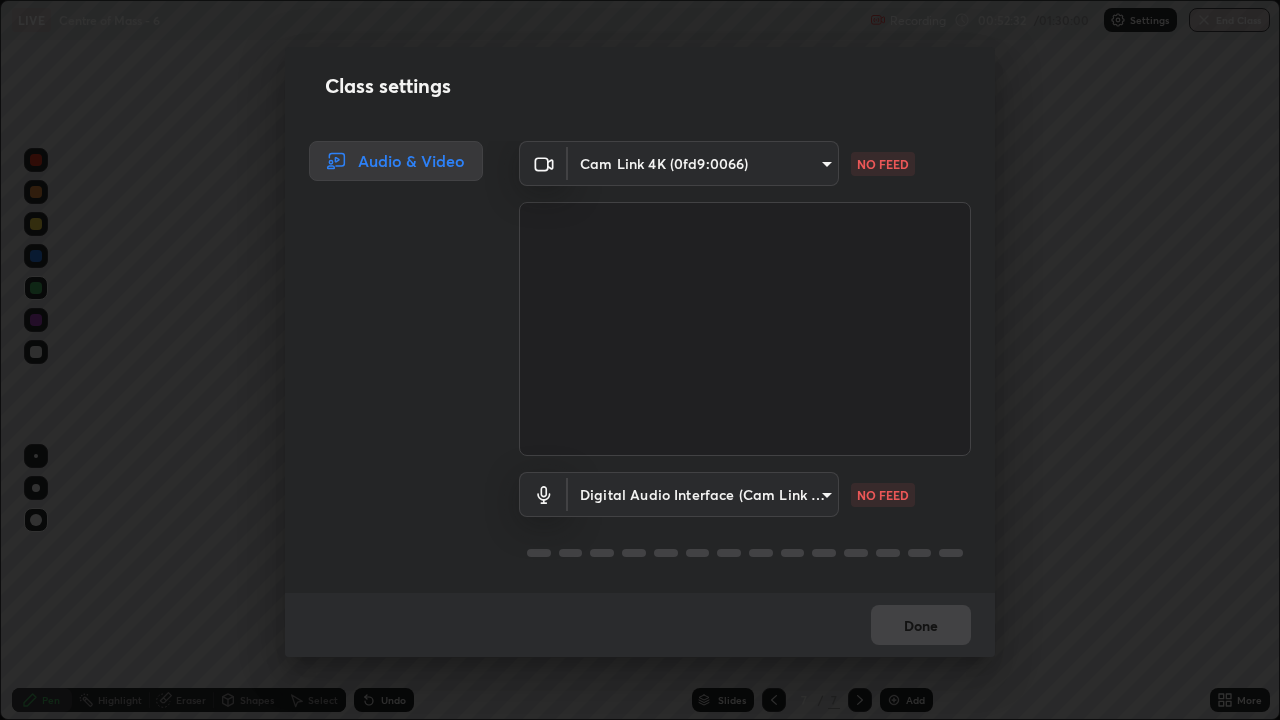 click on "Erase all LIVE Centre of Mass - 6 Recording 00:52:32 /  01:30:00 Settings End Class Setting up your live class Centre of Mass - 6 • L77 of Course On Physics for NEET Conquer 1 2026 Abhishek Kumar Divoliya Pen Highlight Eraser Shapes Select Undo Slides 7 / 7 Add More No doubts shared Encourage your learners to ask a doubt for better clarity Report an issue Reason for reporting Buffering Chat not working Audio - Video sync issue Educator video quality low ​ Attach an image Report Class settings Audio & Video Cam Link 4K (0fd9:0066) 28ae8228e1889e27b3560ed02dc6dc73f4b031919add1df3b3d257722d80b483 NO FEED Digital Audio Interface (Cam Link 4K) f41bdf31f9cee4d3a2e2d73385c93911221b57b7c020636f80d5b143a78dd37a NO FEED Done" at bounding box center (640, 360) 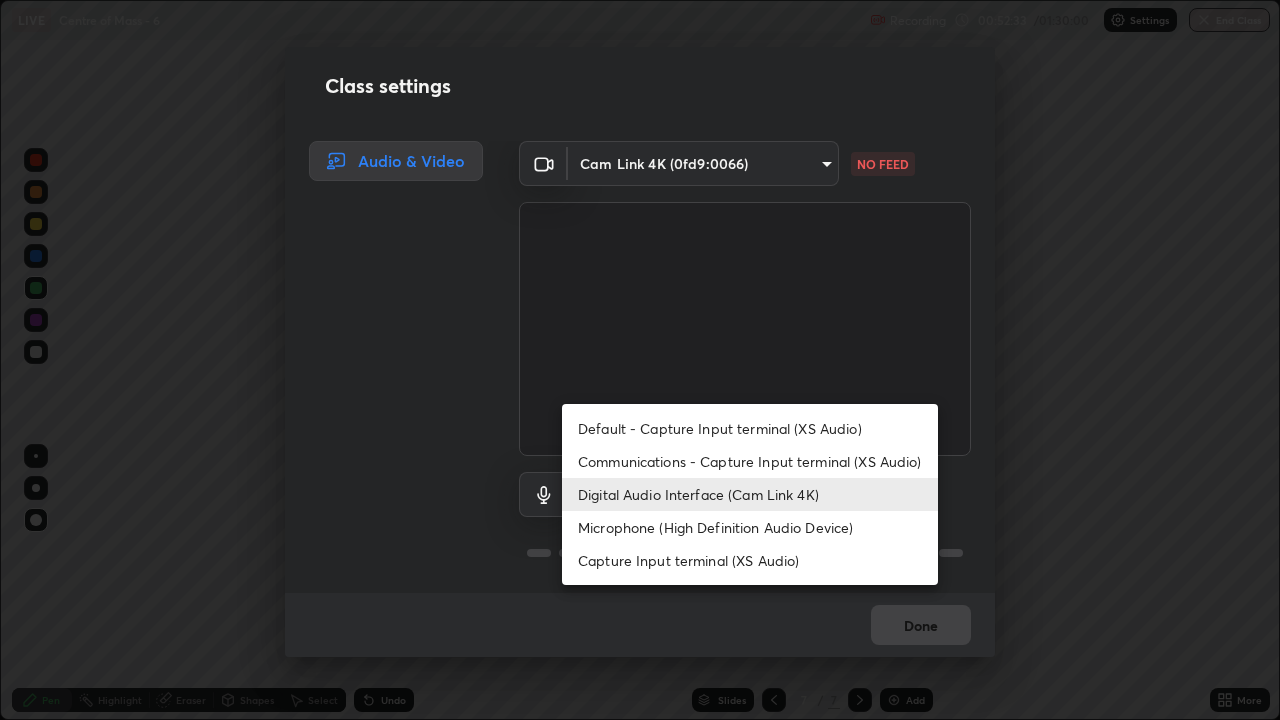 click on "Microphone (High Definition Audio Device)" at bounding box center (750, 527) 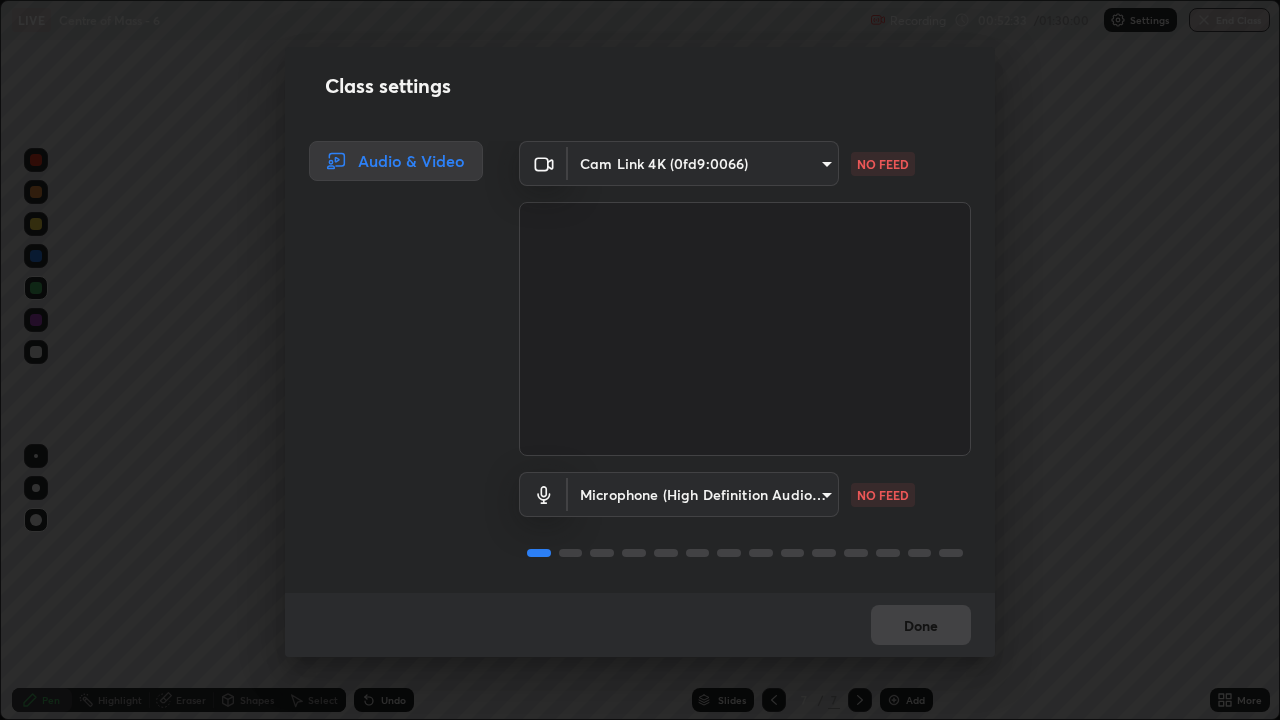 click on "Erase all LIVE Centre of Mass - 6 Recording 00:52:33 /  01:30:00 Settings End Class Setting up your live class Centre of Mass - 6 • L77 of Course On Physics for NEET Conquer 1 2026 Abhishek Kumar Divoliya Pen Highlight Eraser Shapes Select Undo Slides 7 / 7 Add More No doubts shared Encourage your learners to ask a doubt for better clarity Report an issue Reason for reporting Buffering Chat not working Audio - Video sync issue Educator video quality low ​ Attach an image Report Class settings Audio & Video Cam Link 4K (0fd9:0066) 28ae8228e1889e27b3560ed02dc6dc73f4b031919add1df3b3d257722d80b483 NO FEED Microphone (High Definition Audio Device) 5617916a73526ef353ca500a0c102b67cb46703b74e0dd384d502c7a35500a64 NO FEED Done" at bounding box center (640, 360) 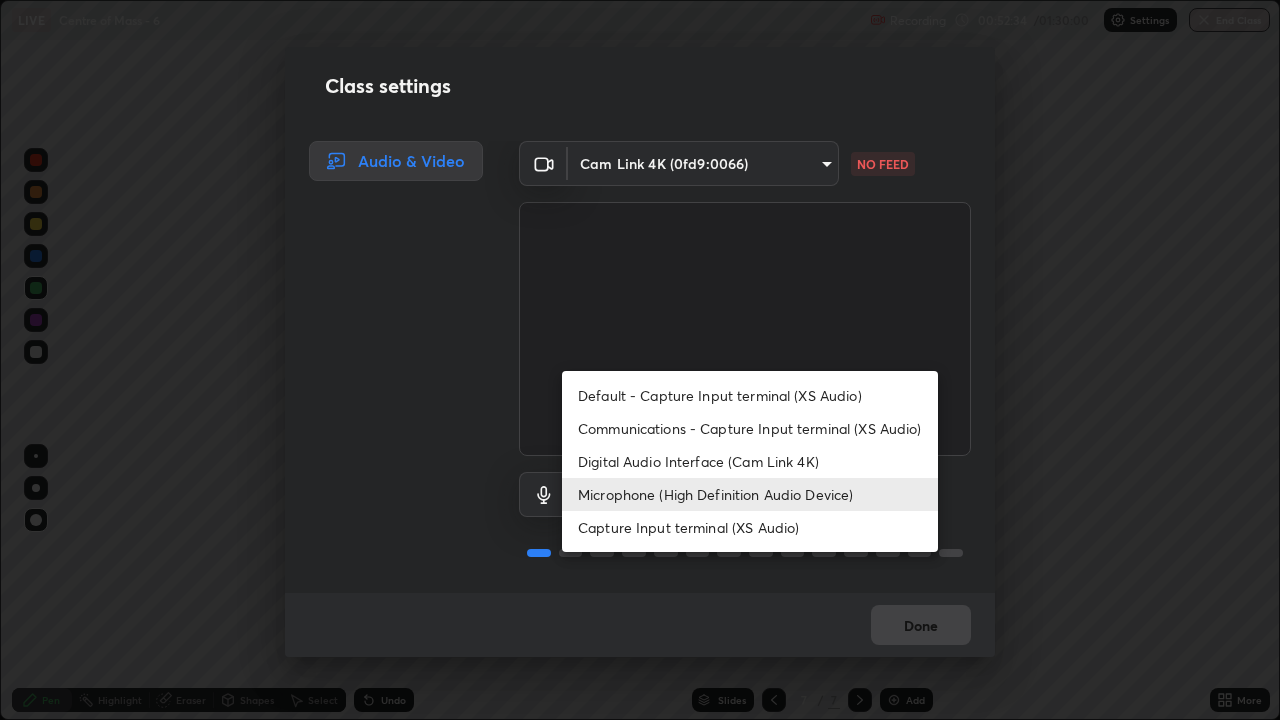 click on "Digital Audio Interface (Cam Link 4K)" at bounding box center (750, 461) 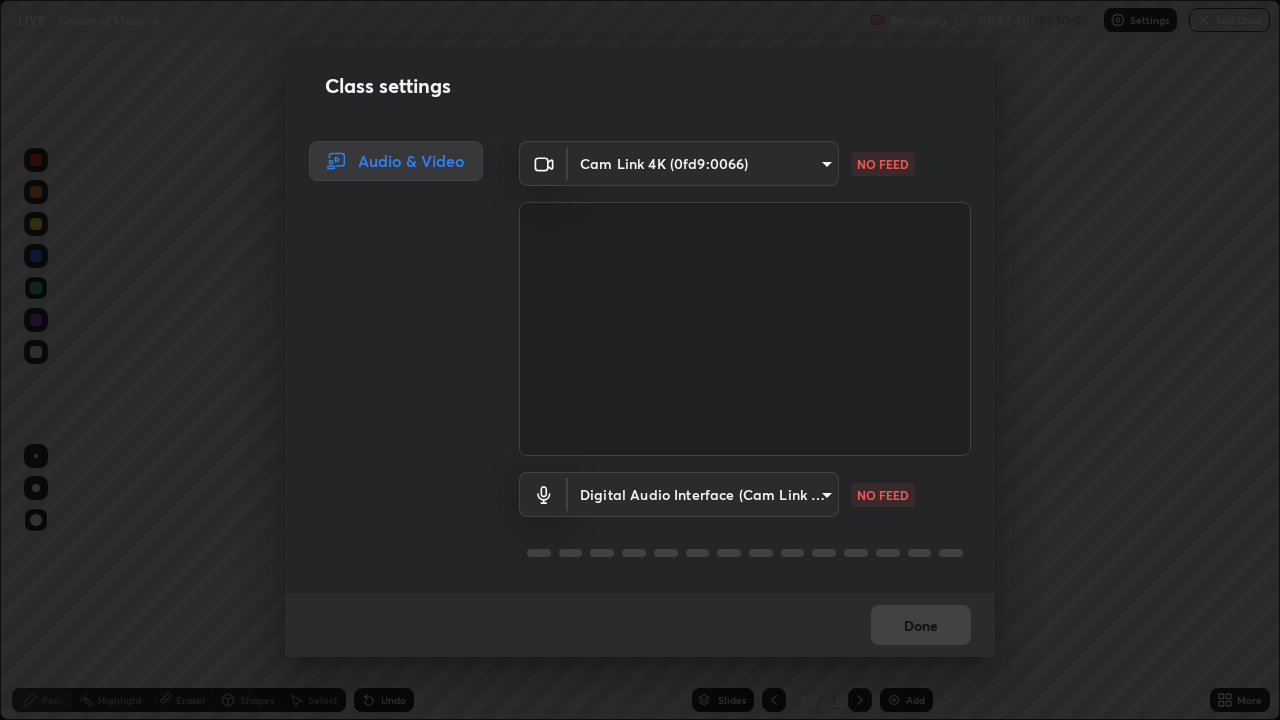 click on "Erase all LIVE Centre of Mass - 6 Recording 00:52:41 /  01:30:00 Settings End Class Setting up your live class Centre of Mass - 6 • L77 of Course On Physics for NEET Conquer 1 2026 Abhishek Kumar Divoliya Pen Highlight Eraser Shapes Select Undo Slides 7 / 7 Add More No doubts shared Encourage your learners to ask a doubt for better clarity Report an issue Reason for reporting Buffering Chat not working Audio - Video sync issue Educator video quality low ​ Attach an image Report Class settings Audio & Video Cam Link 4K (0fd9:0066) 28ae8228e1889e27b3560ed02dc6dc73f4b031919add1df3b3d257722d80b483 NO FEED Digital Audio Interface (Cam Link 4K) f41bdf31f9cee4d3a2e2d73385c93911221b57b7c020636f80d5b143a78dd37a NO FEED Done" at bounding box center (640, 360) 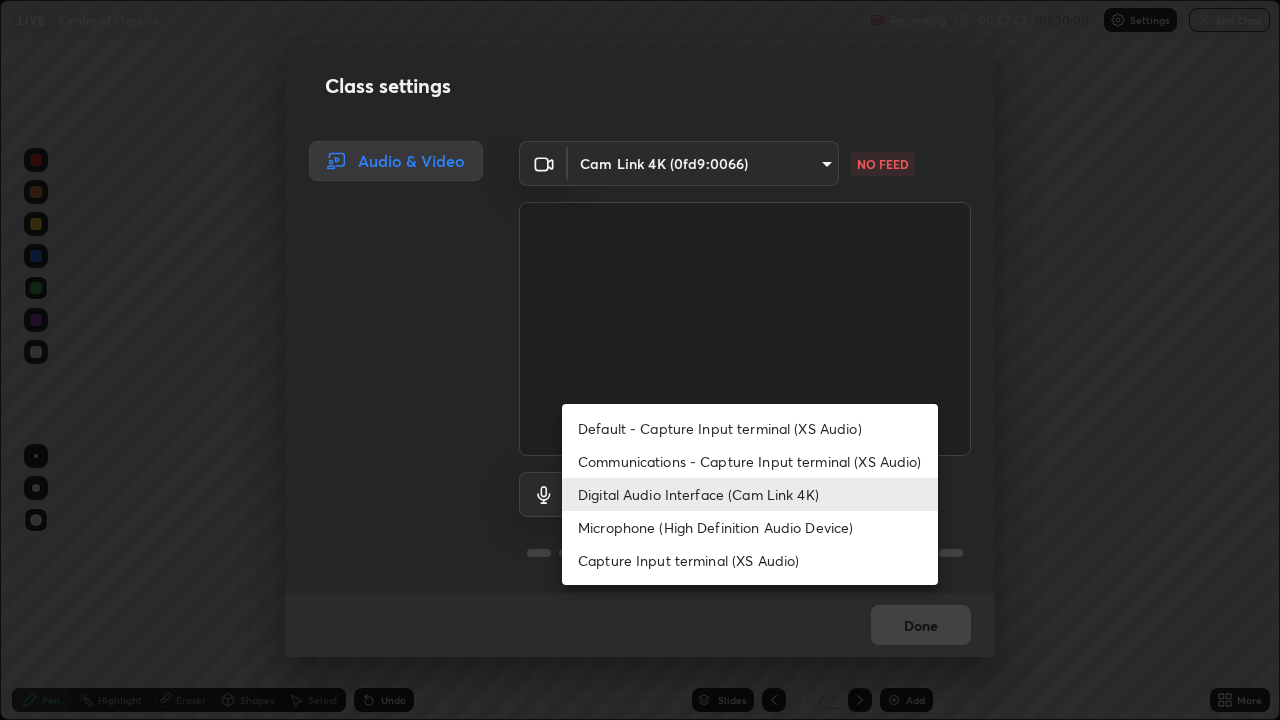 click on "Communications - Capture Input terminal (XS Audio)" at bounding box center [750, 461] 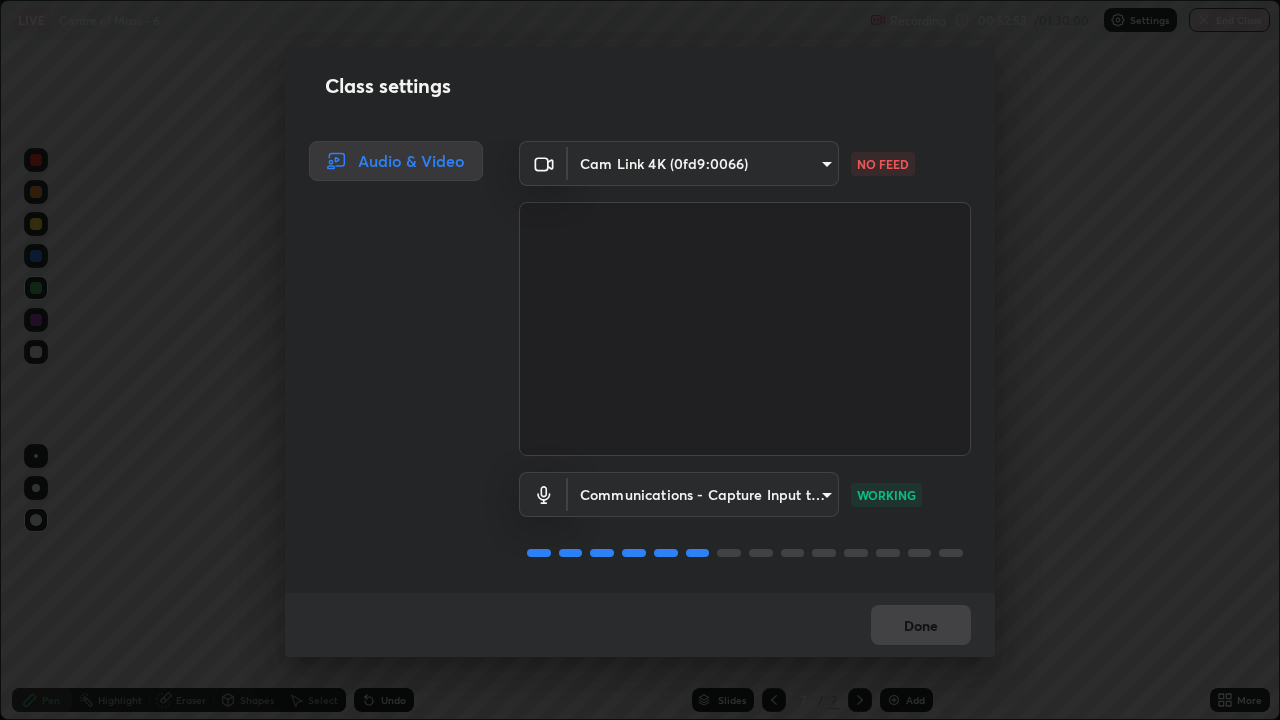 click on "Done" at bounding box center (640, 625) 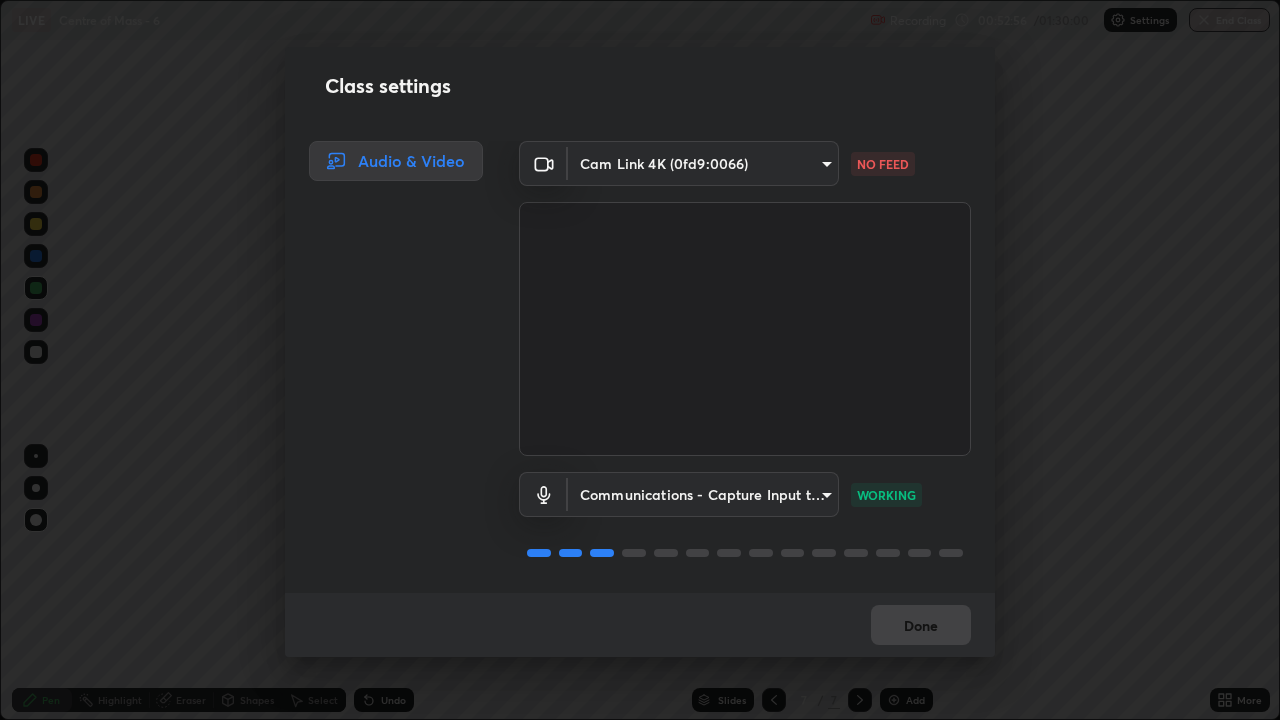 click on "Erase all LIVE Centre of Mass - 6 Recording 00:52:56 /  01:30:00 Settings End Class Setting up your live class Centre of Mass - 6 • L77 of Course On Physics for NEET Conquer 1 2026 Abhishek Kumar Divoliya Pen Highlight Eraser Shapes Select Undo Slides 7 / 7 Add More No doubts shared Encourage your learners to ask a doubt for better clarity Report an issue Reason for reporting Buffering Chat not working Audio - Video sync issue Educator video quality low ​ Attach an image Report Class settings Audio & Video Cam Link 4K (0fd9:0066) 28ae8228e1889e27b3560ed02dc6dc73f4b031919add1df3b3d257722d80b483 NO FEED Communications - Capture Input terminal (XS Audio) communications WORKING Done" at bounding box center [640, 360] 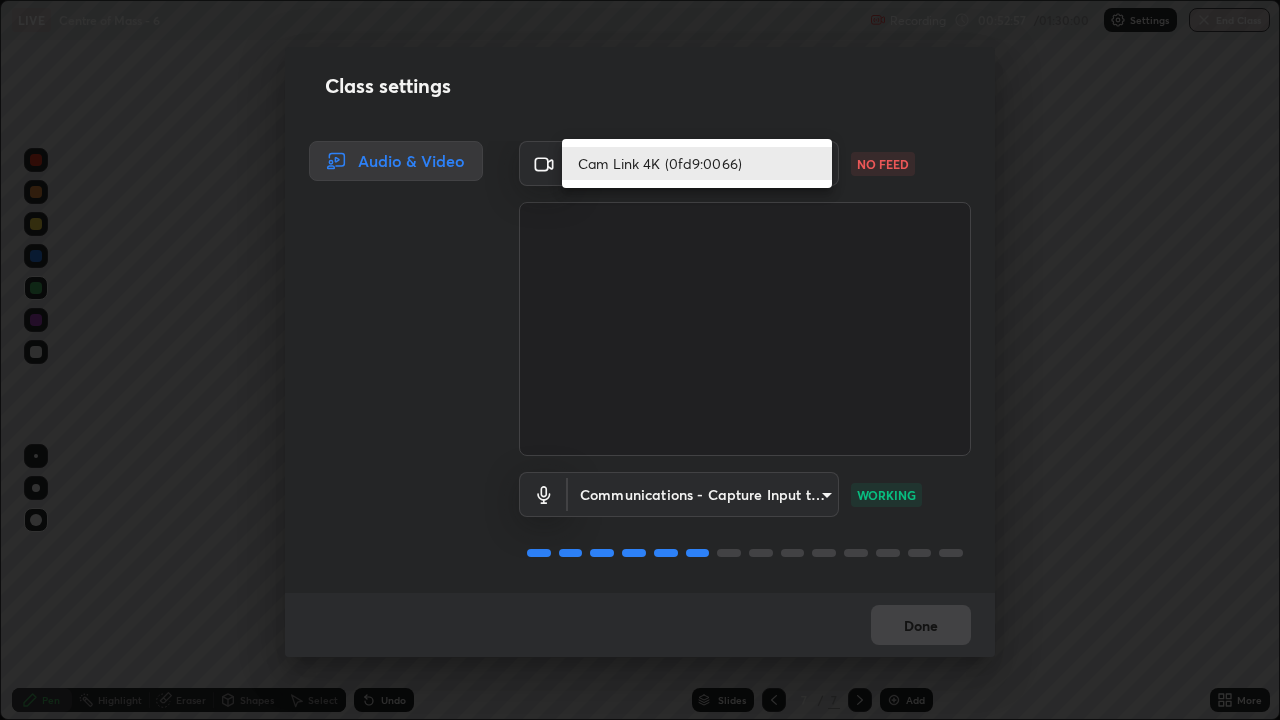 click on "Cam Link 4K (0fd9:0066)" at bounding box center [697, 163] 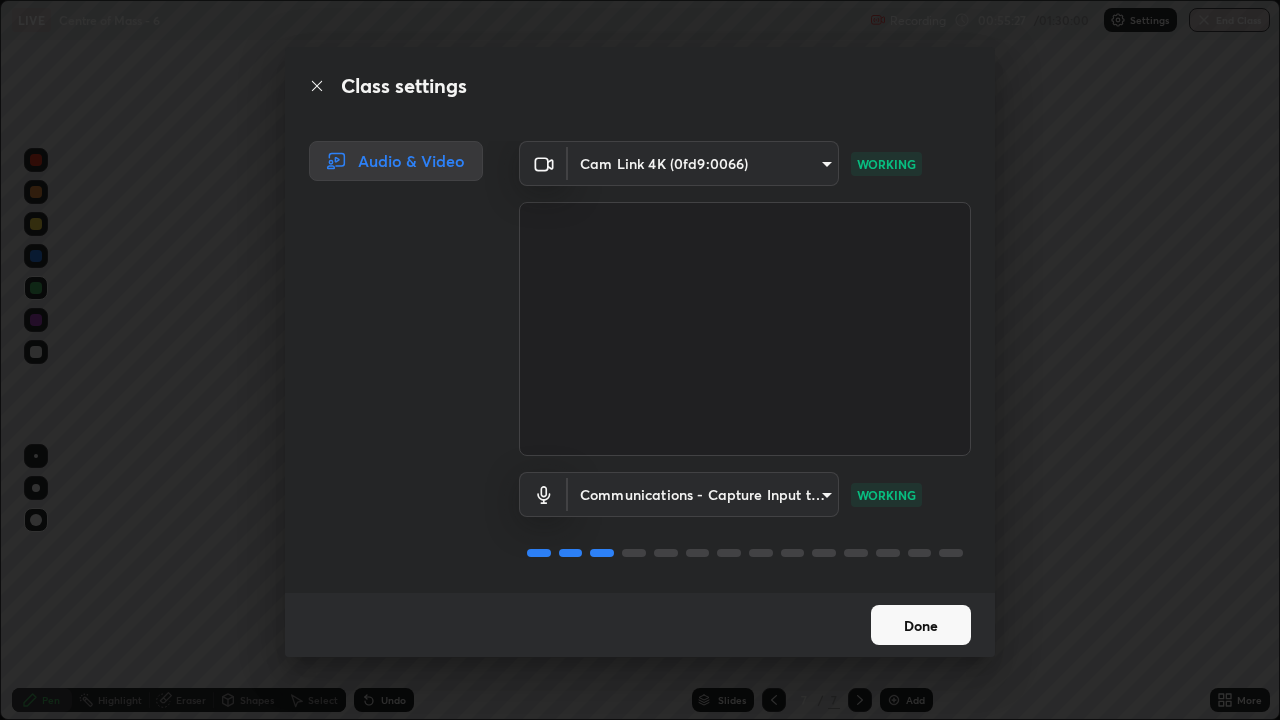 click on "Erase all LIVE Centre of Mass - 6 Recording 00:55:27 /  01:30:00 Settings End Class Setting up your live class Centre of Mass - 6 • L77 of Course On Physics for NEET Conquer 1 2026 Abhishek Kumar Divoliya Pen Highlight Eraser Shapes Select Undo Slides 7 / 7 Add More No doubts shared Encourage your learners to ask a doubt for better clarity Report an issue Reason for reporting Buffering Chat not working Audio - Video sync issue Educator video quality low ​ Attach an image Report Class settings Audio & Video Cam Link 4K (0fd9:0066) 28ae8228e1889e27b3560ed02dc6dc73f4b031919add1df3b3d257722d80b483 WORKING Communications - Capture Input terminal (XS Audio) communications WORKING Done" at bounding box center [640, 360] 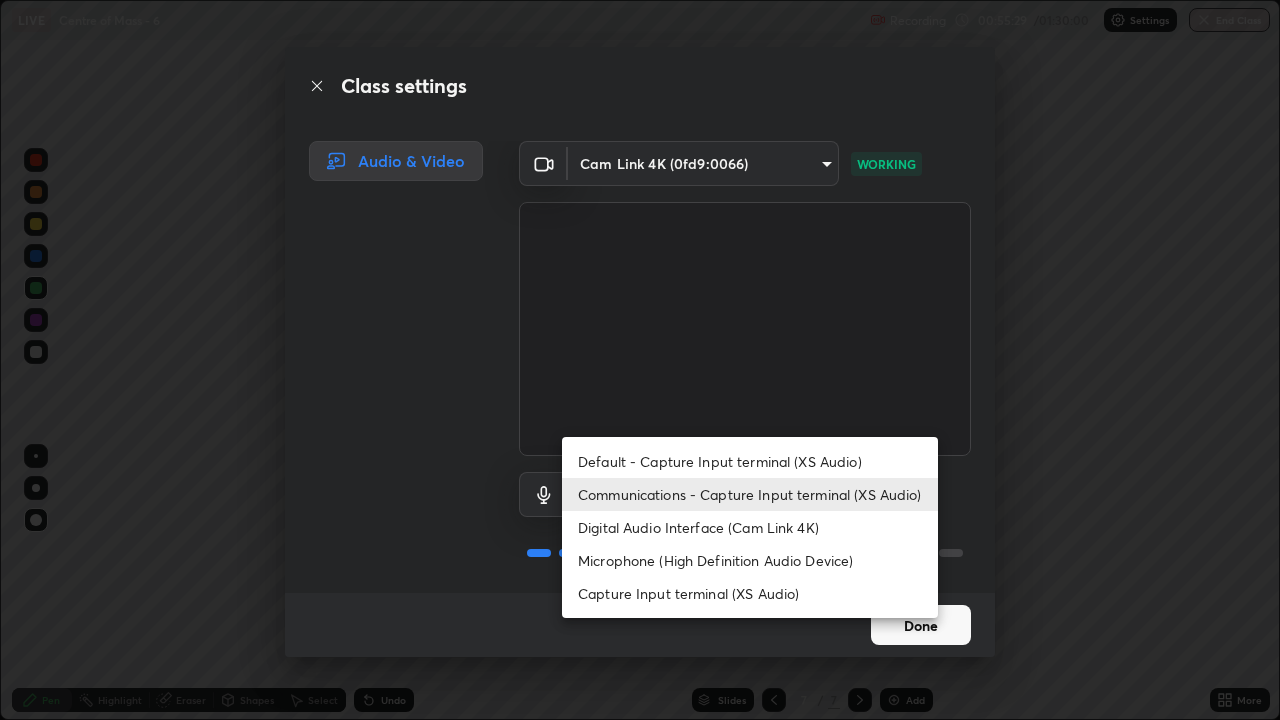 click on "Digital Audio Interface (Cam Link 4K)" at bounding box center (750, 527) 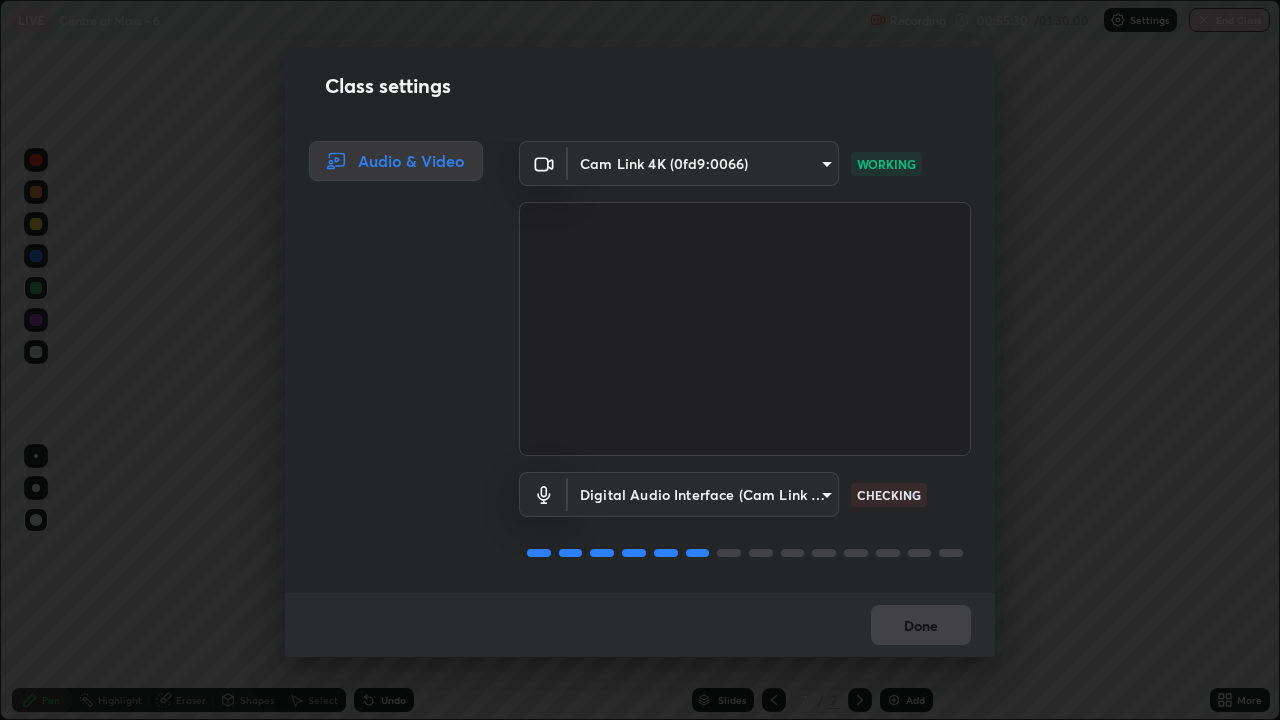 scroll, scrollTop: 2, scrollLeft: 0, axis: vertical 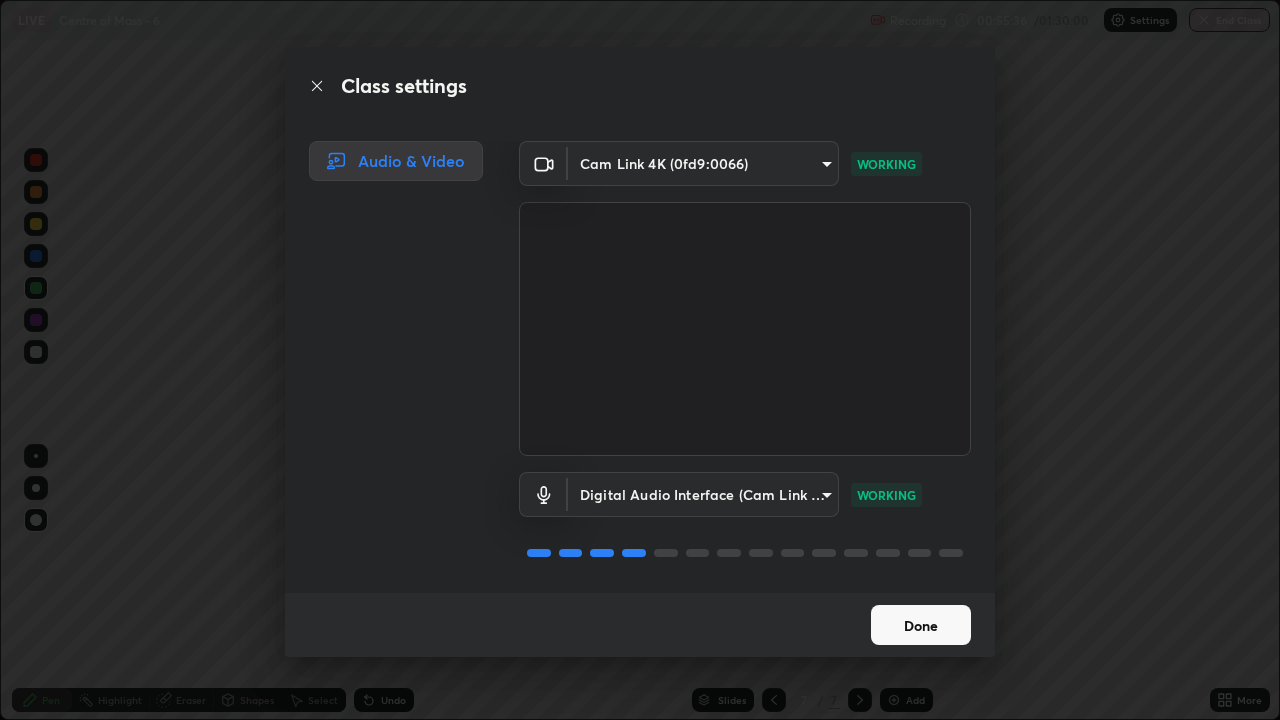 click on "Done" at bounding box center [921, 625] 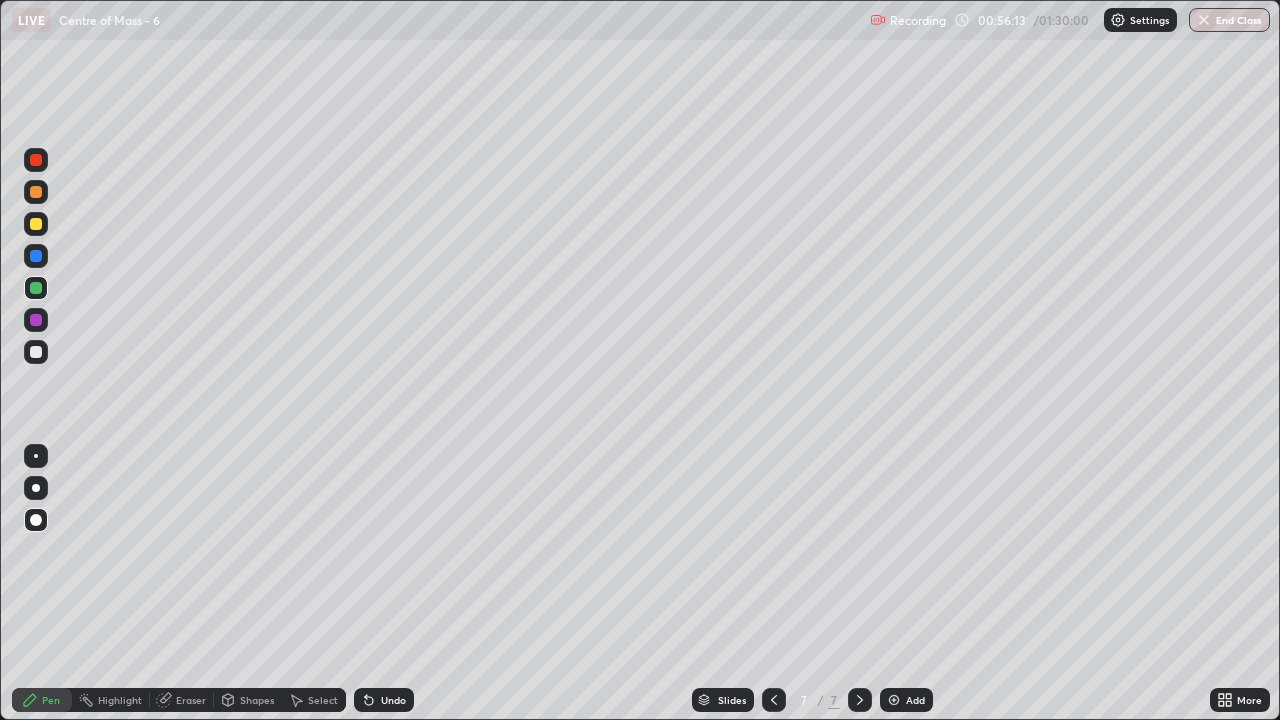 click at bounding box center (36, 352) 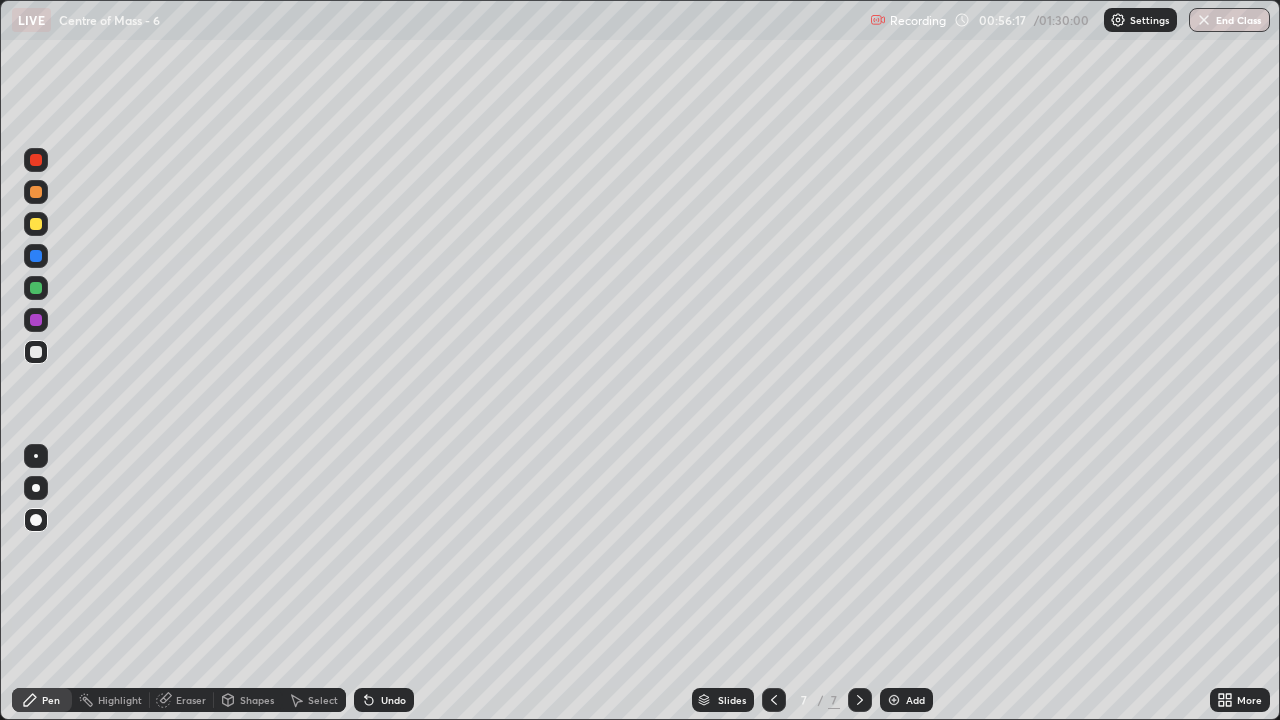 click on "Undo" at bounding box center [393, 700] 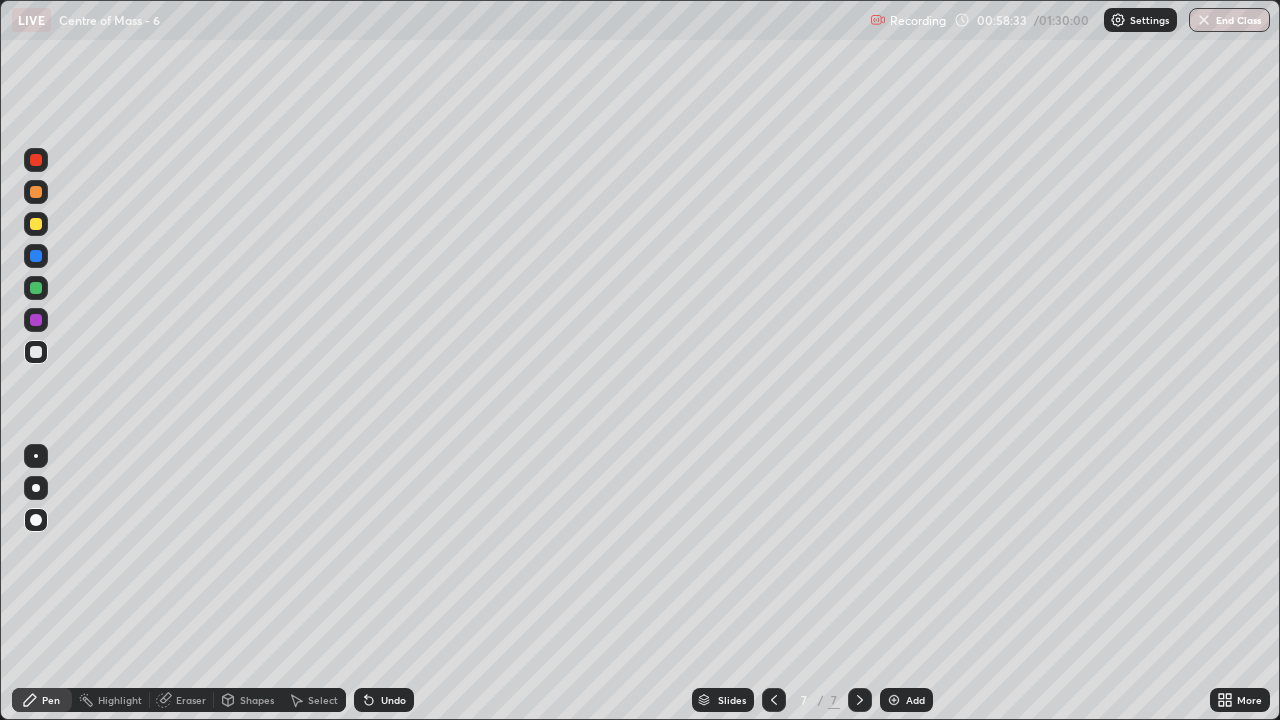 click at bounding box center (36, 224) 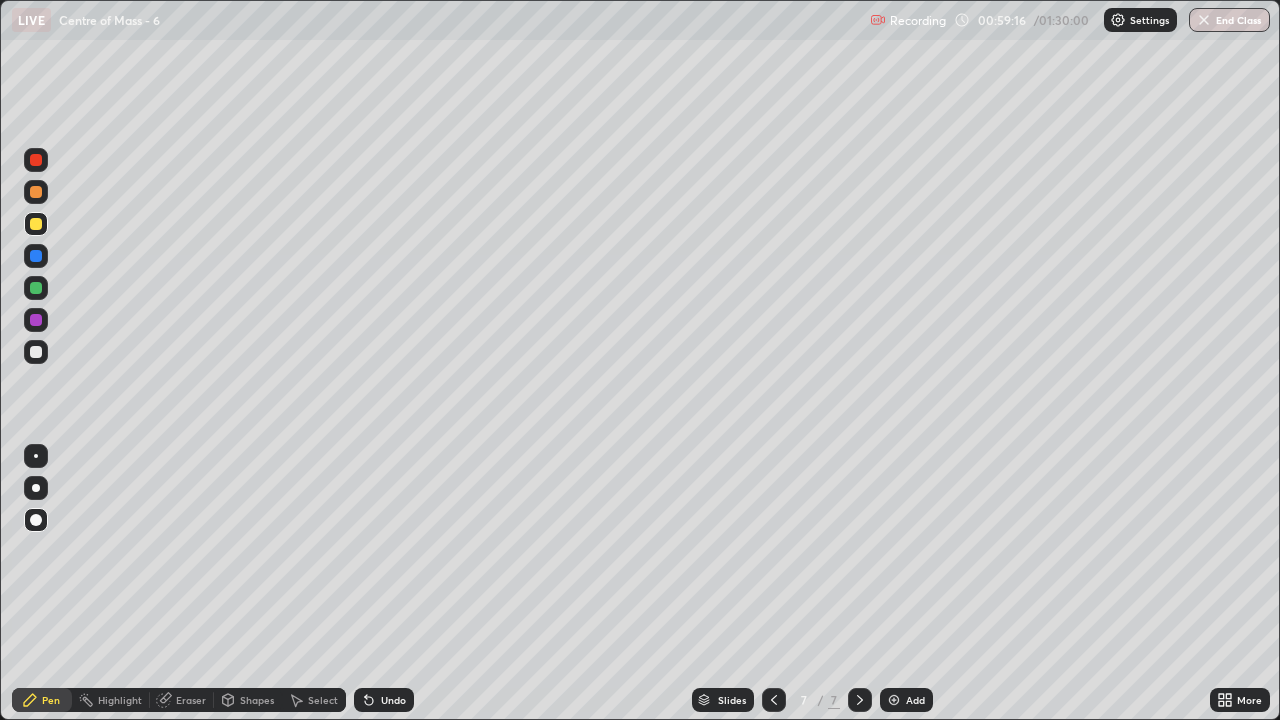 click on "Undo" at bounding box center (384, 700) 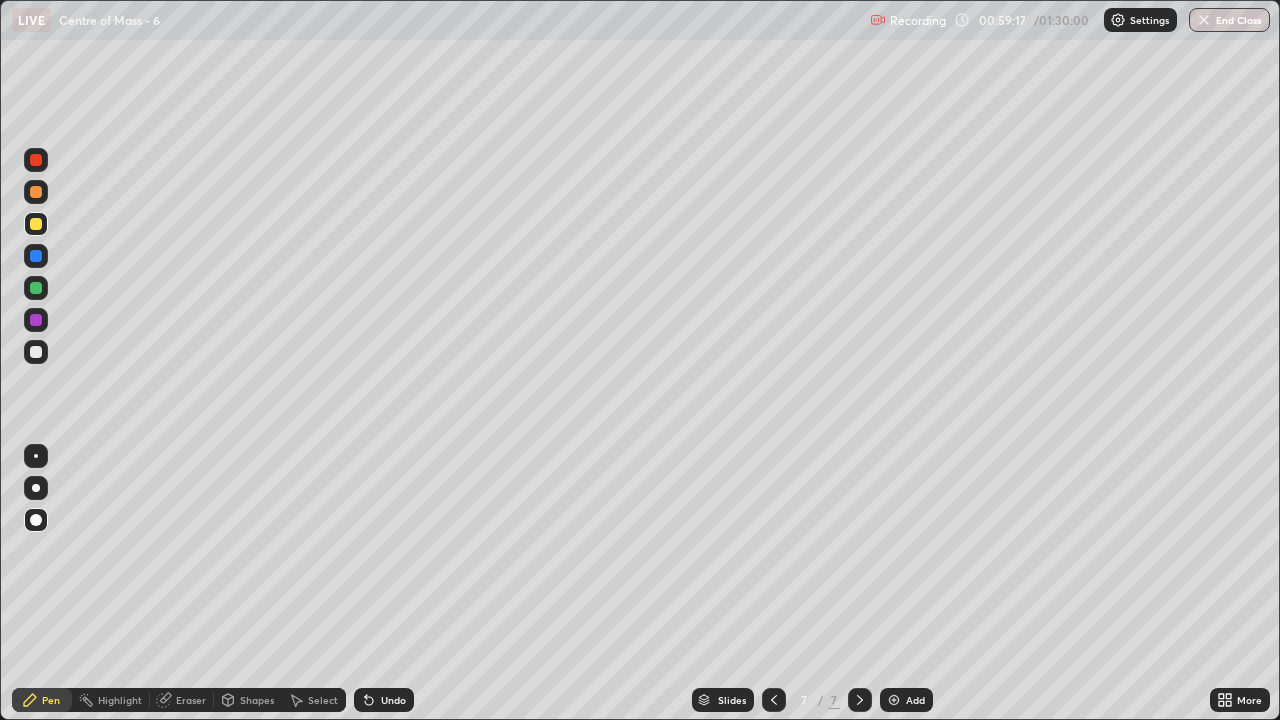 click on "Undo" at bounding box center [384, 700] 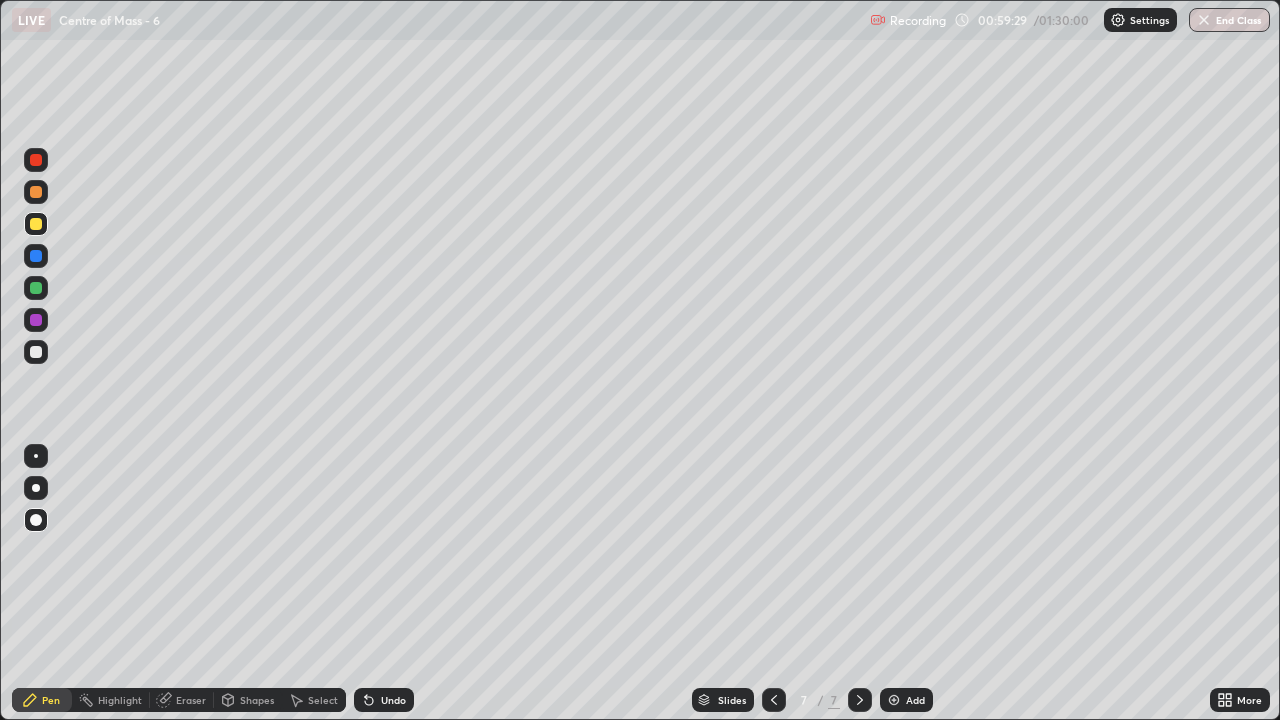 click at bounding box center (36, 352) 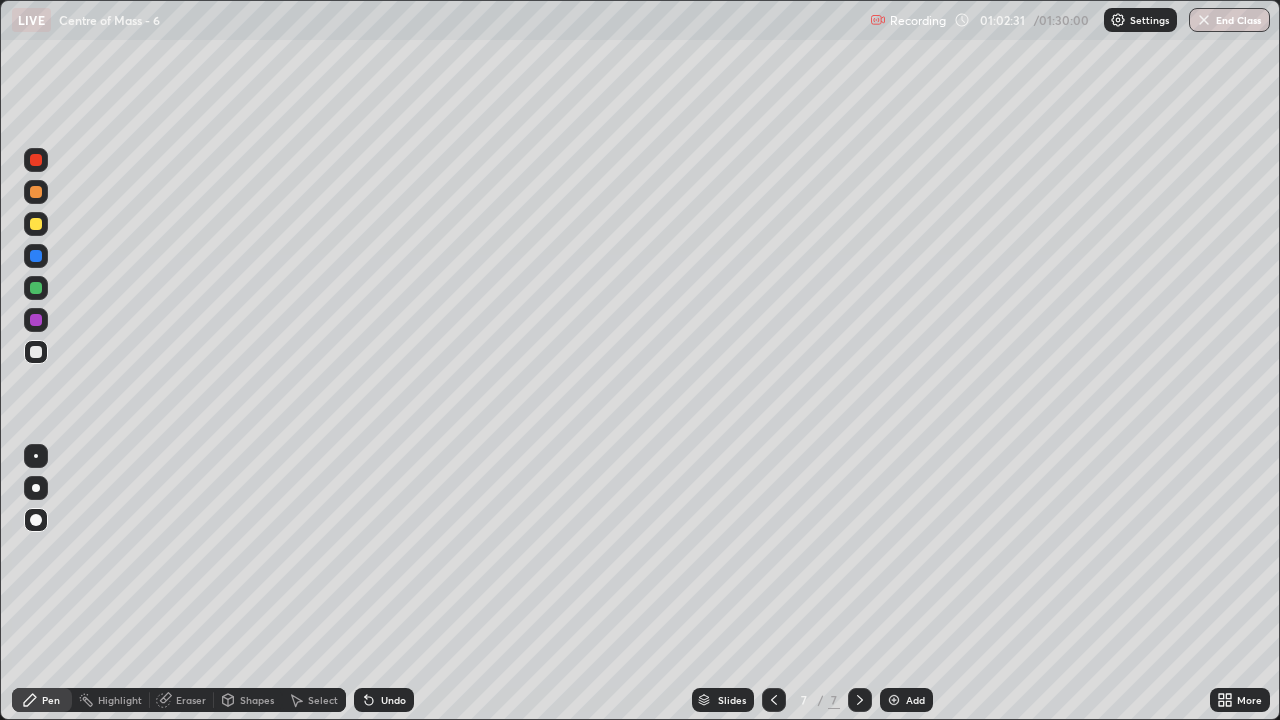 click at bounding box center (894, 700) 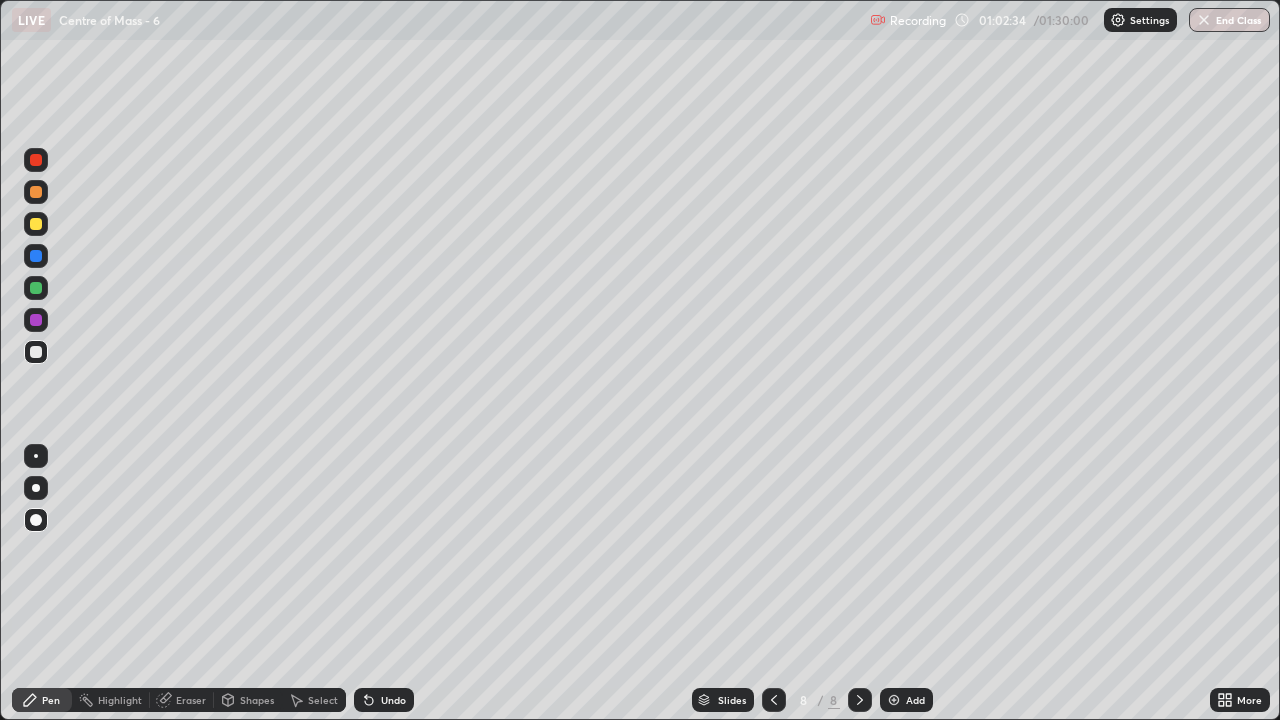 click at bounding box center (36, 224) 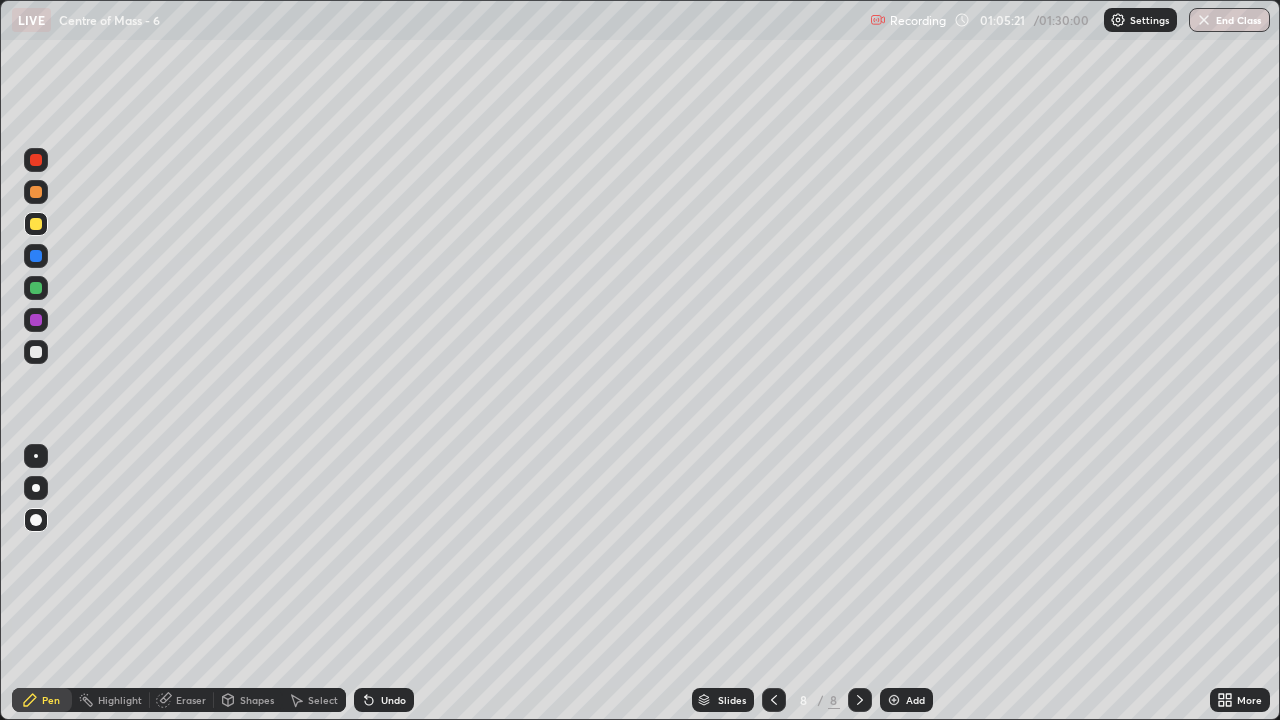 click at bounding box center [36, 352] 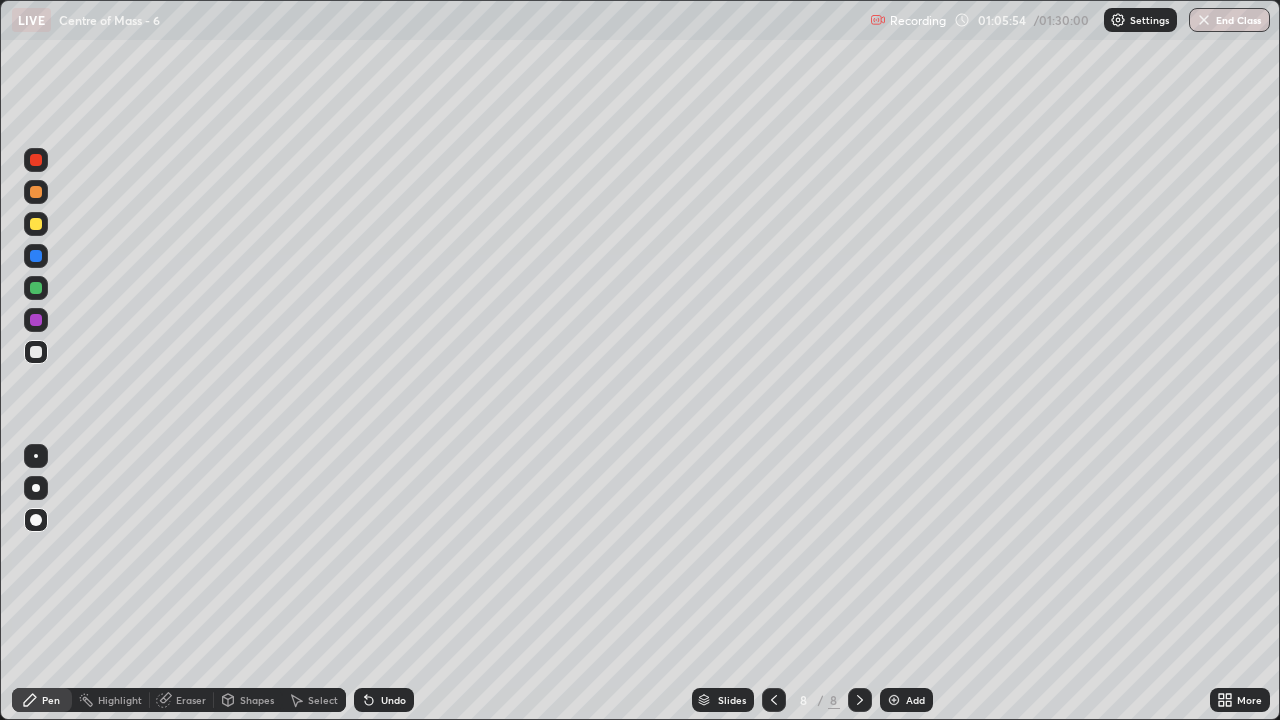 click at bounding box center (36, 288) 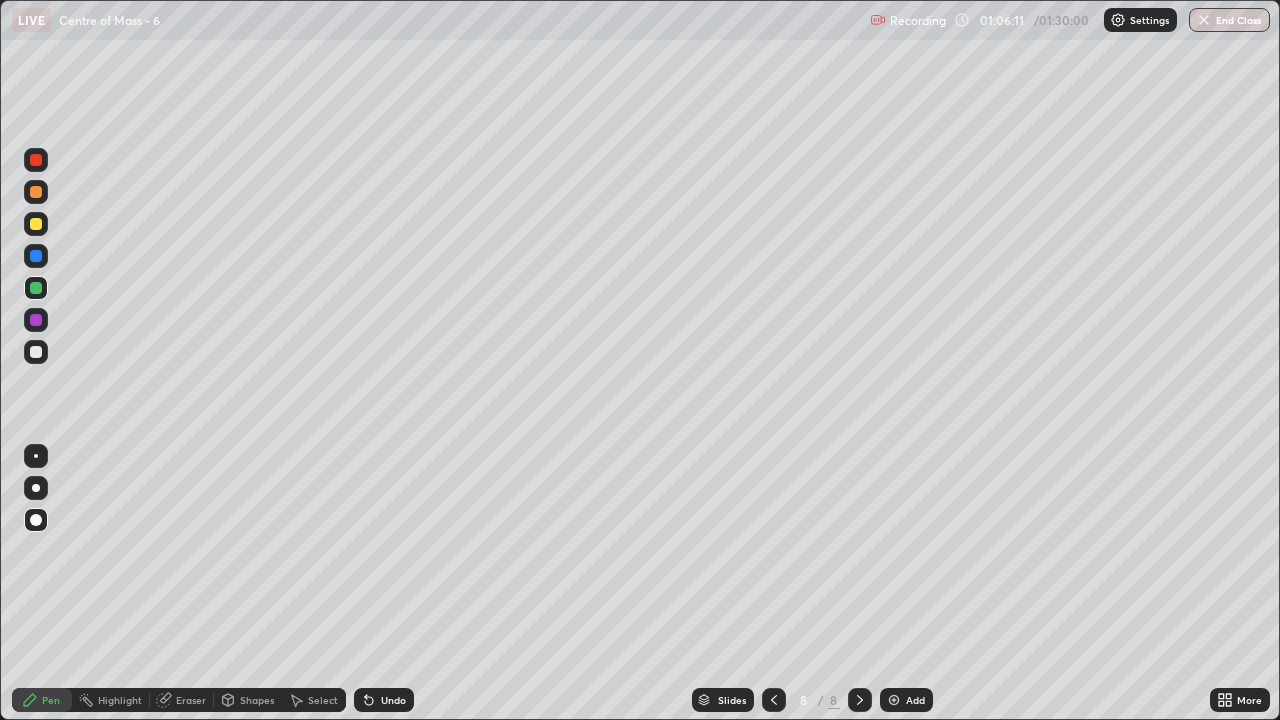 click at bounding box center [36, 192] 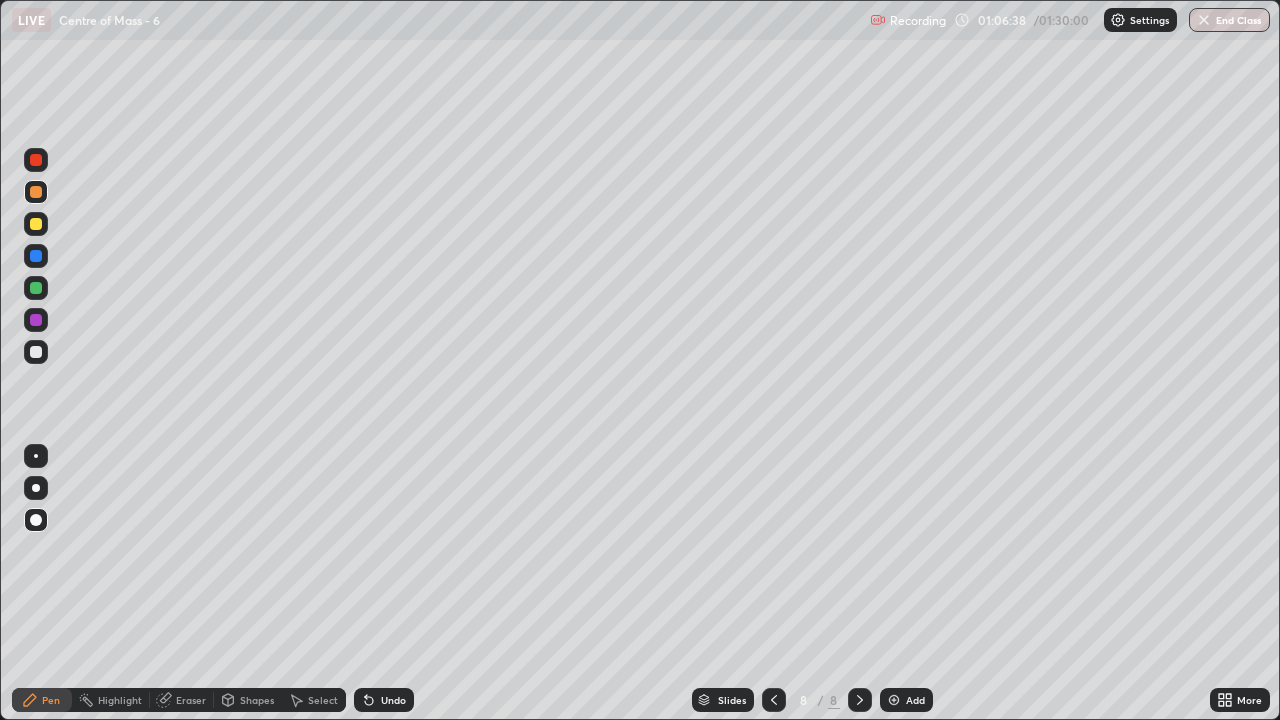 click at bounding box center (36, 288) 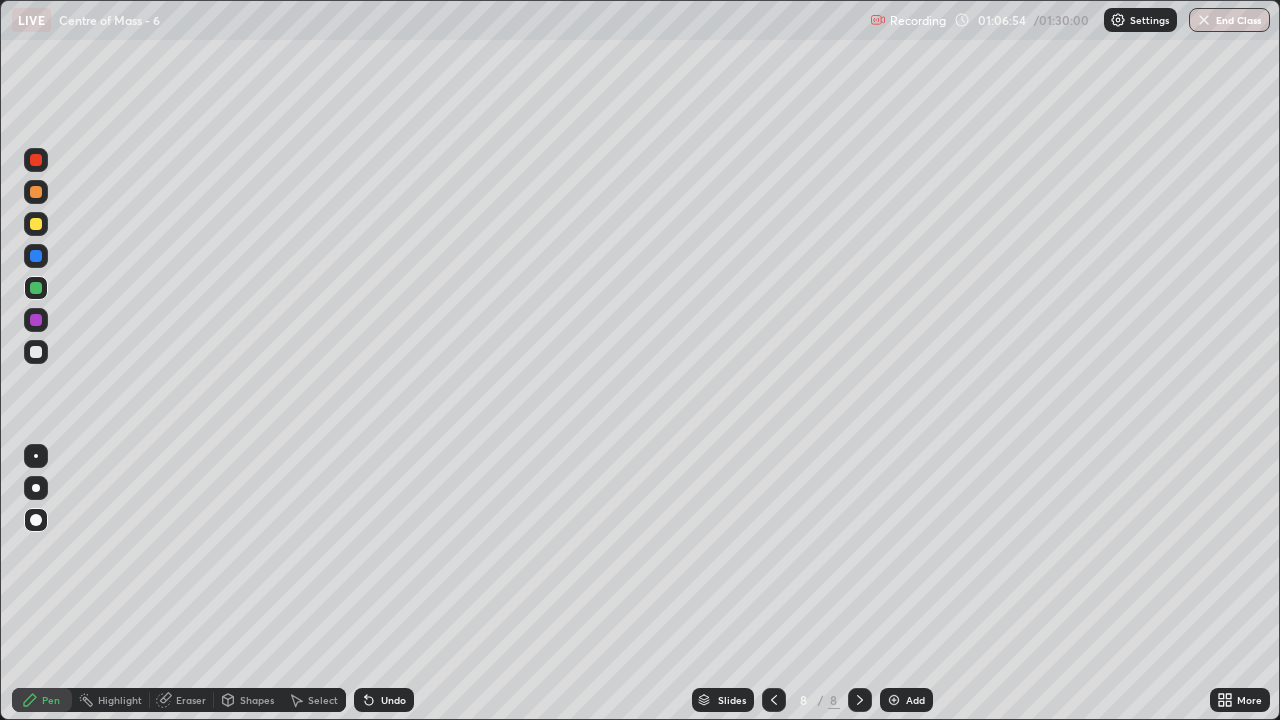 click at bounding box center [36, 224] 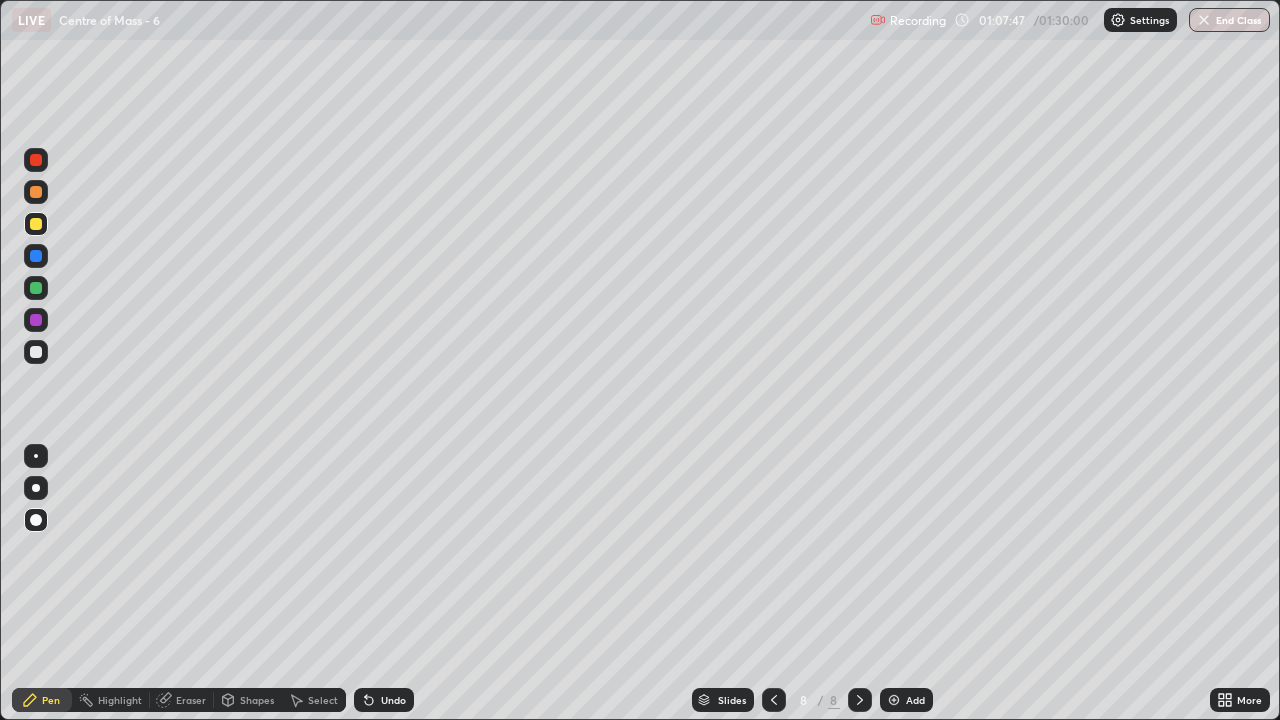 click at bounding box center (36, 352) 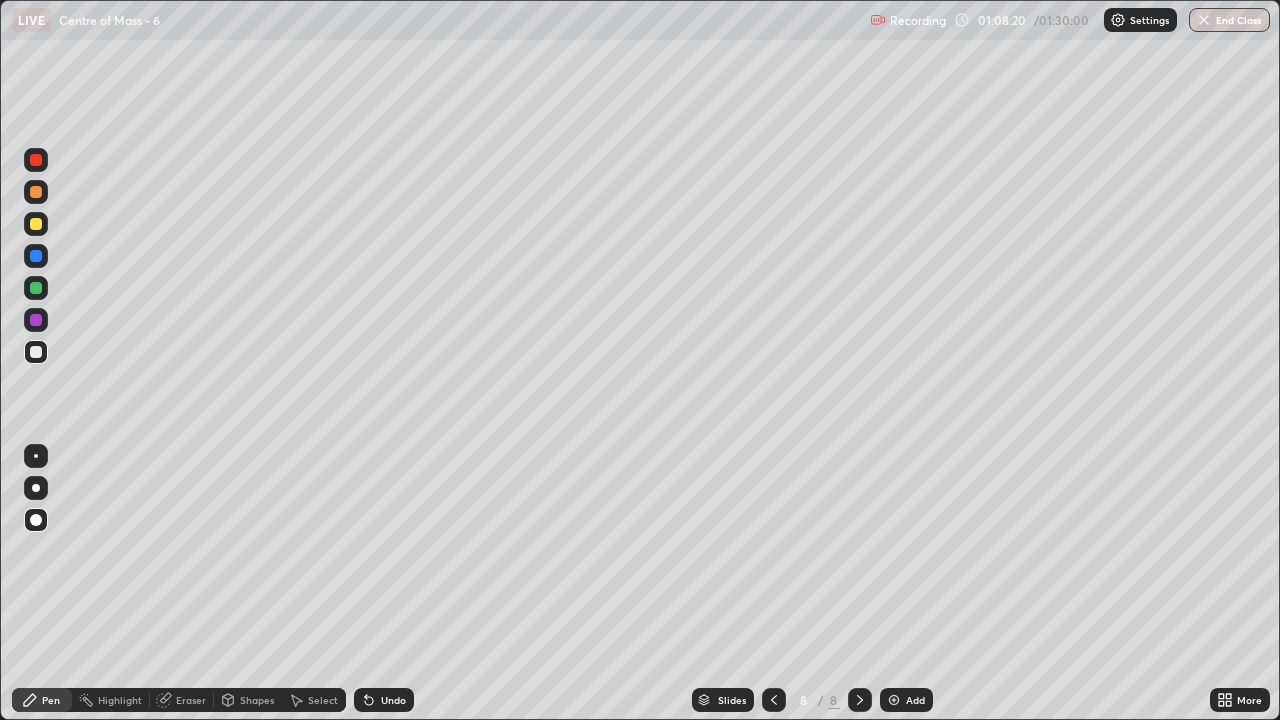 click on "Undo" at bounding box center (393, 700) 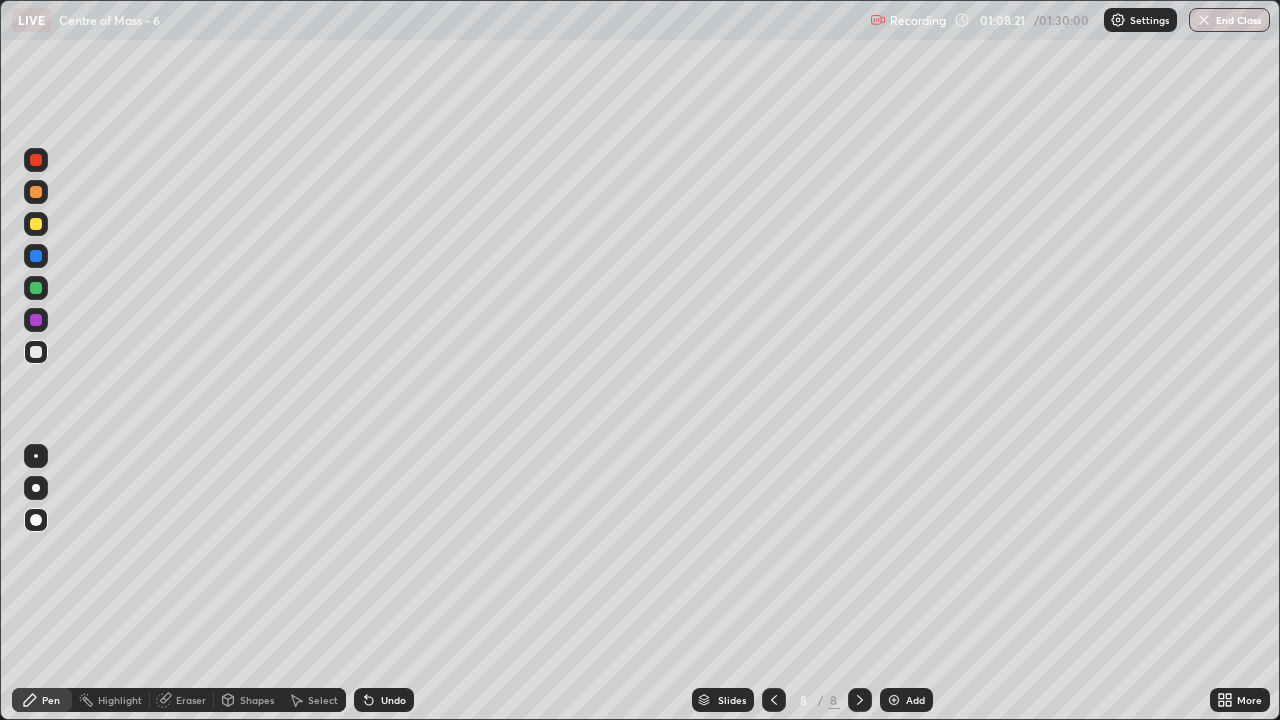 click on "Undo" at bounding box center [393, 700] 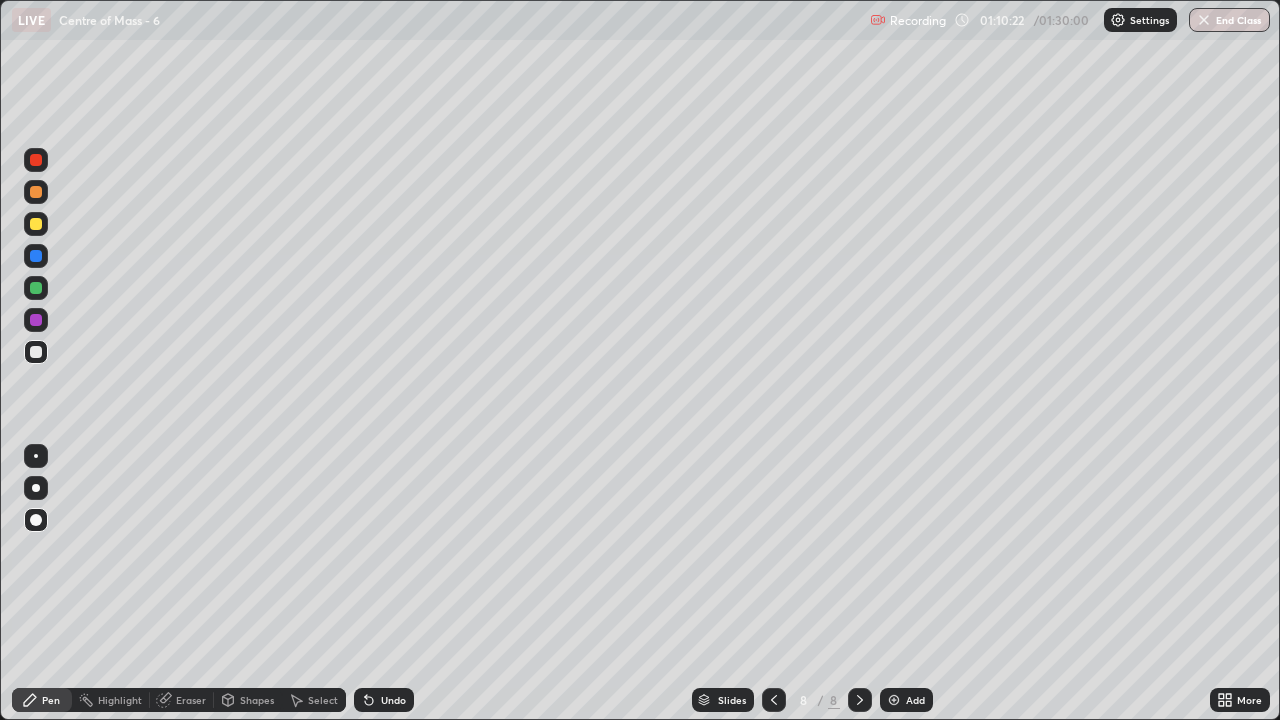 click on "Slides 8 / 8 Add" at bounding box center [812, 700] 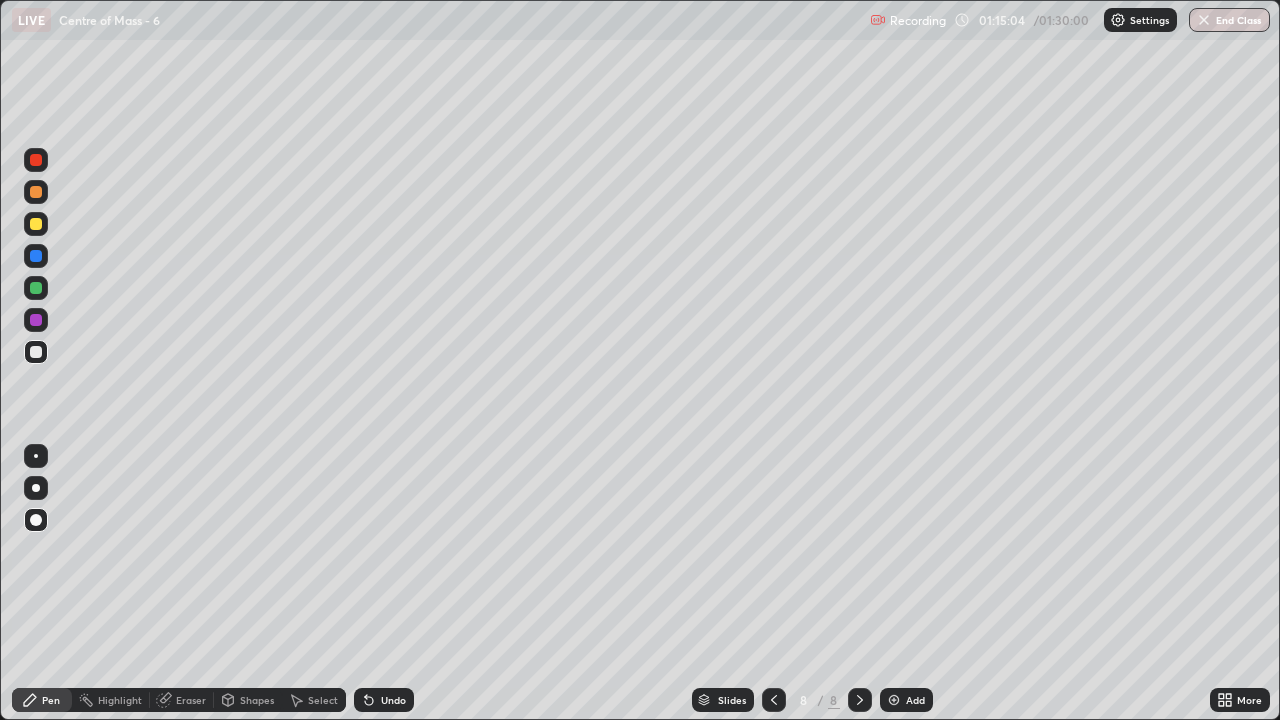 click at bounding box center [894, 700] 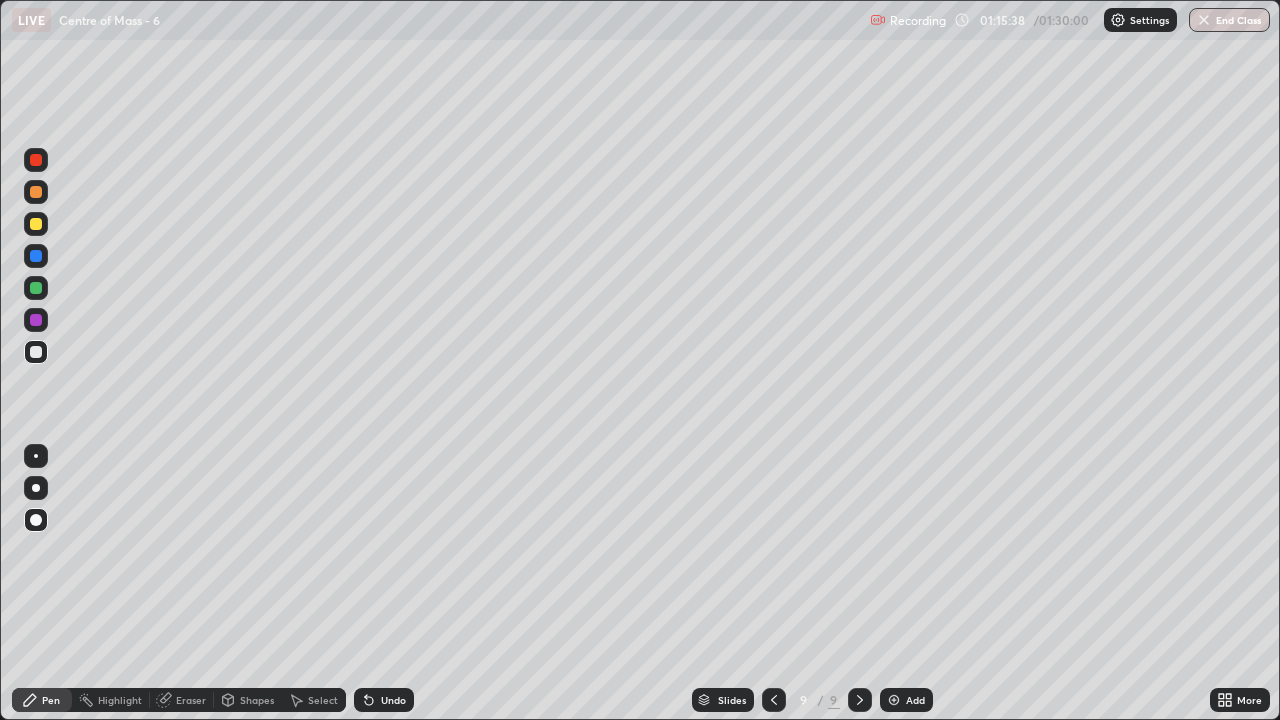 click at bounding box center [36, 288] 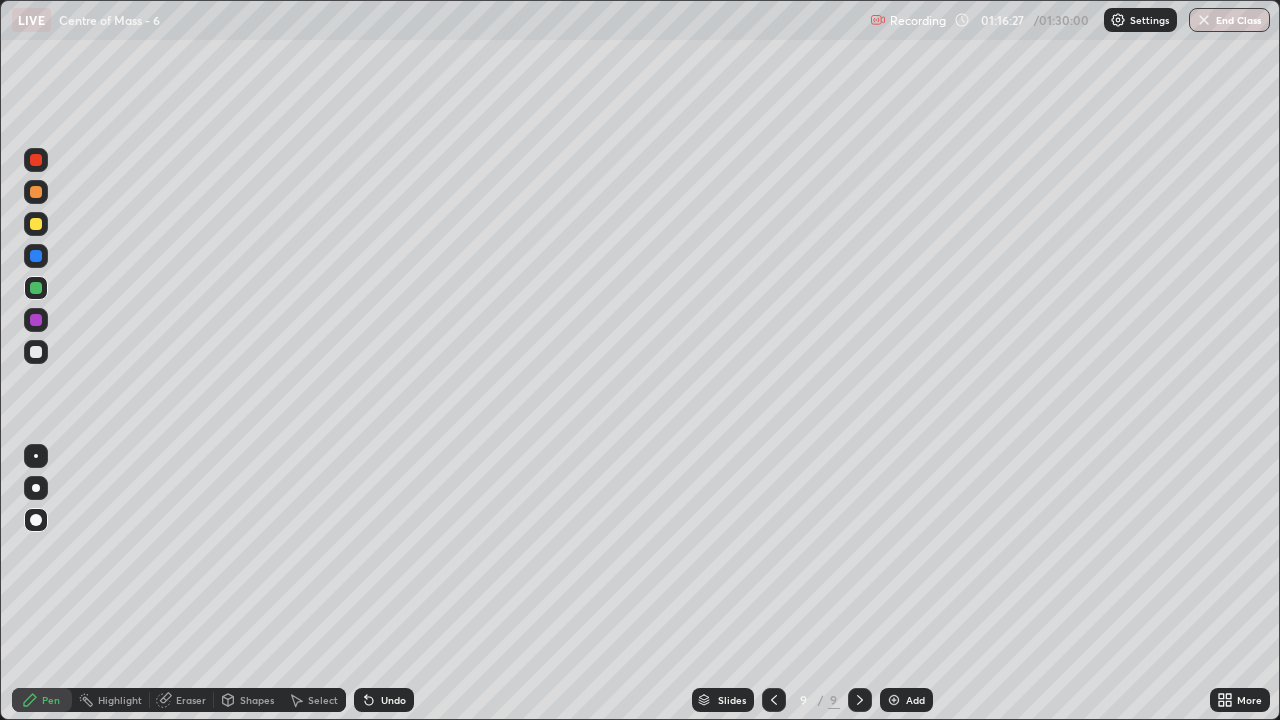 click at bounding box center [36, 352] 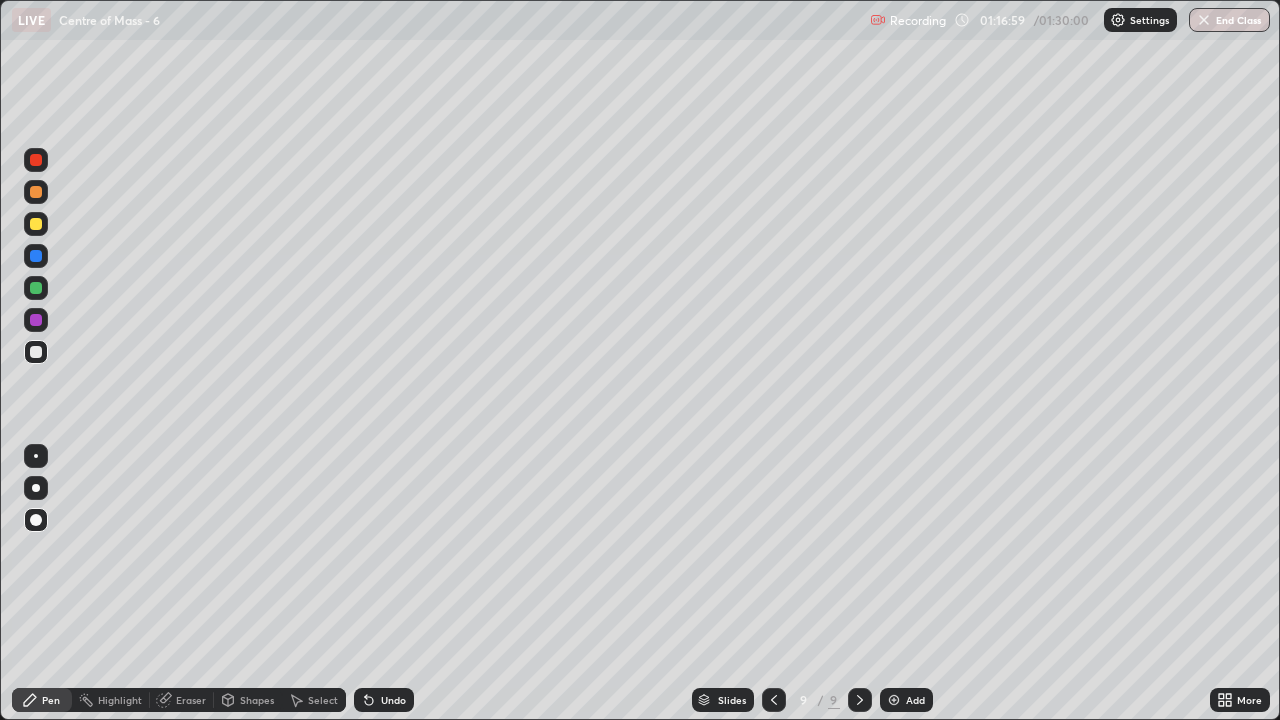click 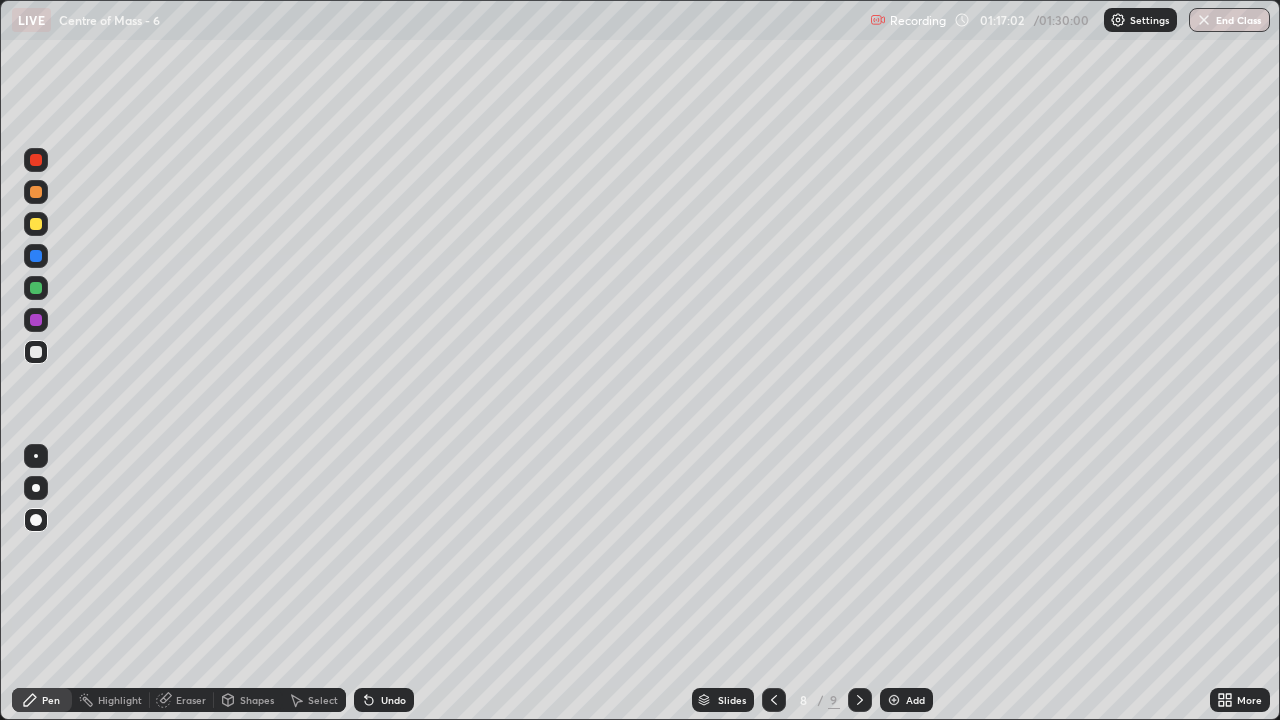 click 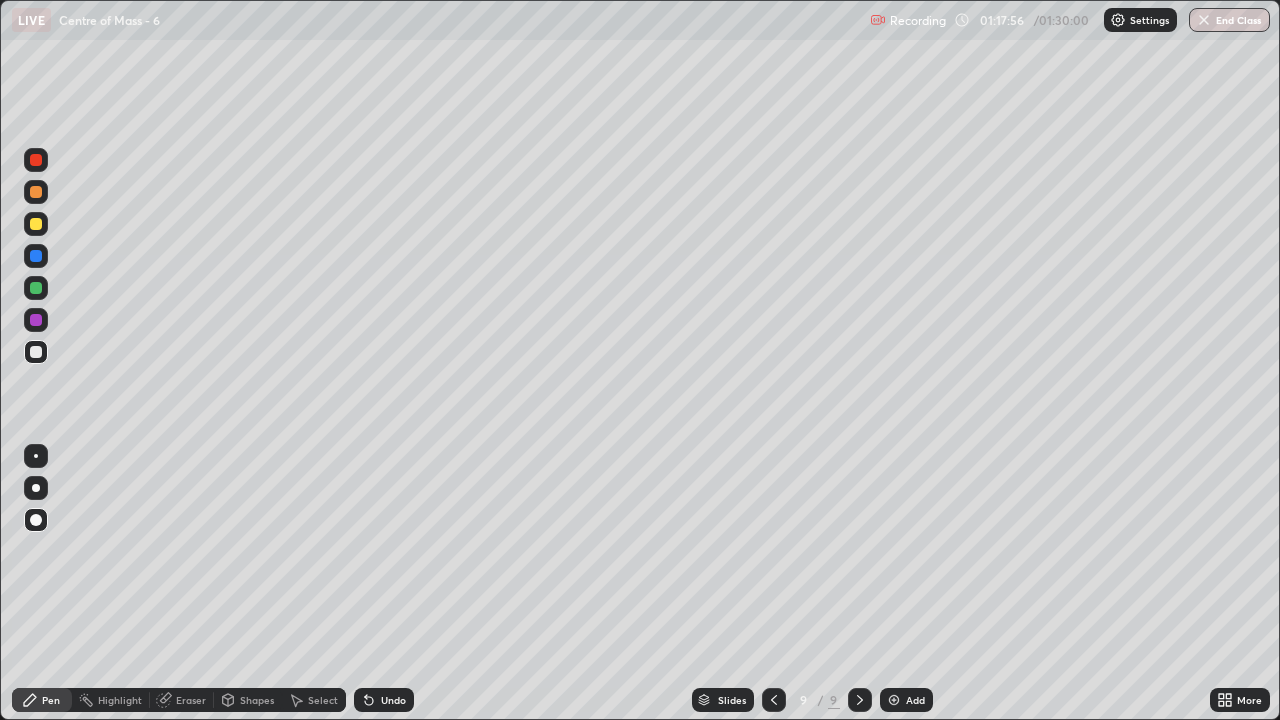 click on "Eraser" at bounding box center (191, 700) 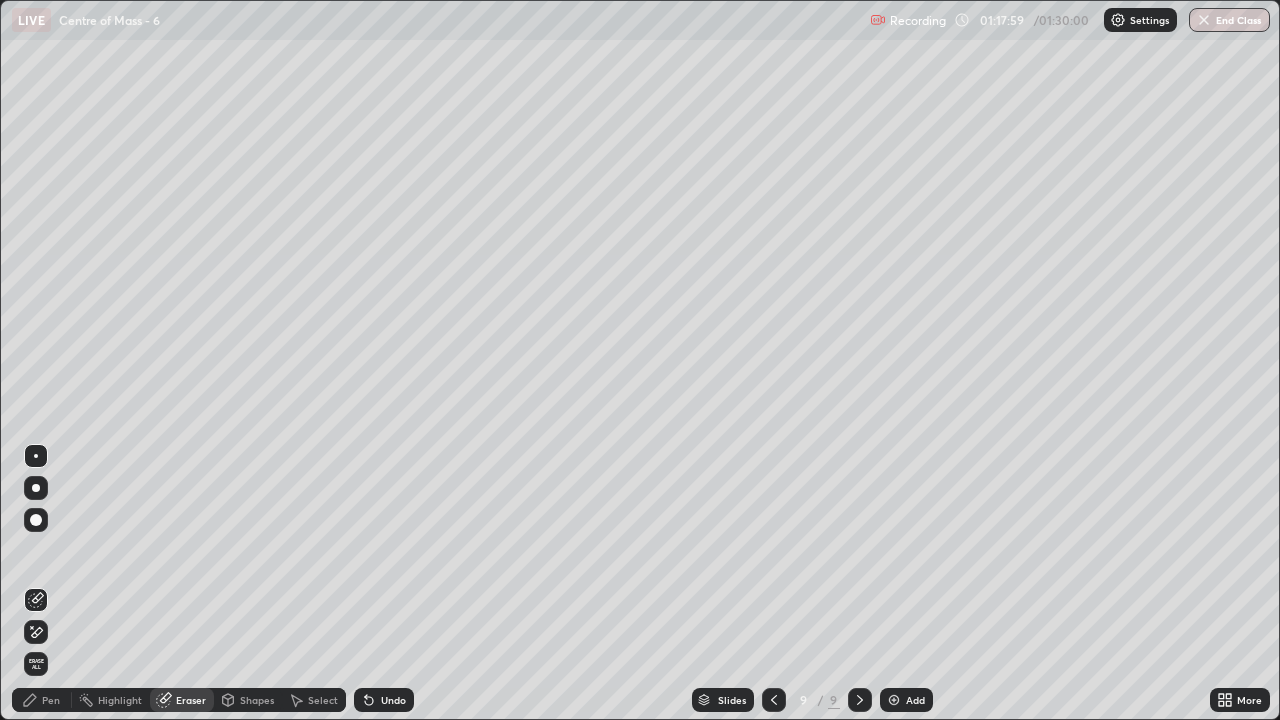 click on "Pen" at bounding box center [51, 700] 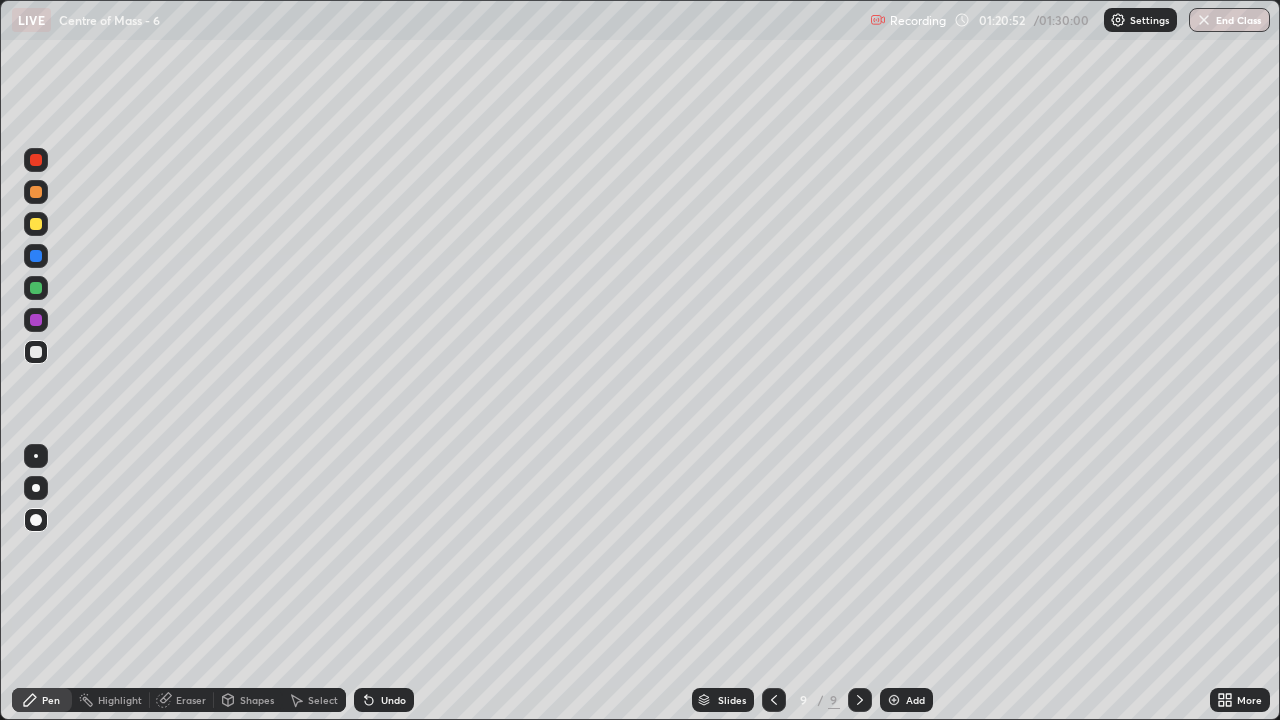 click on "End Class" at bounding box center (1229, 20) 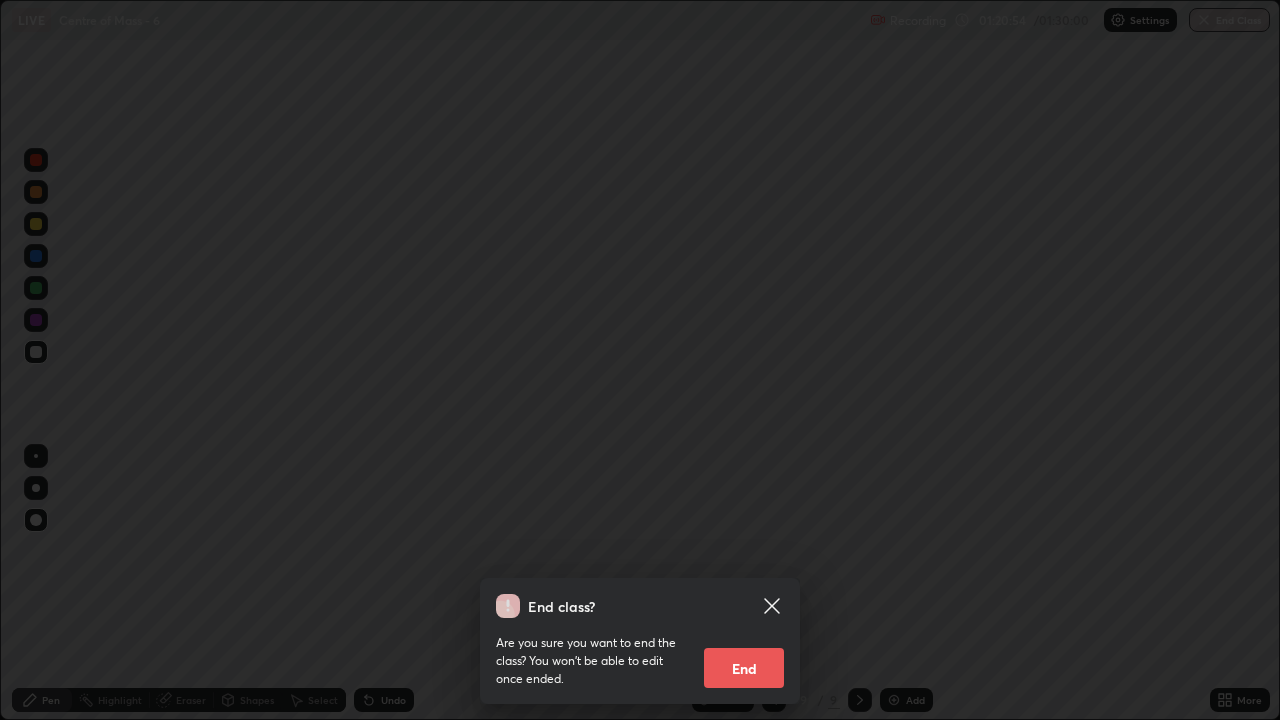 click on "End" at bounding box center [744, 668] 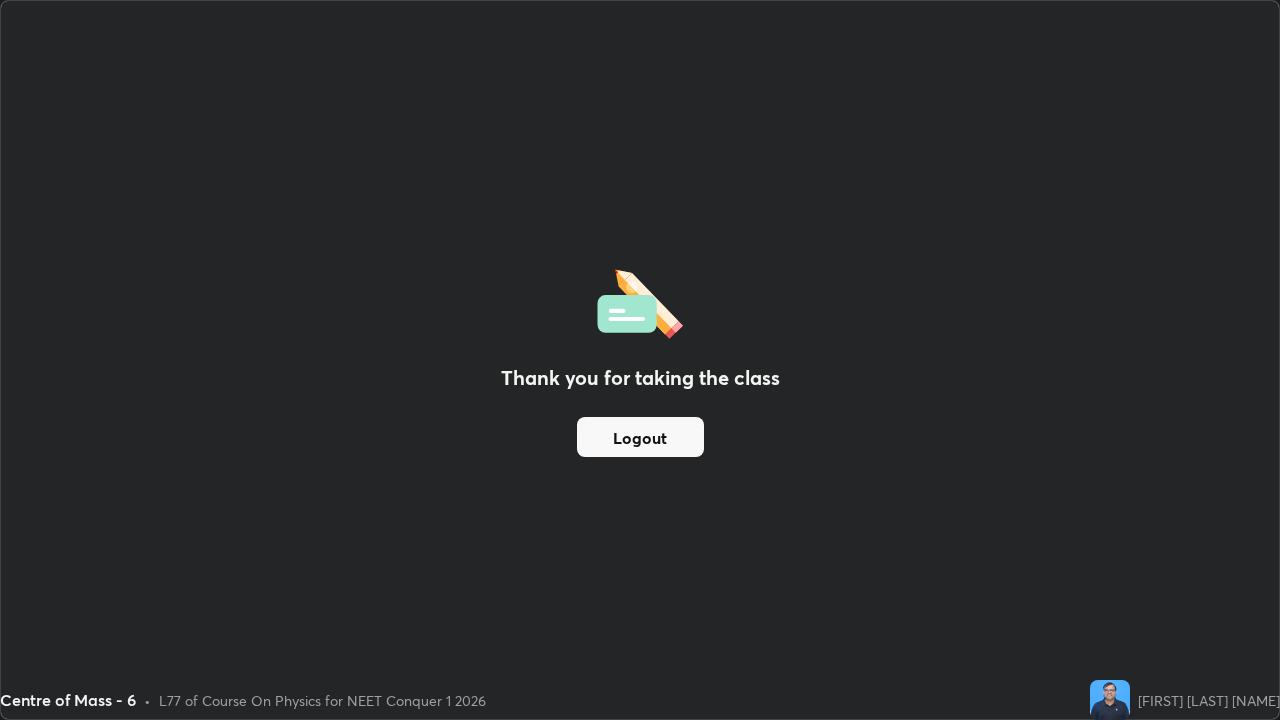 click on "Logout" at bounding box center (640, 437) 